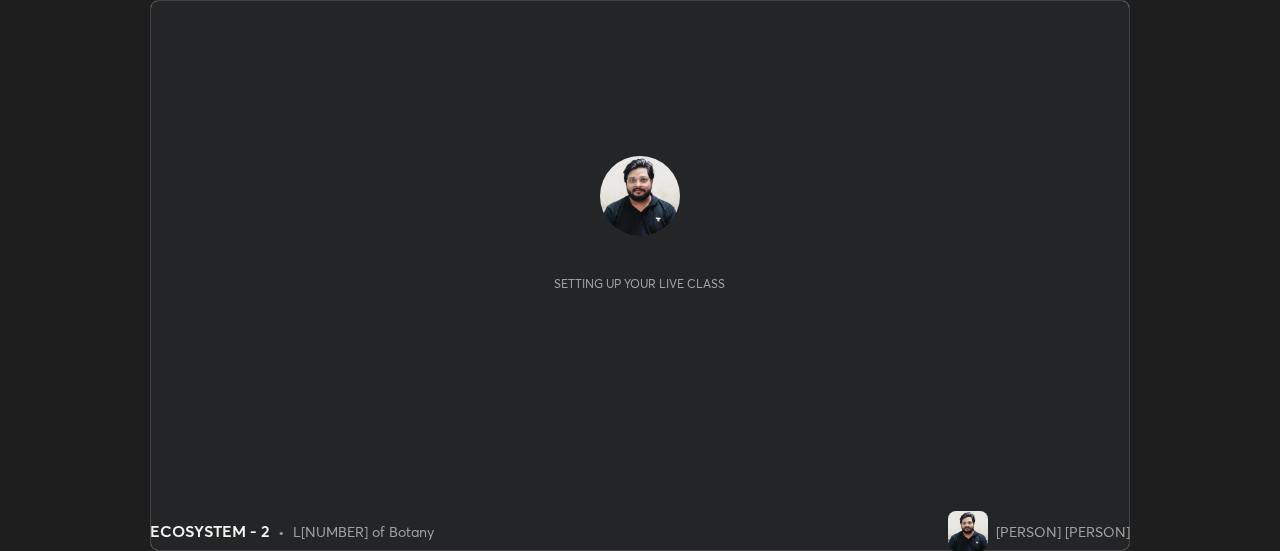scroll, scrollTop: 0, scrollLeft: 0, axis: both 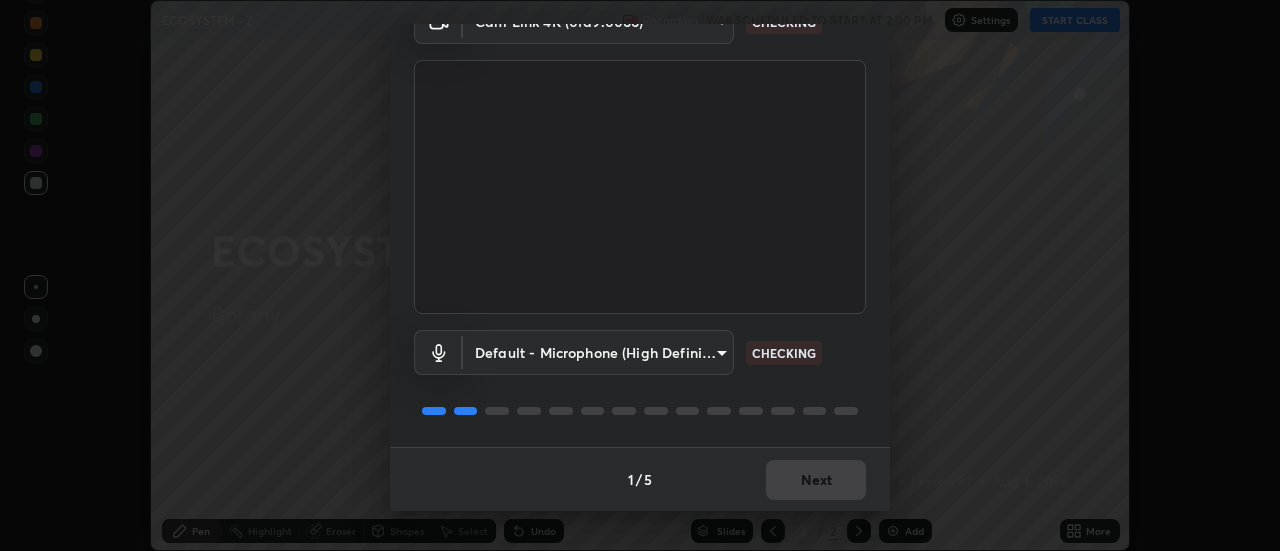 click on "1 / 5 Next" at bounding box center [640, 479] 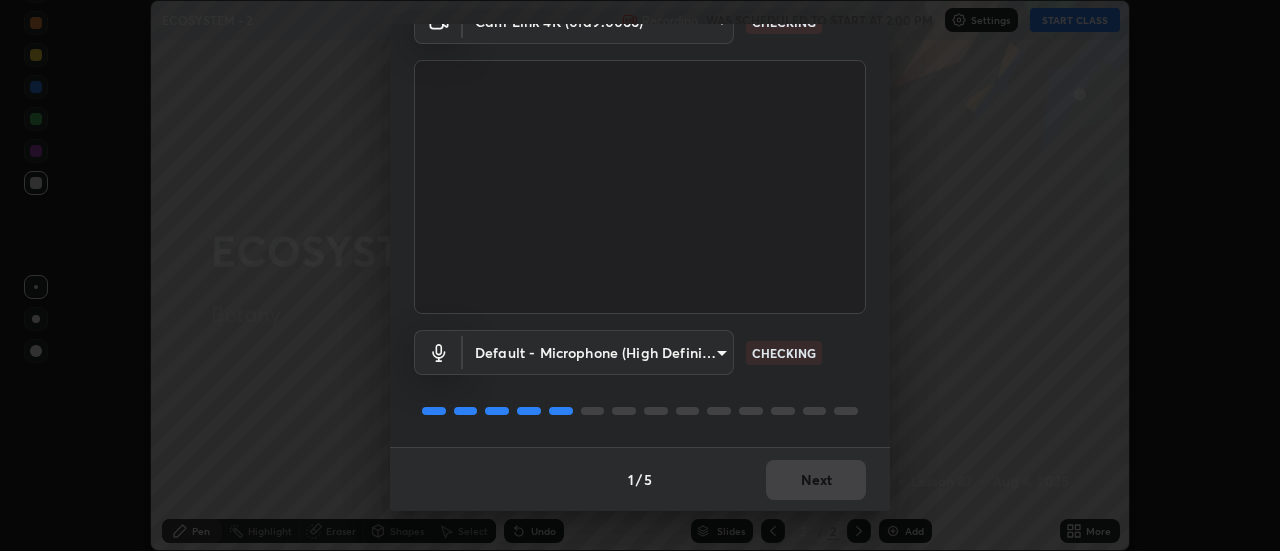 click on "1 / 5 Next" at bounding box center (640, 479) 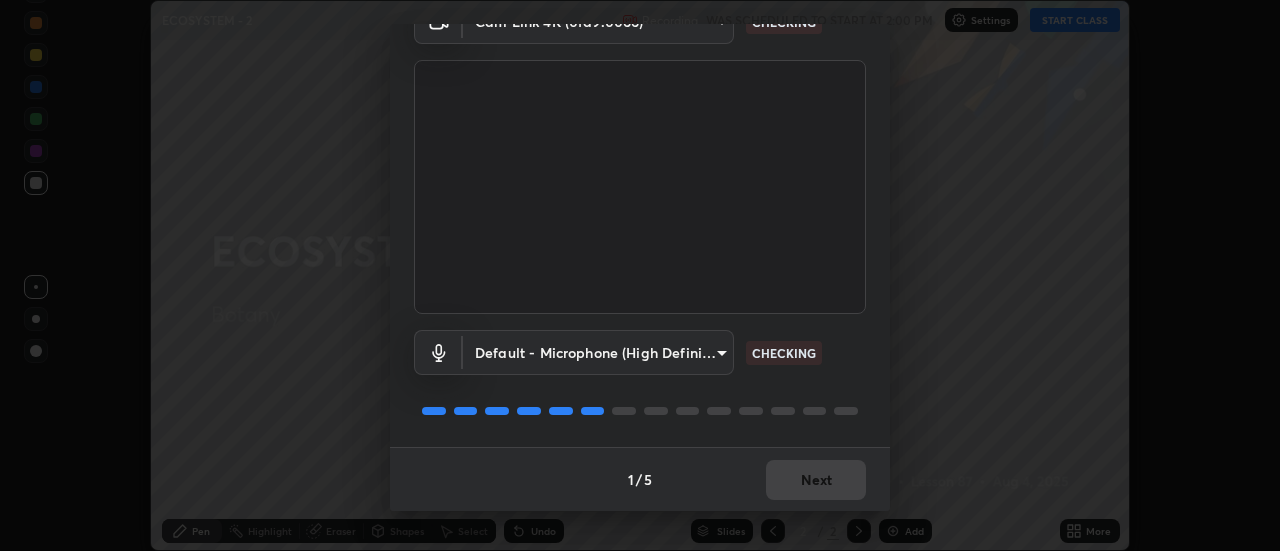 click on "Next" at bounding box center [816, 480] 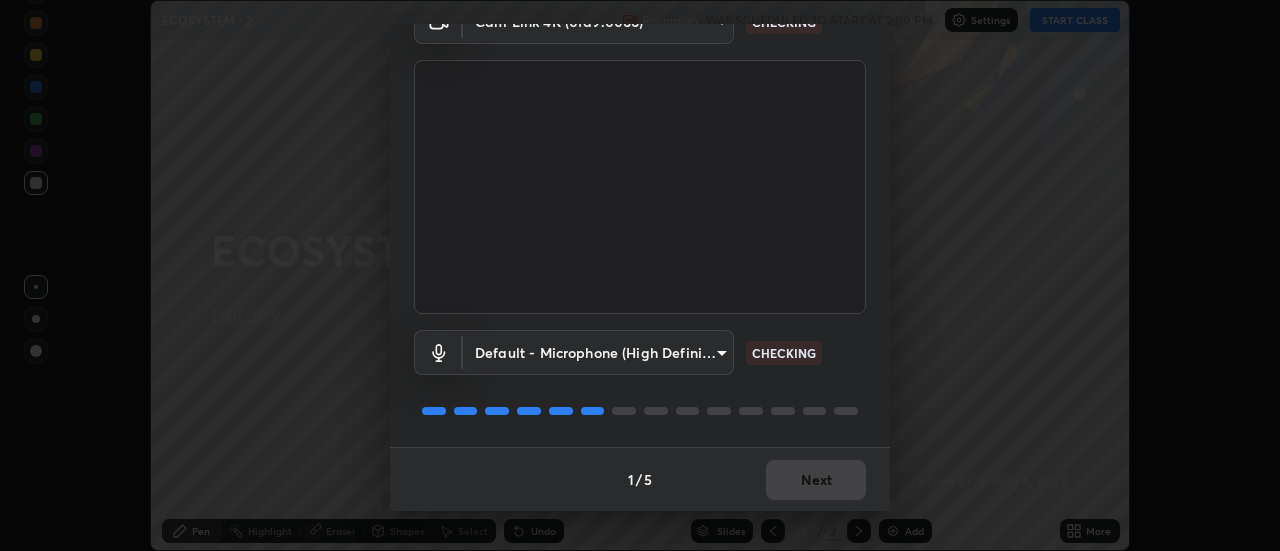 scroll, scrollTop: 0, scrollLeft: 0, axis: both 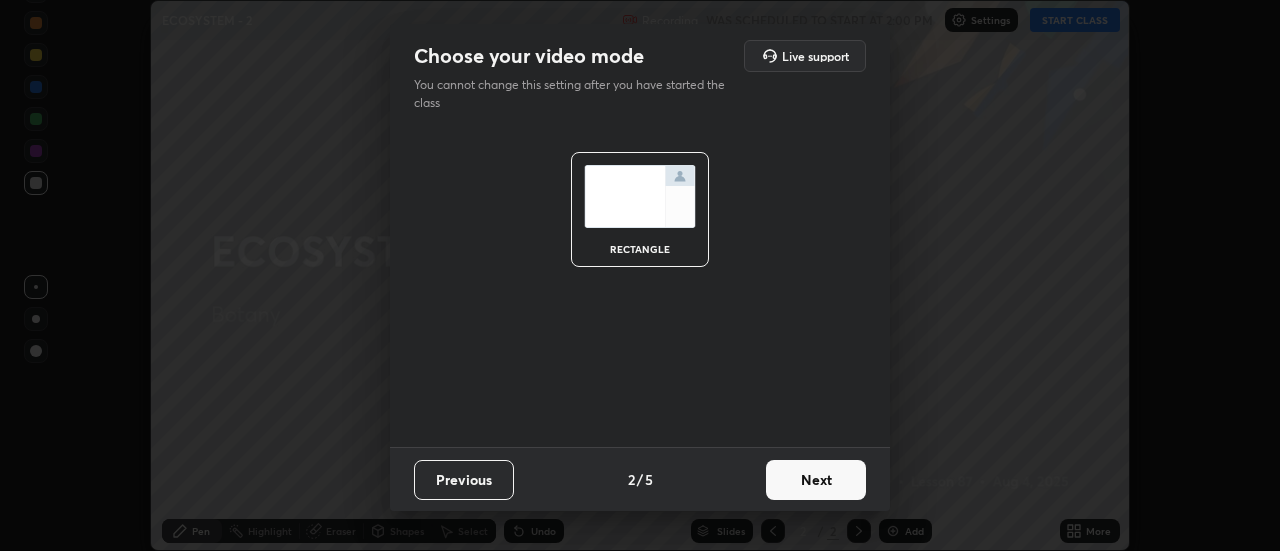 click on "Next" at bounding box center (816, 480) 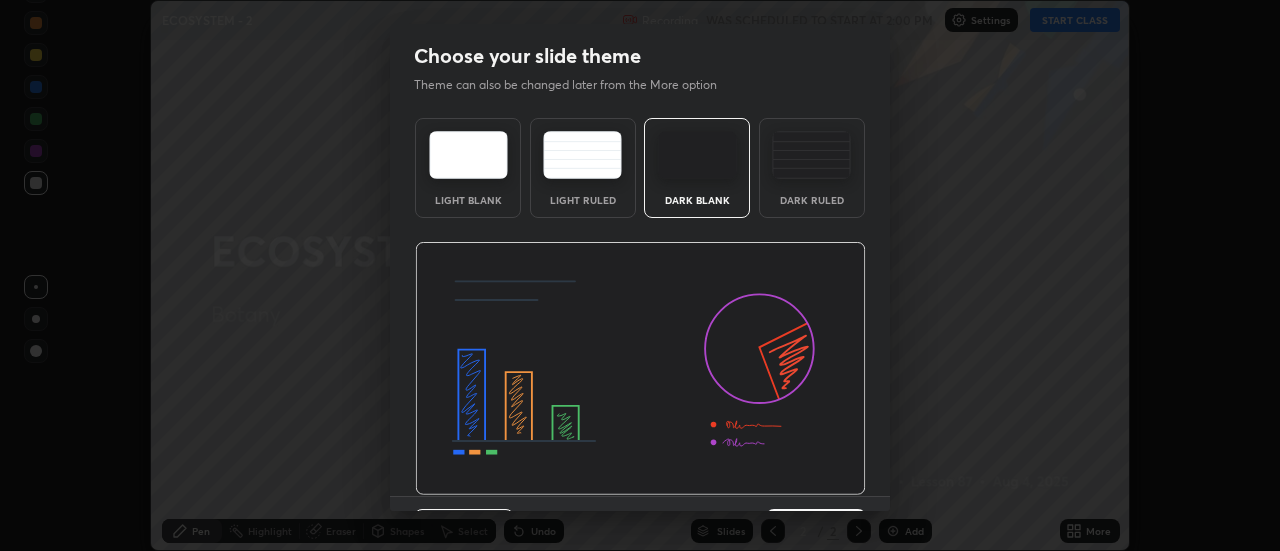 click on "Previous 3 / 5 Next" at bounding box center [640, 528] 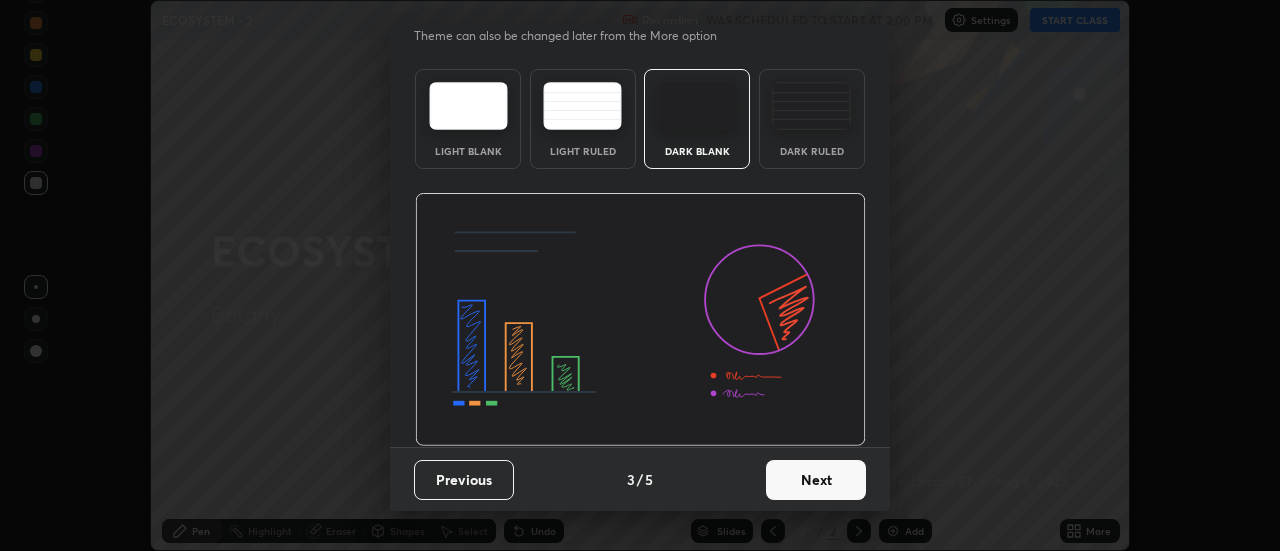 click on "Next" at bounding box center (816, 480) 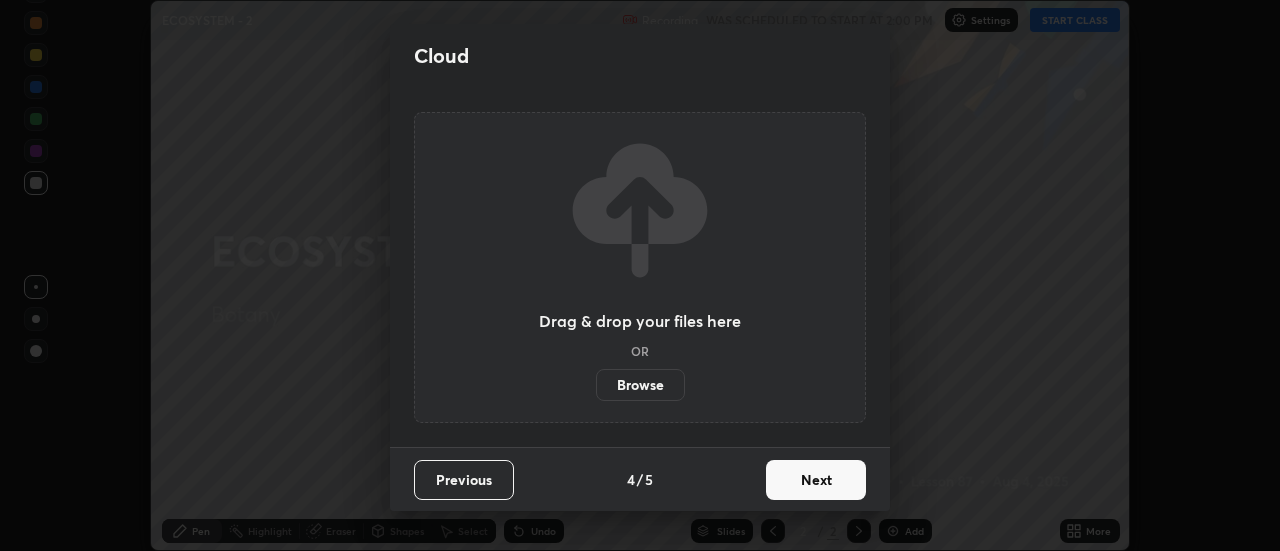 scroll, scrollTop: 0, scrollLeft: 0, axis: both 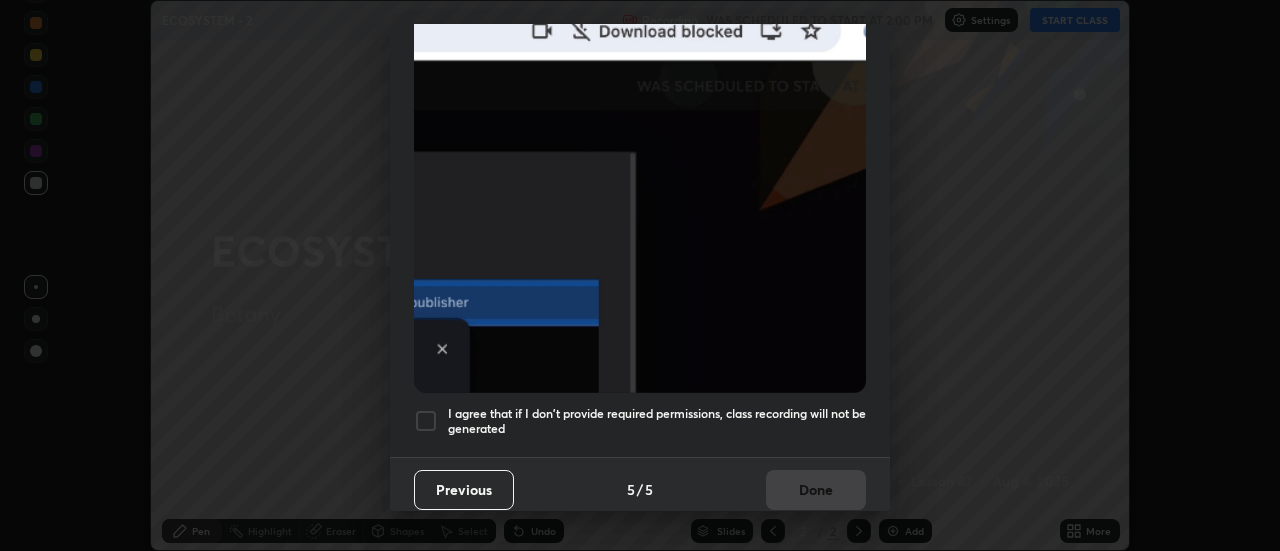 click at bounding box center (426, 421) 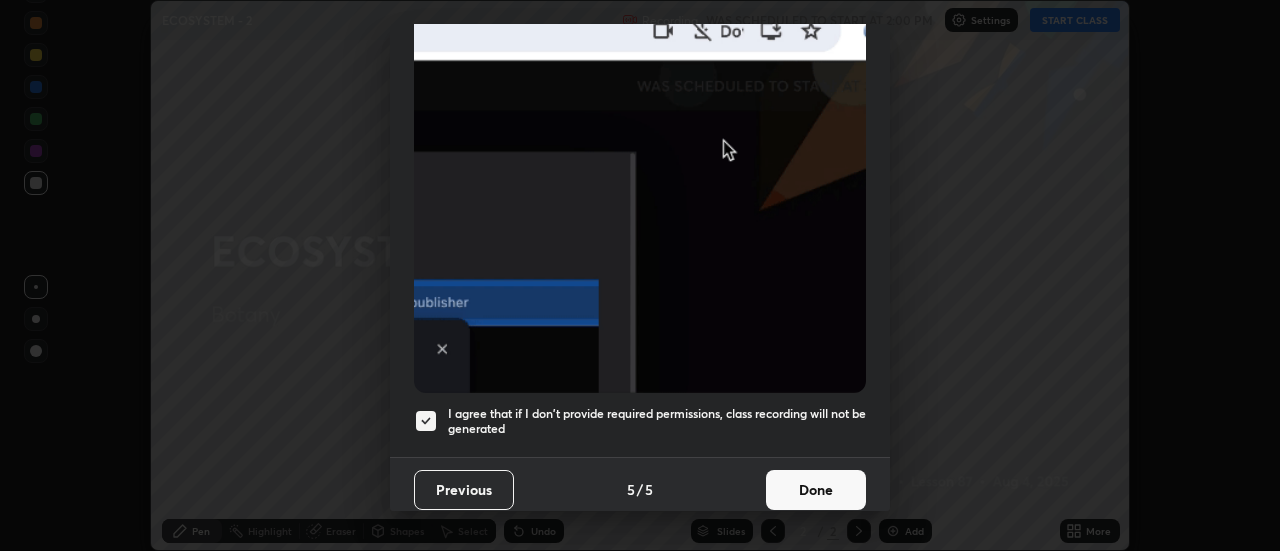 click on "Done" at bounding box center (816, 490) 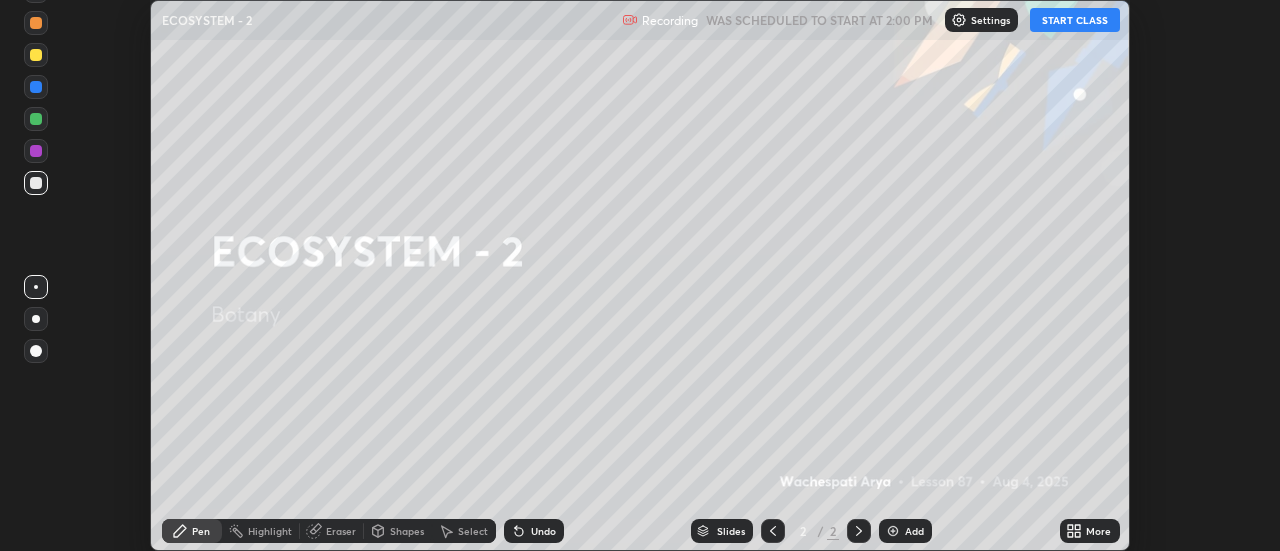 click on "START CLASS" at bounding box center (1075, 20) 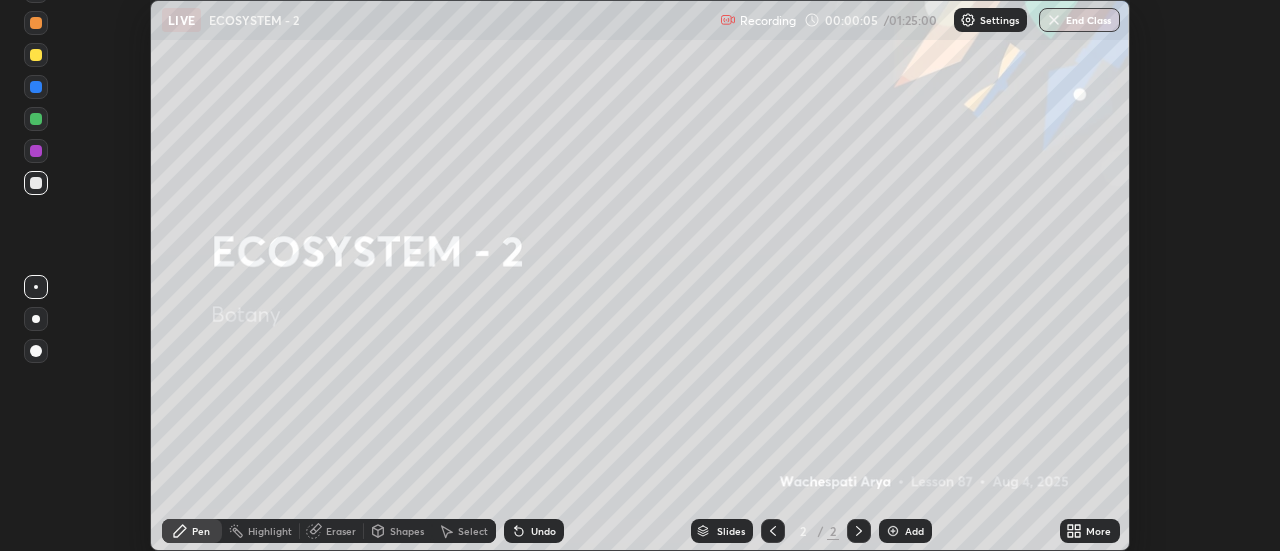 click 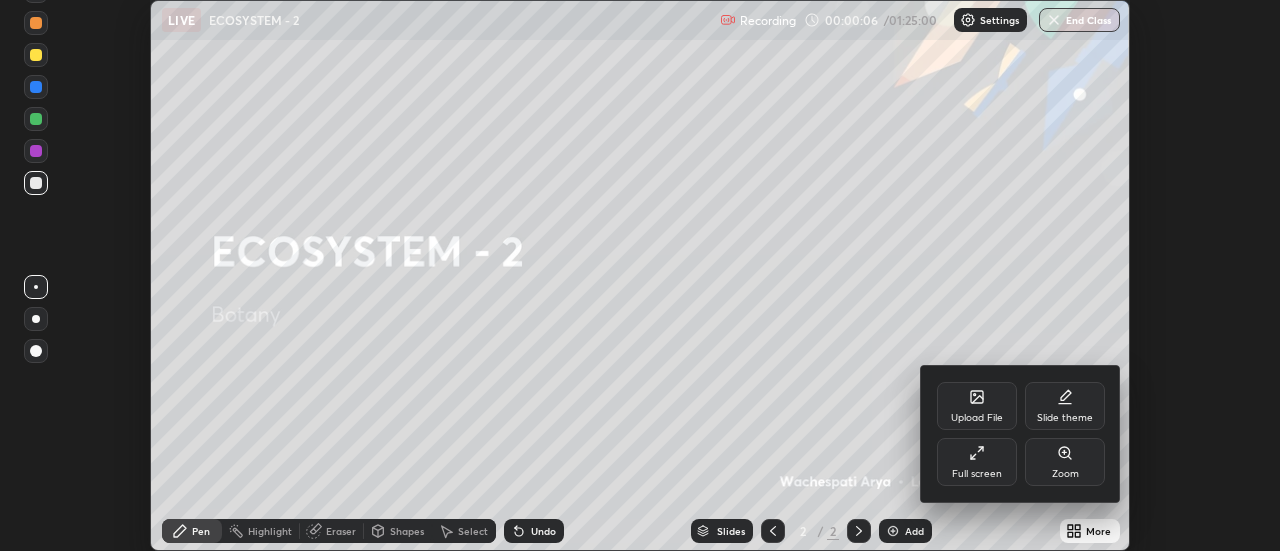 click on "Full screen" at bounding box center [977, 462] 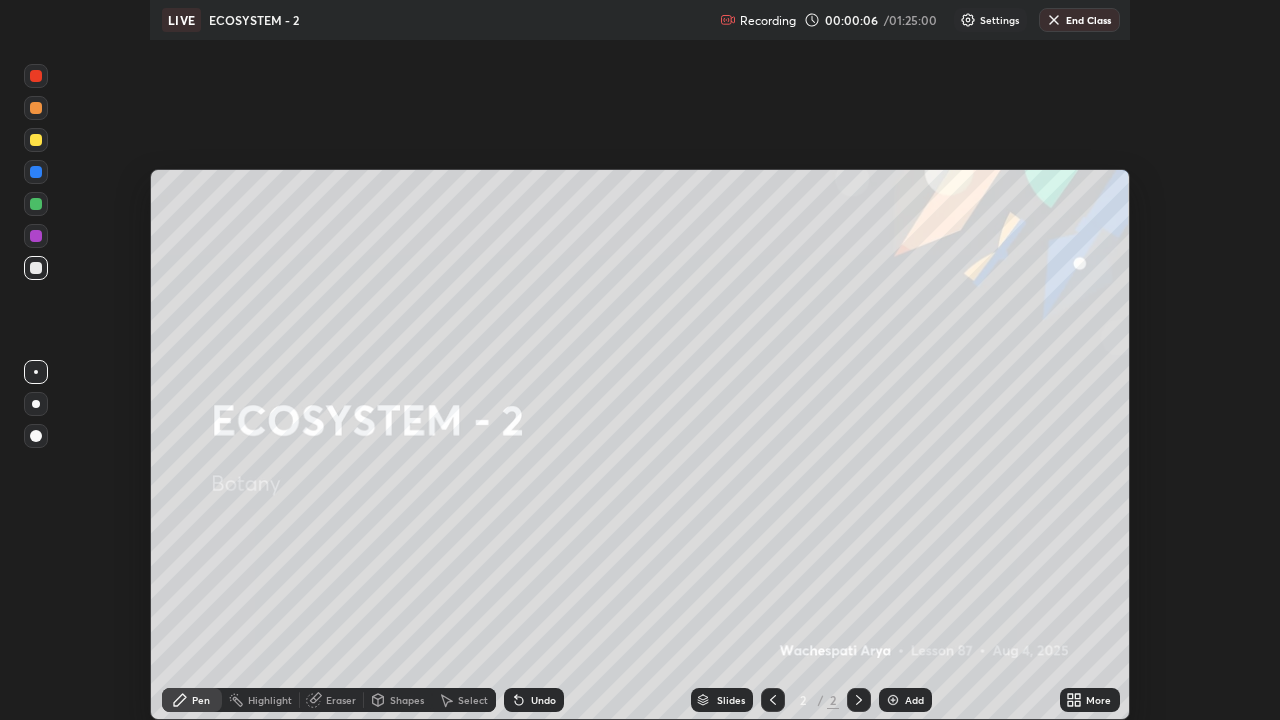 scroll, scrollTop: 99280, scrollLeft: 98720, axis: both 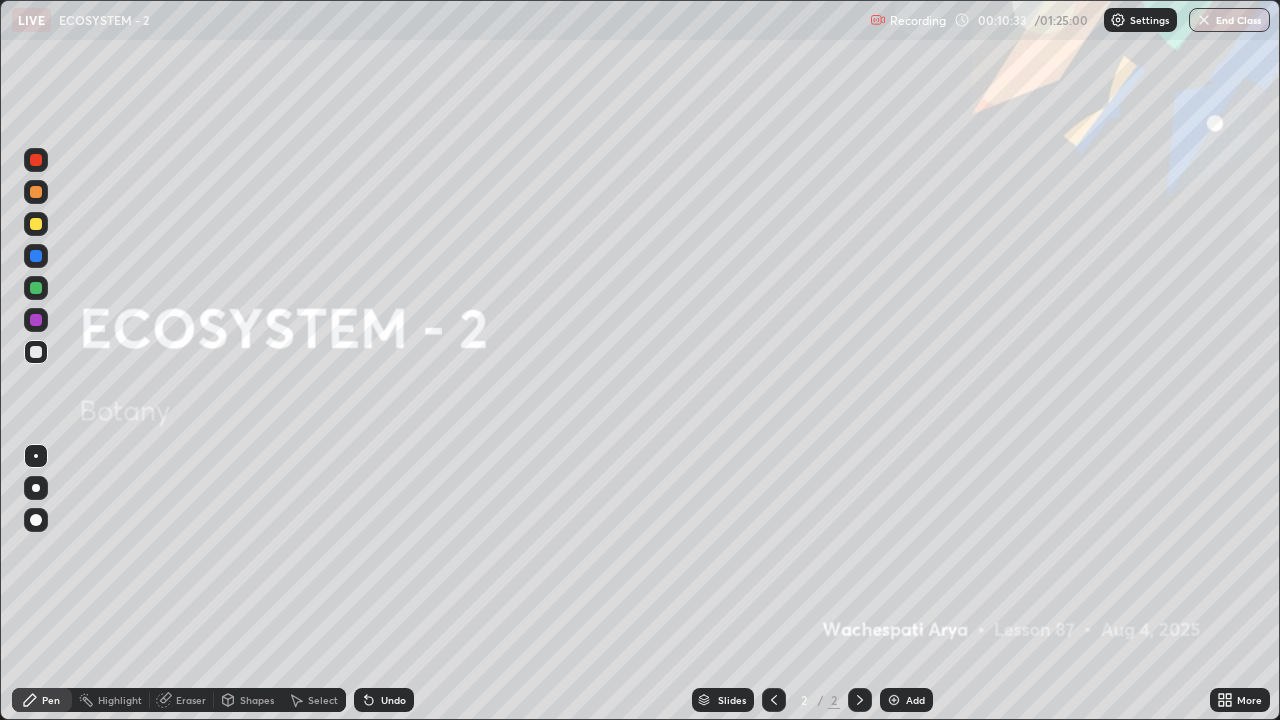 click at bounding box center (894, 700) 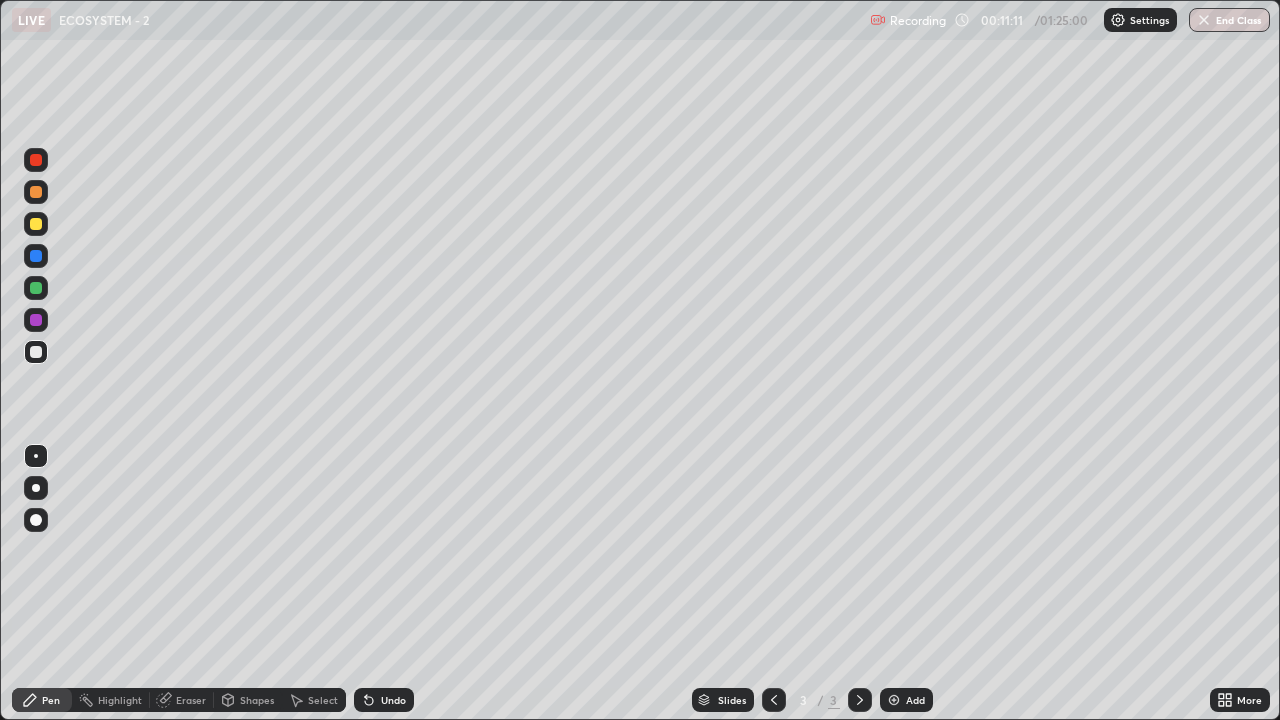click at bounding box center [36, 456] 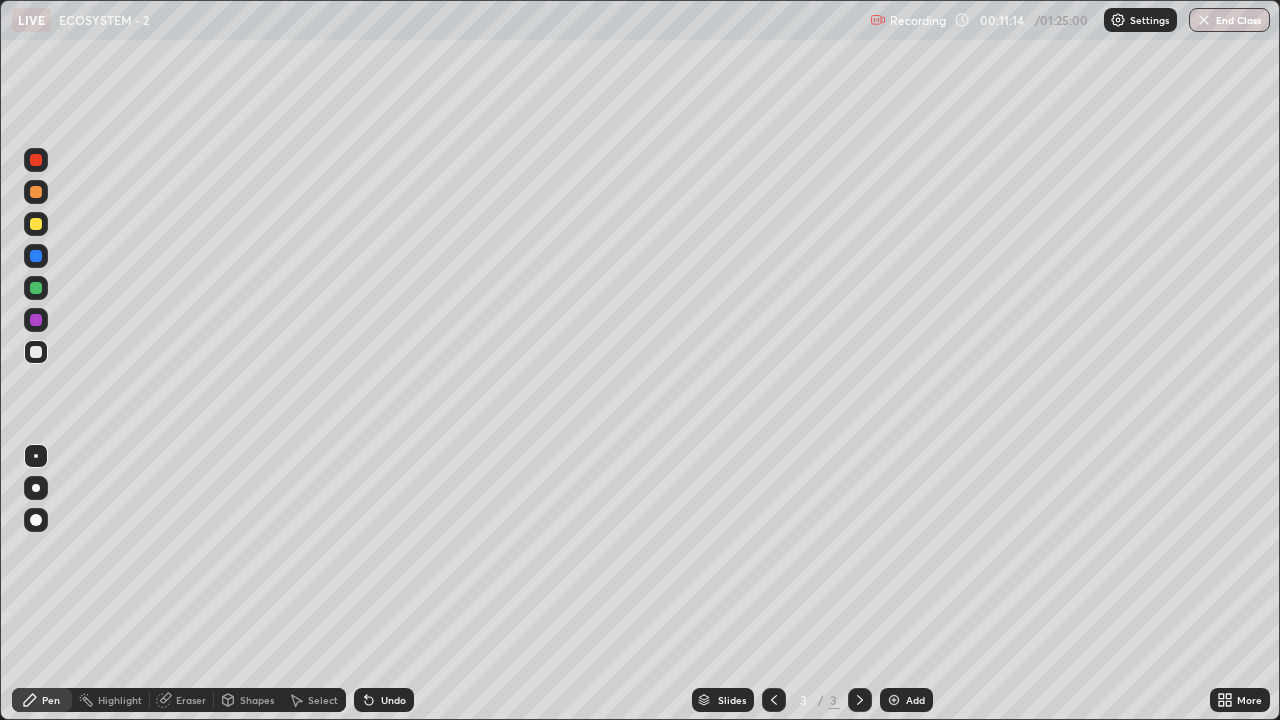 click at bounding box center (36, 352) 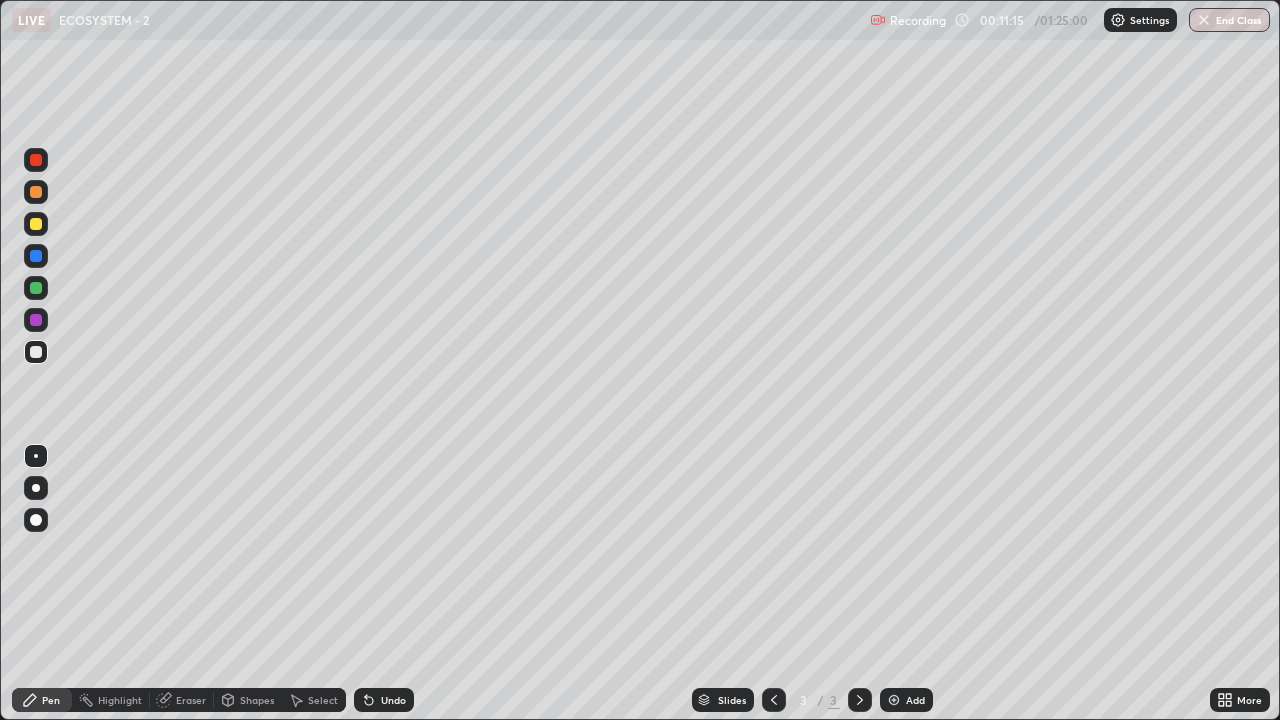 click at bounding box center (36, 488) 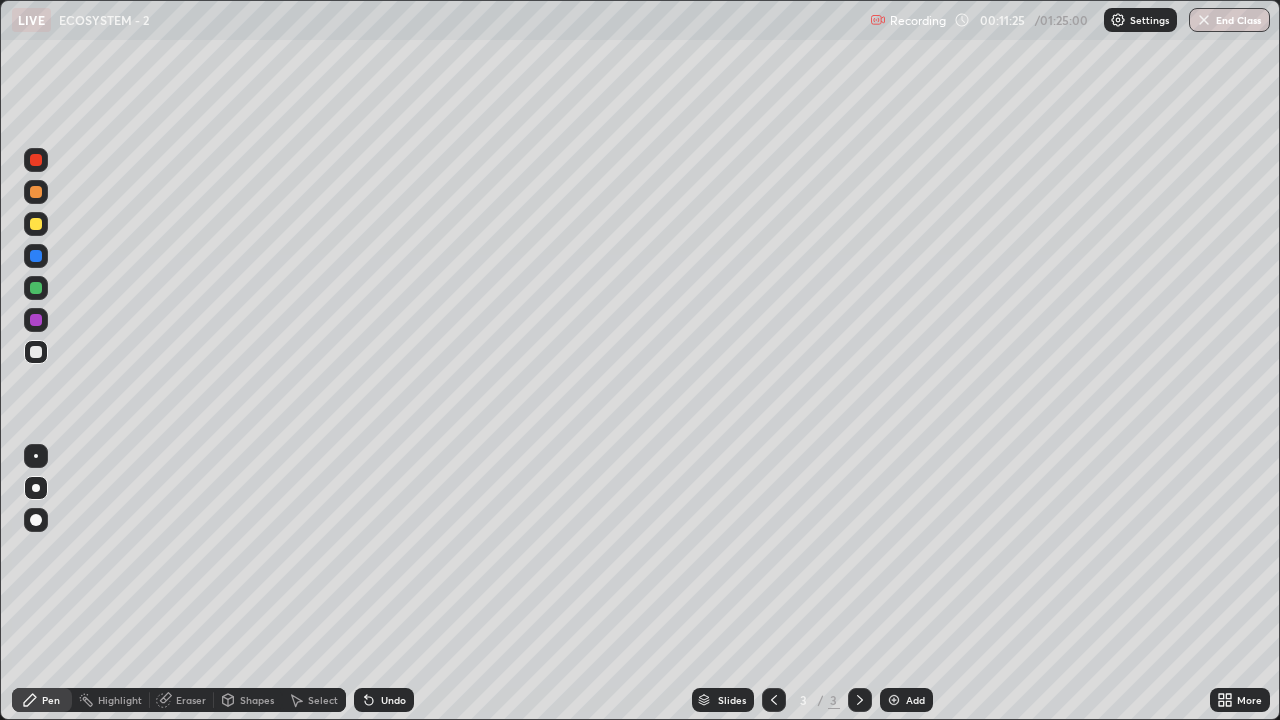 click at bounding box center [36, 192] 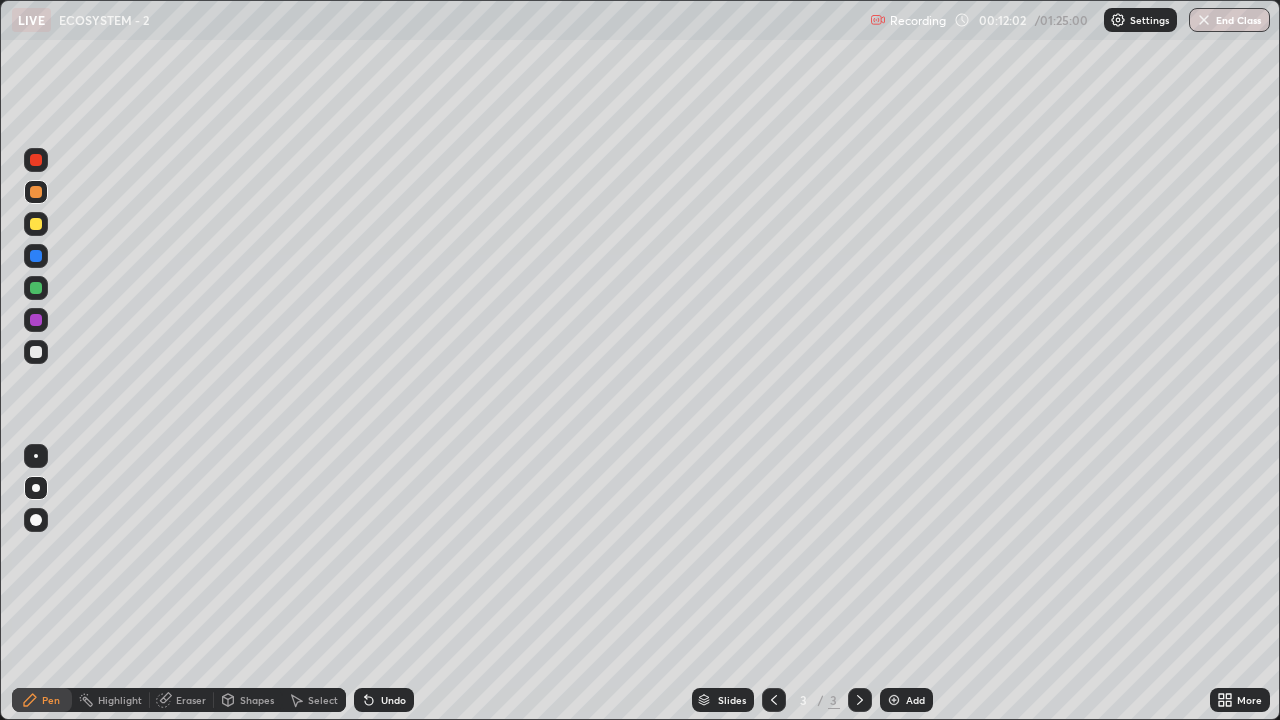click at bounding box center [36, 352] 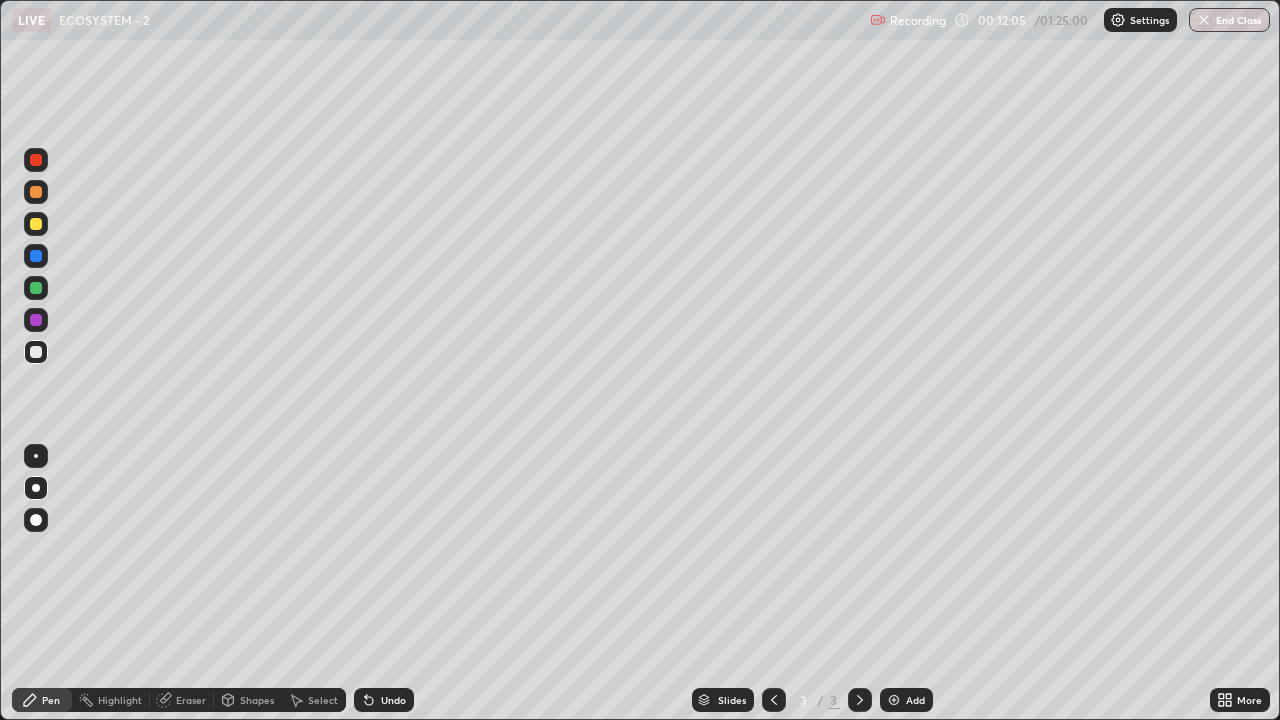 click at bounding box center [36, 288] 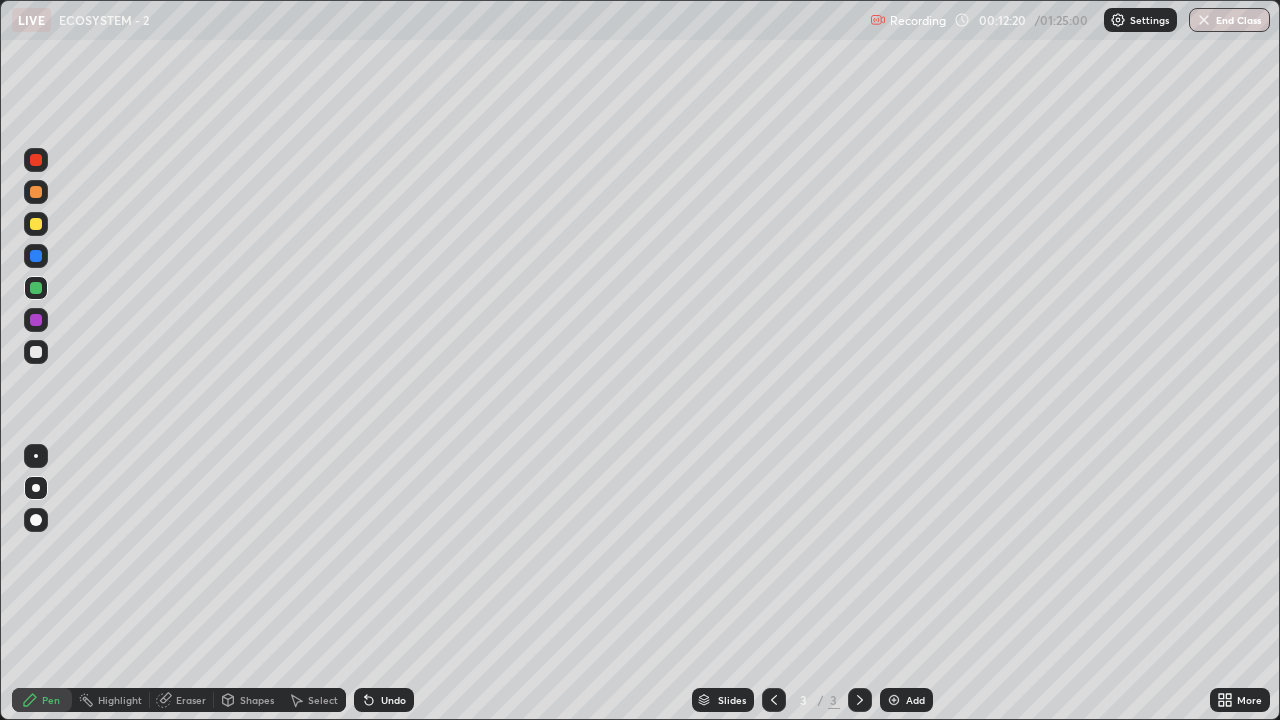 click at bounding box center [36, 352] 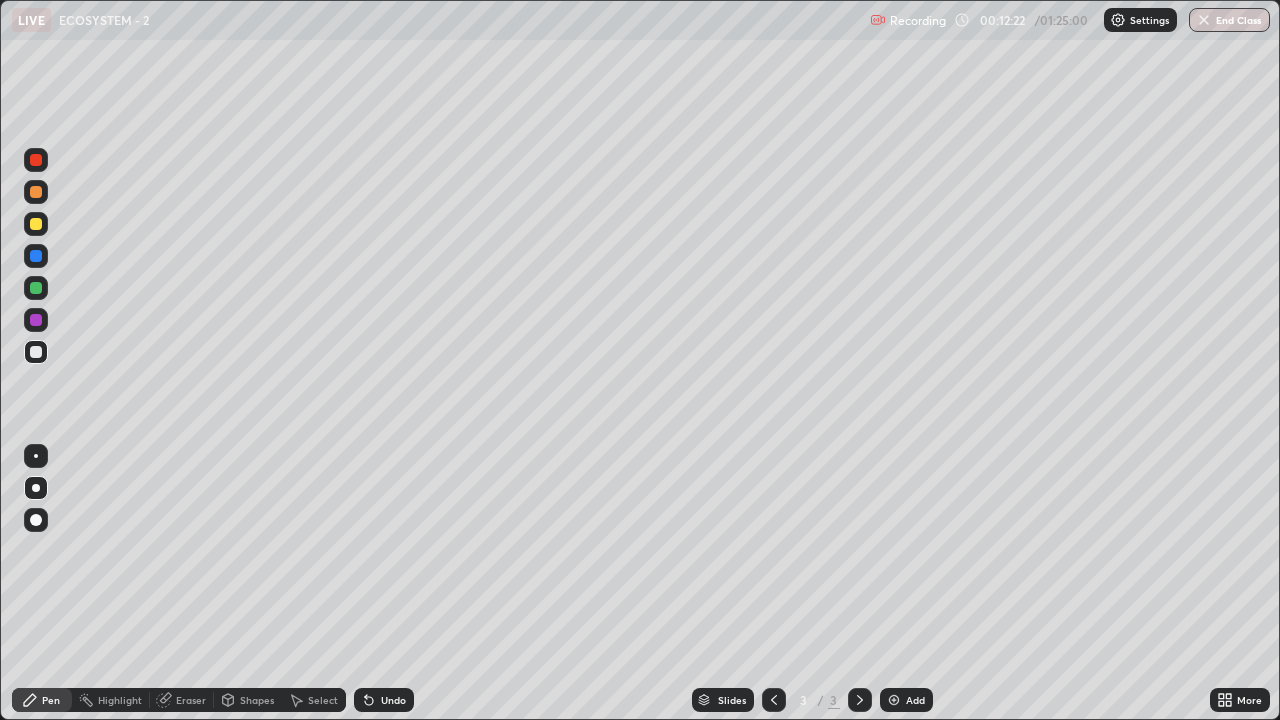 click at bounding box center (36, 288) 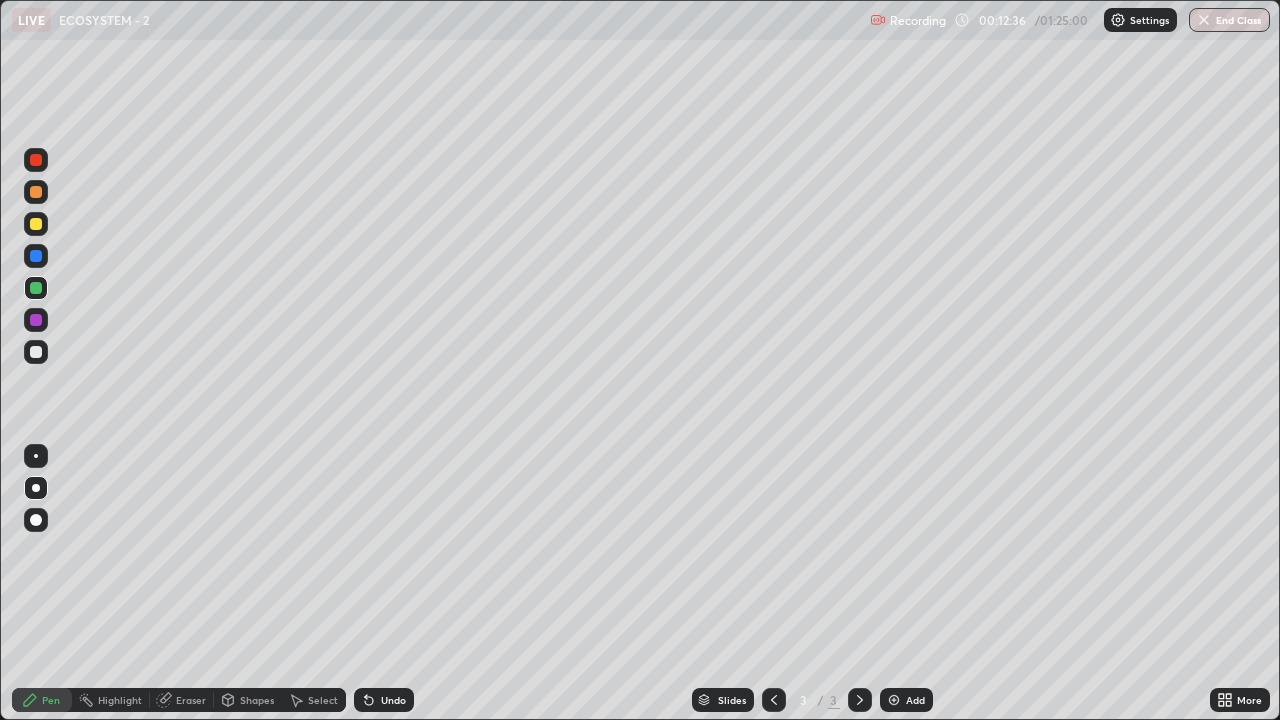 click on "Undo" at bounding box center [393, 700] 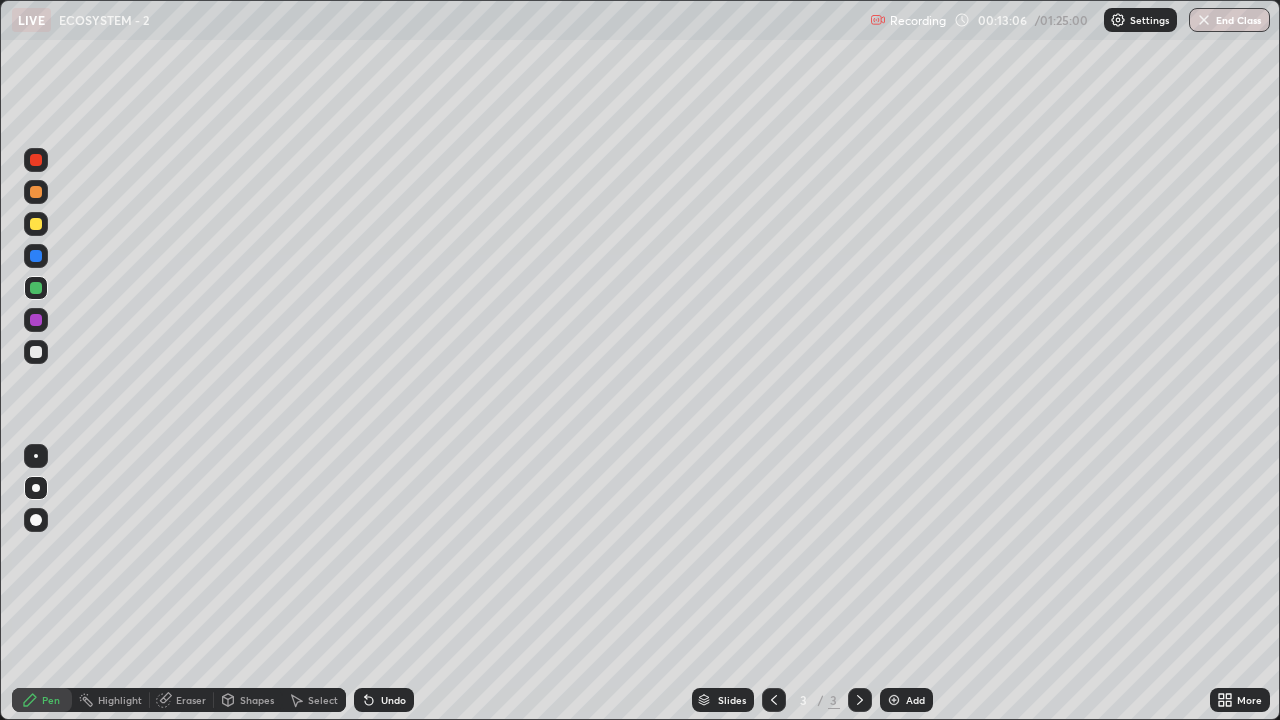 click at bounding box center (36, 352) 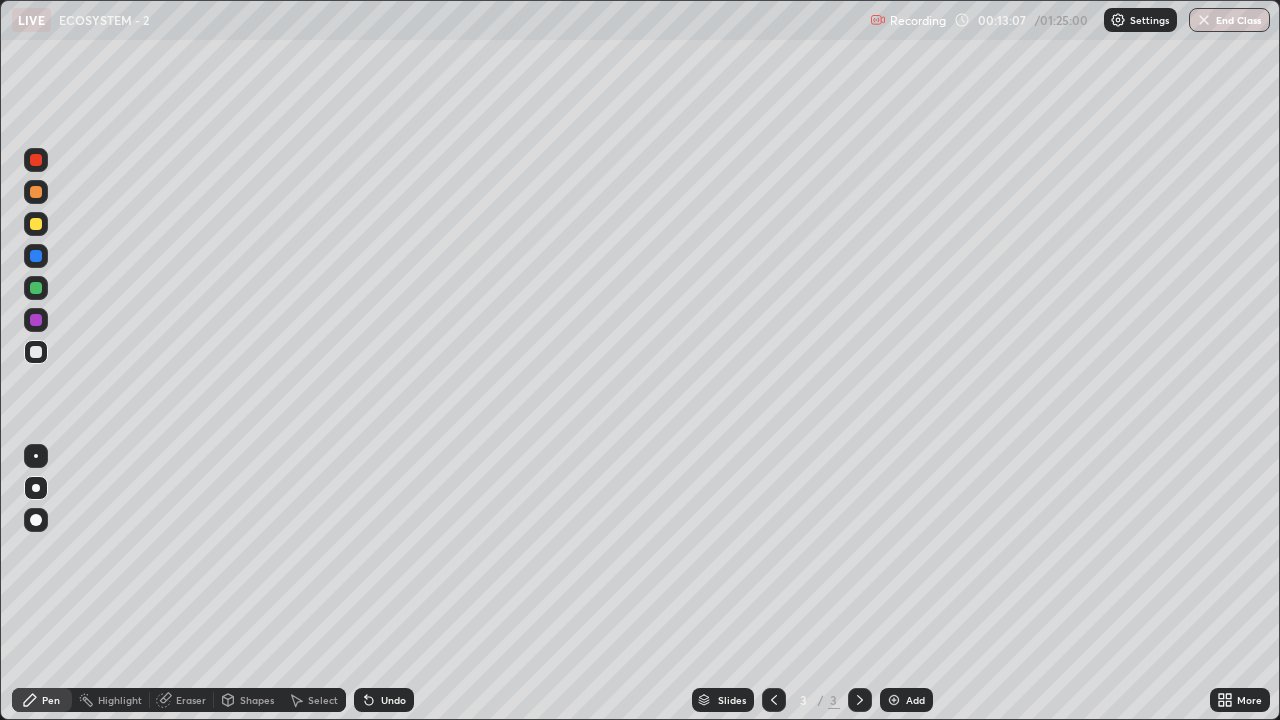 click at bounding box center (36, 224) 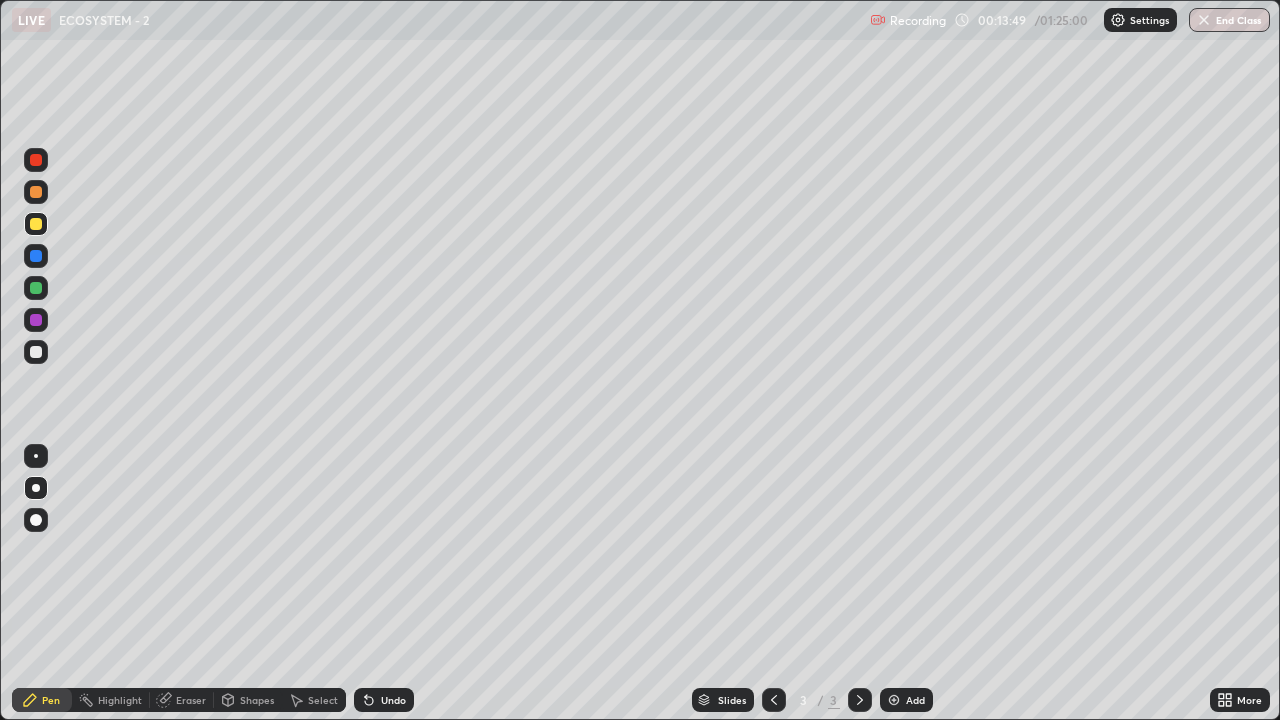 click on "Undo" at bounding box center [384, 700] 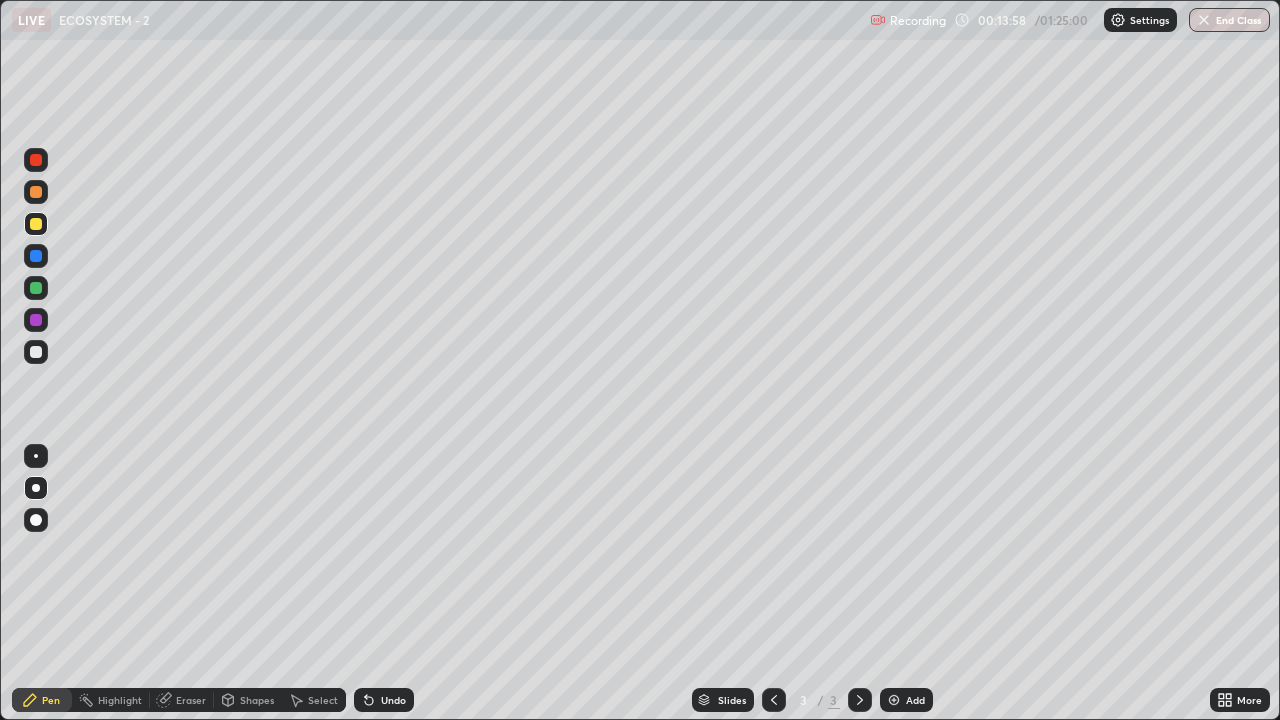 click on "Undo" at bounding box center [393, 700] 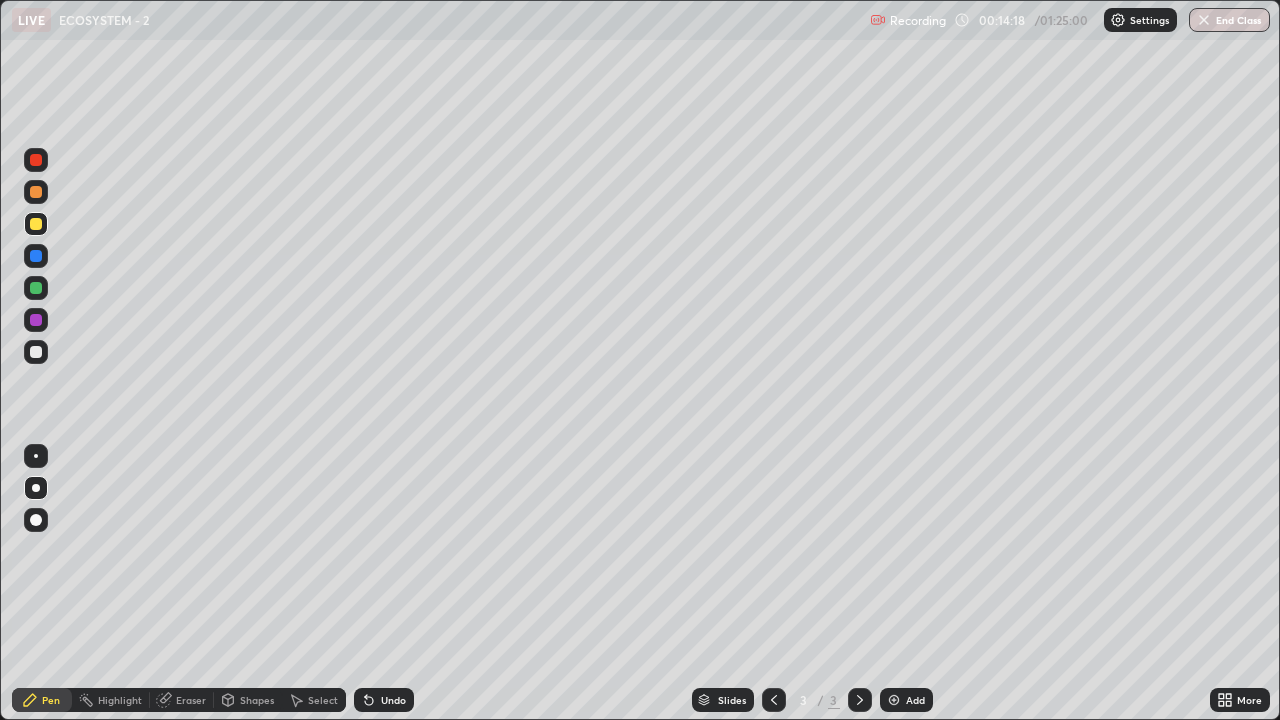click at bounding box center [36, 352] 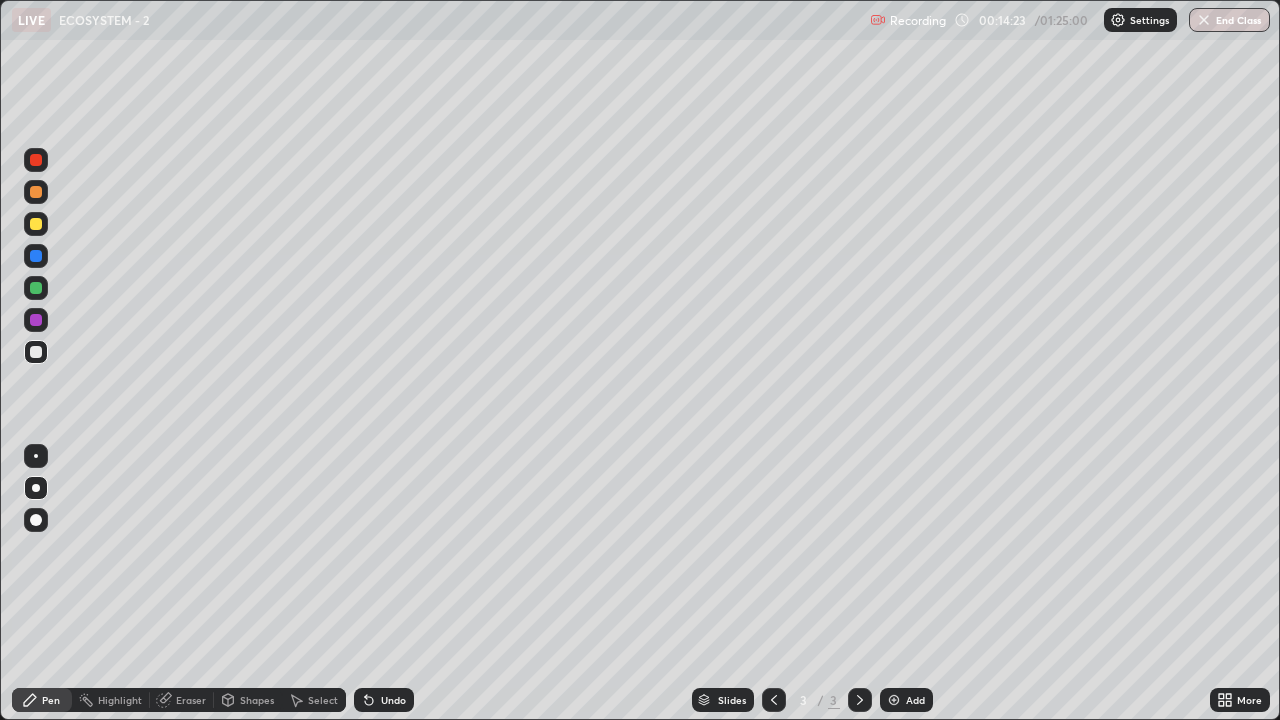 click at bounding box center (36, 288) 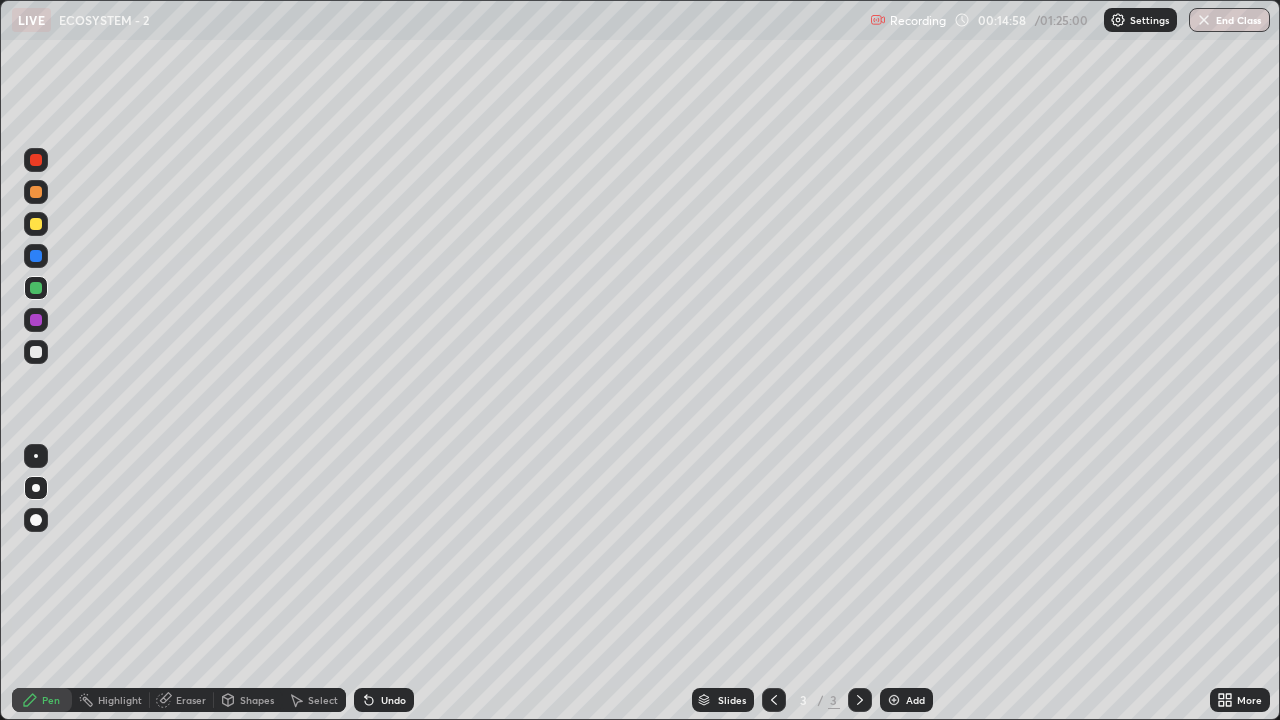 click at bounding box center (36, 352) 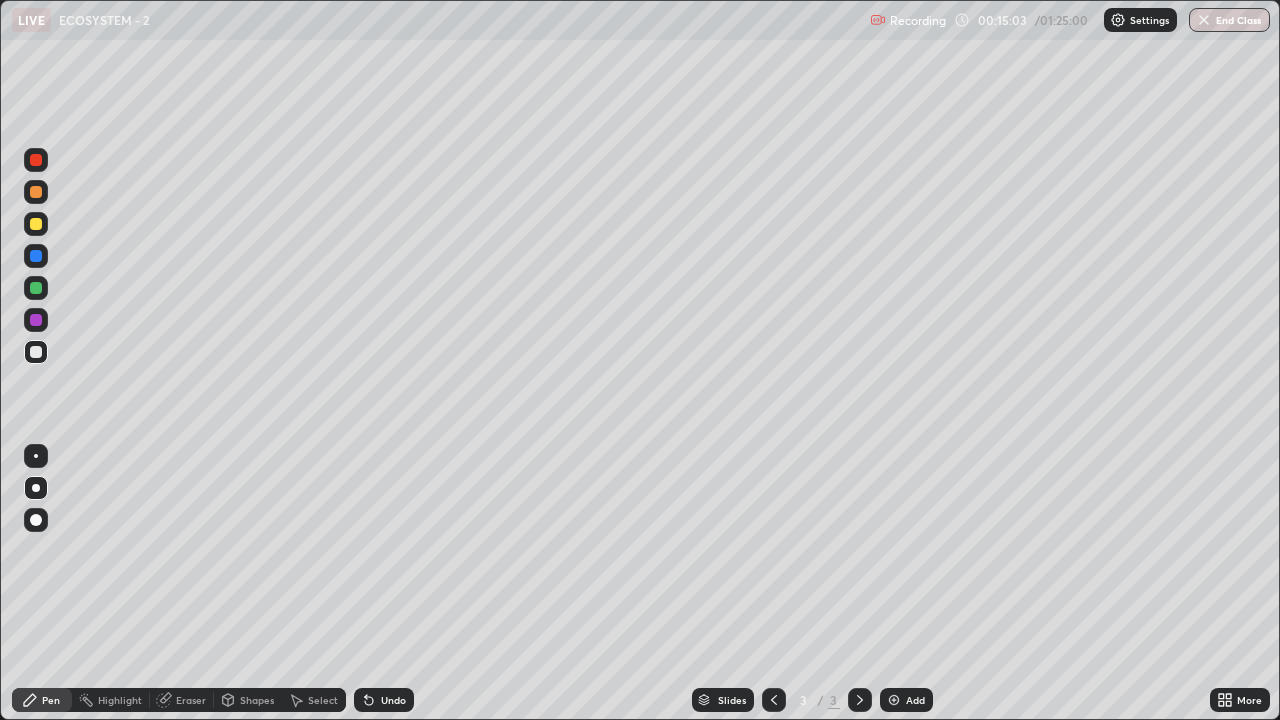 click at bounding box center [36, 288] 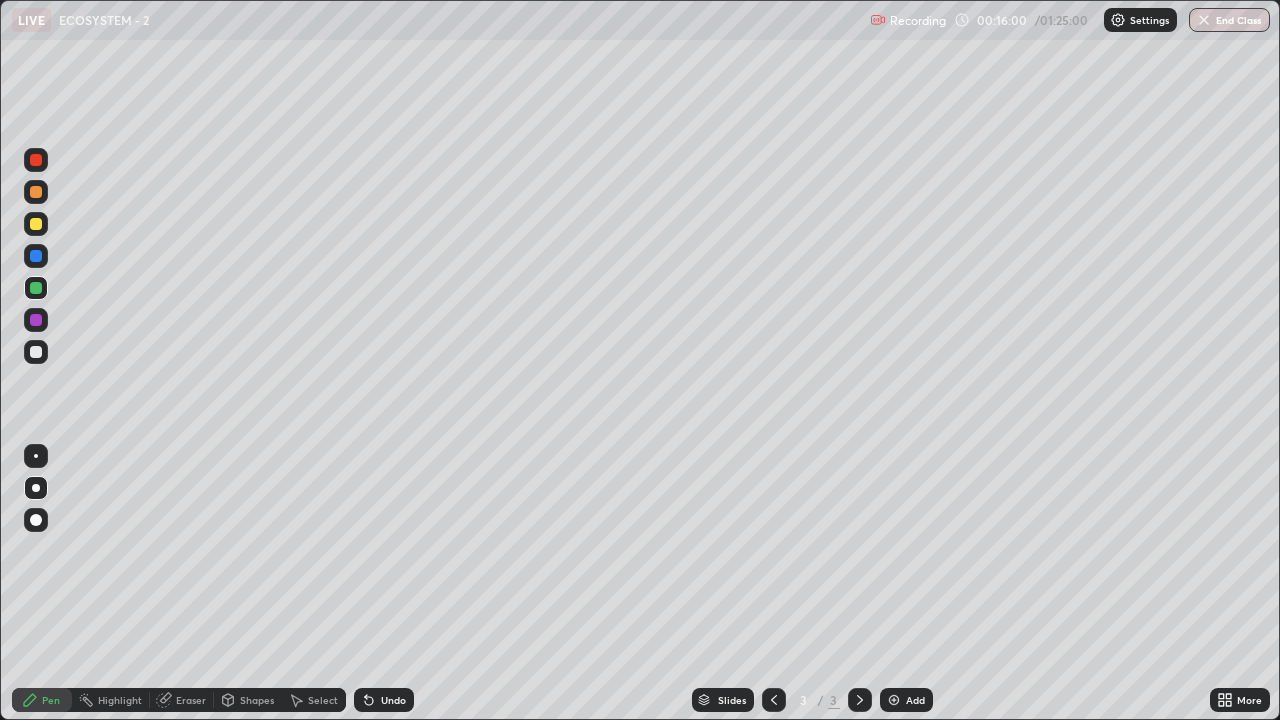 click at bounding box center (894, 700) 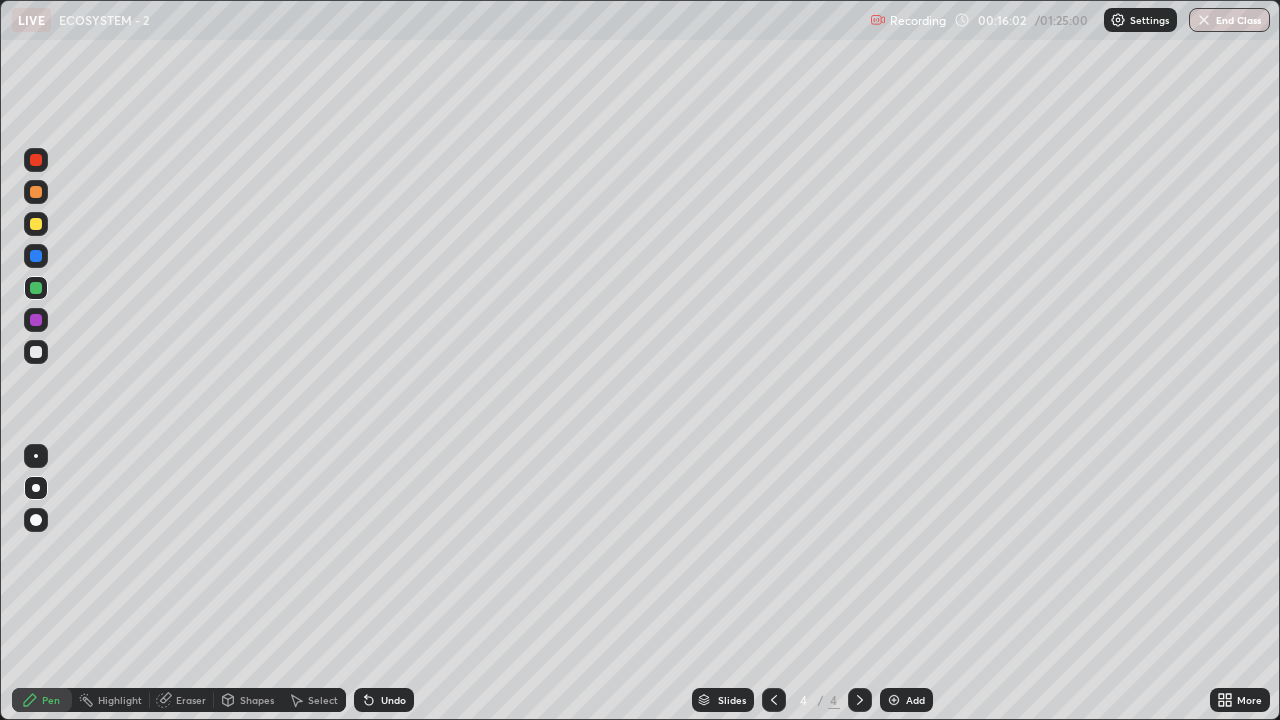 click at bounding box center (36, 352) 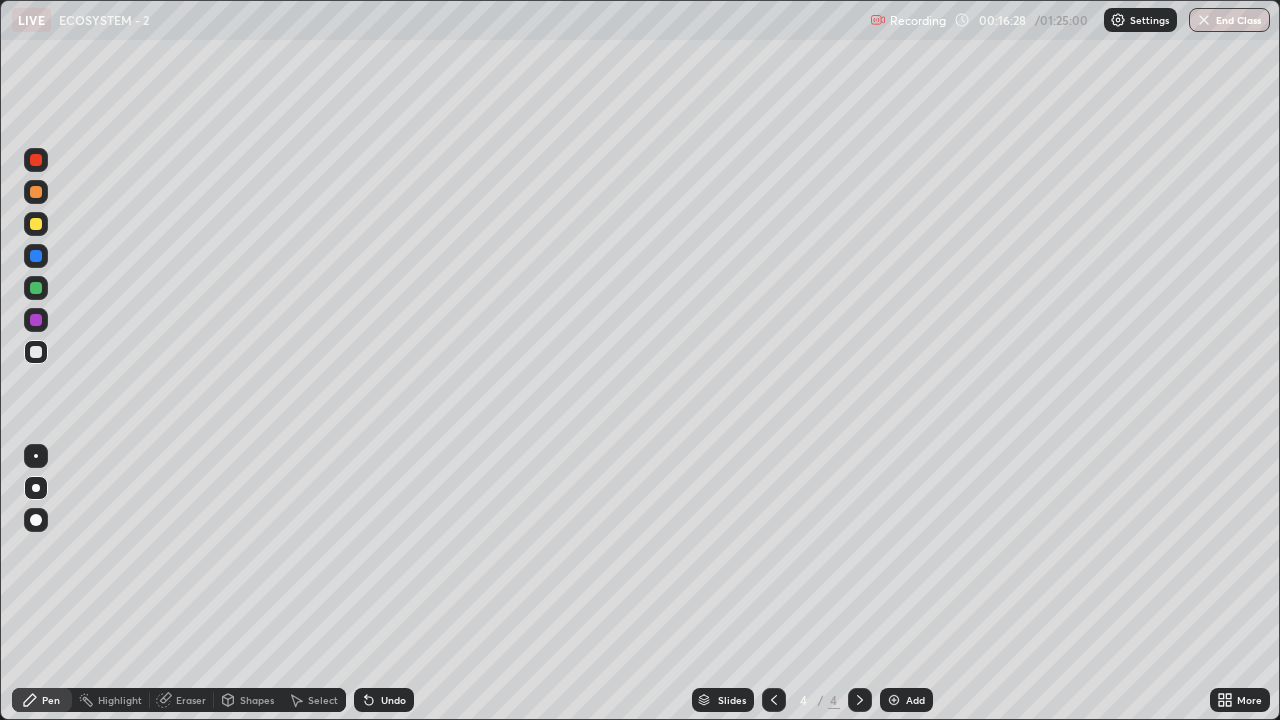 click on "Highlight" at bounding box center (120, 700) 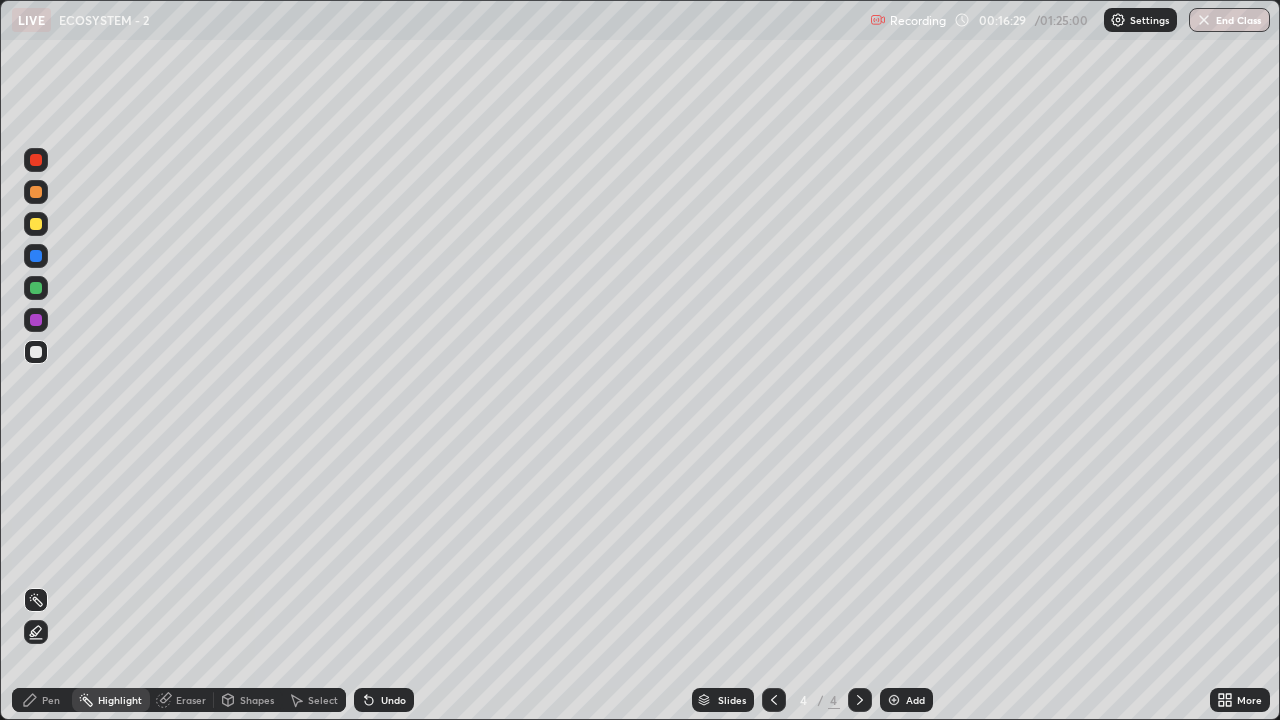 click 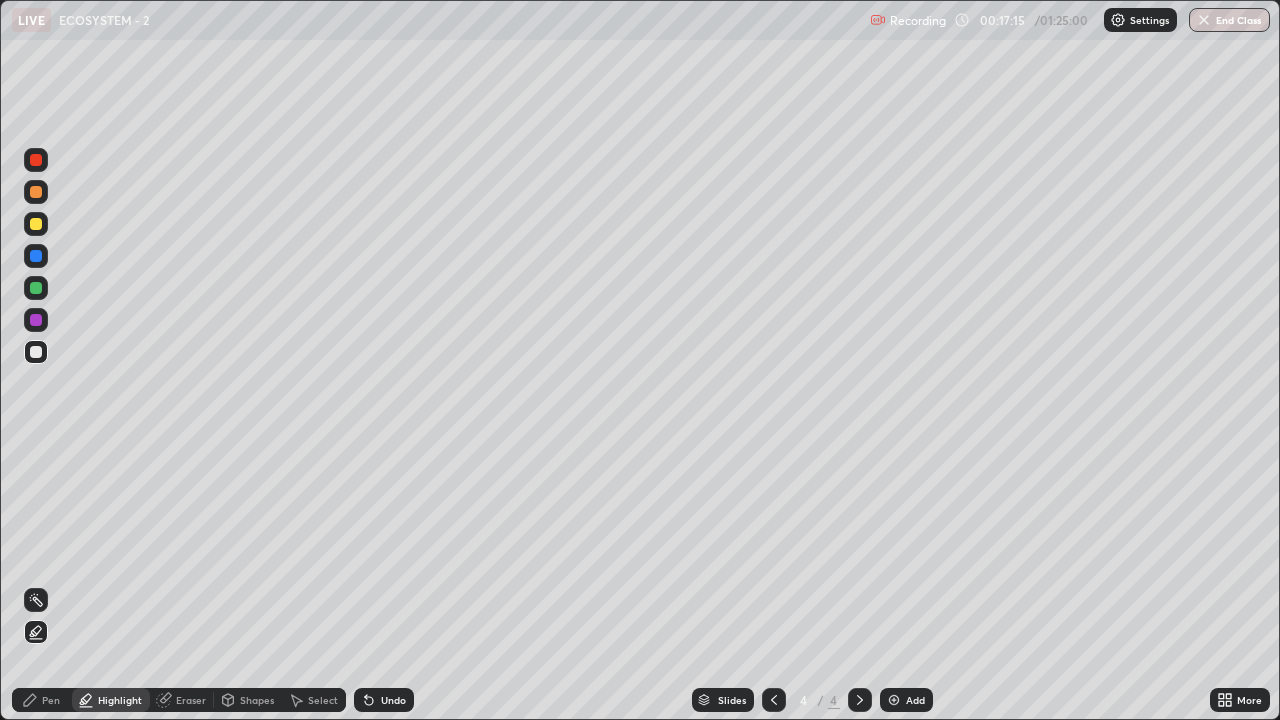click on "Pen" at bounding box center (51, 700) 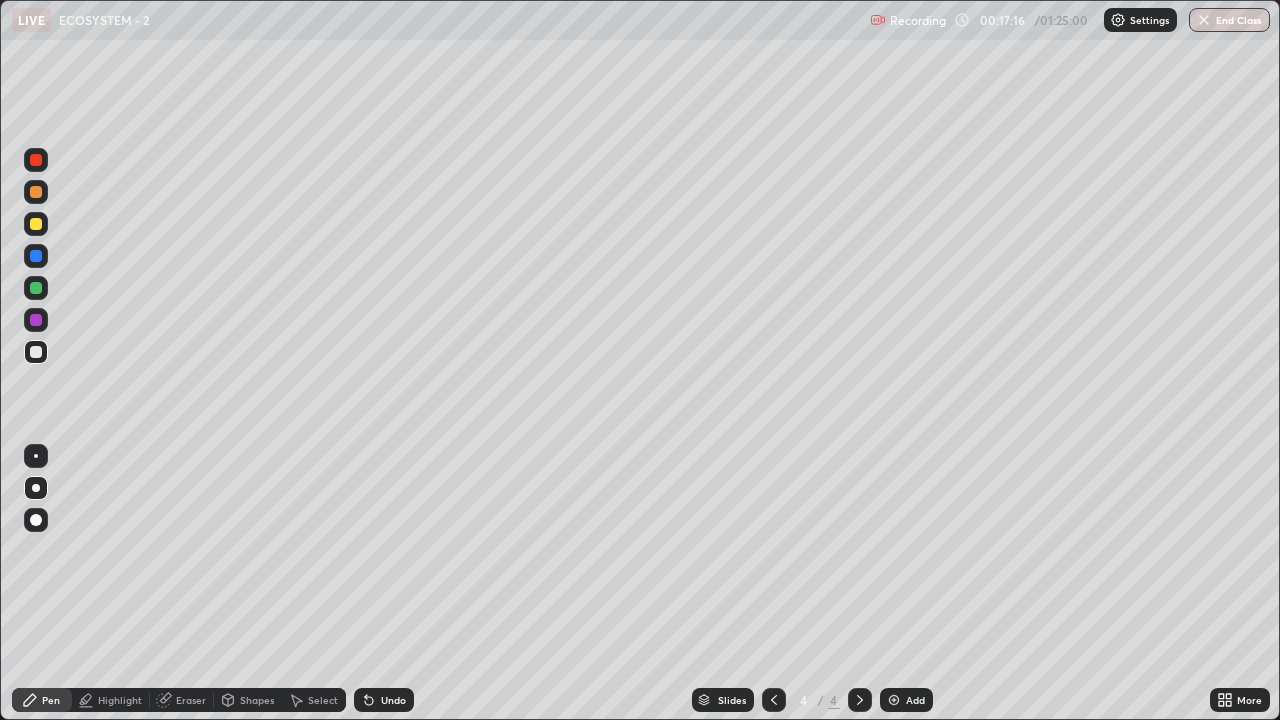 click at bounding box center (36, 488) 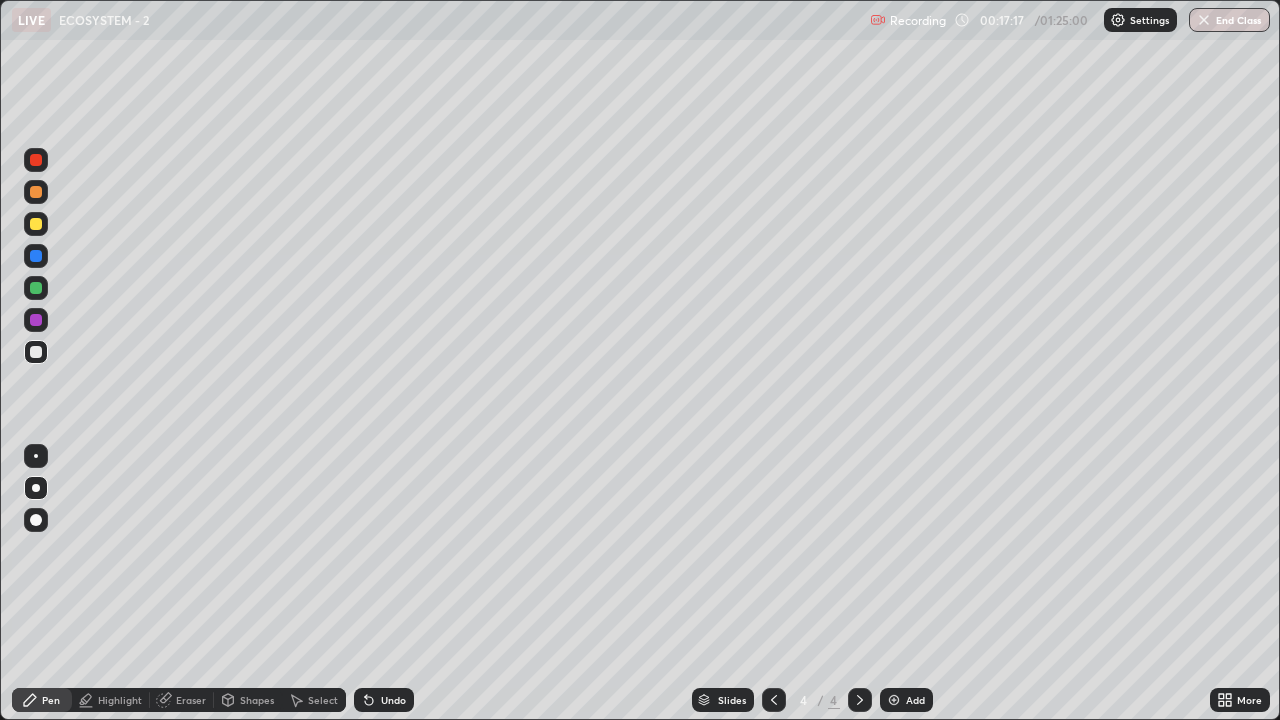 click at bounding box center (36, 352) 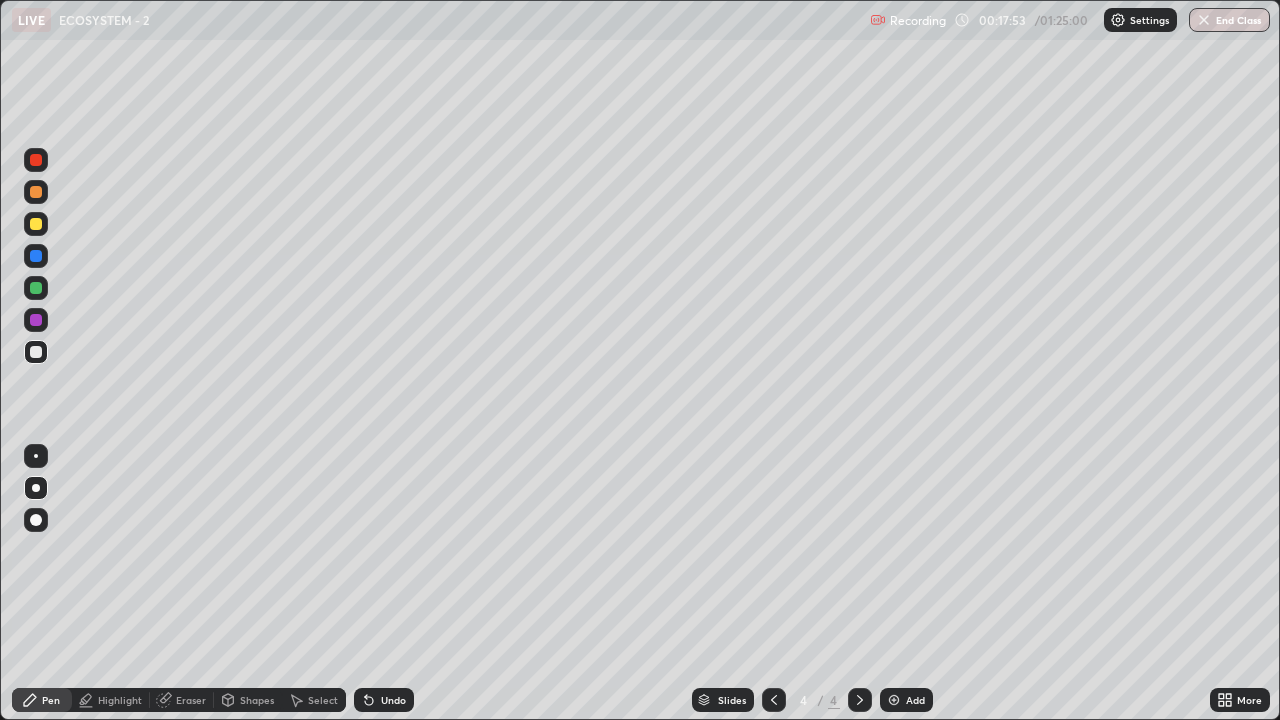 click at bounding box center (36, 288) 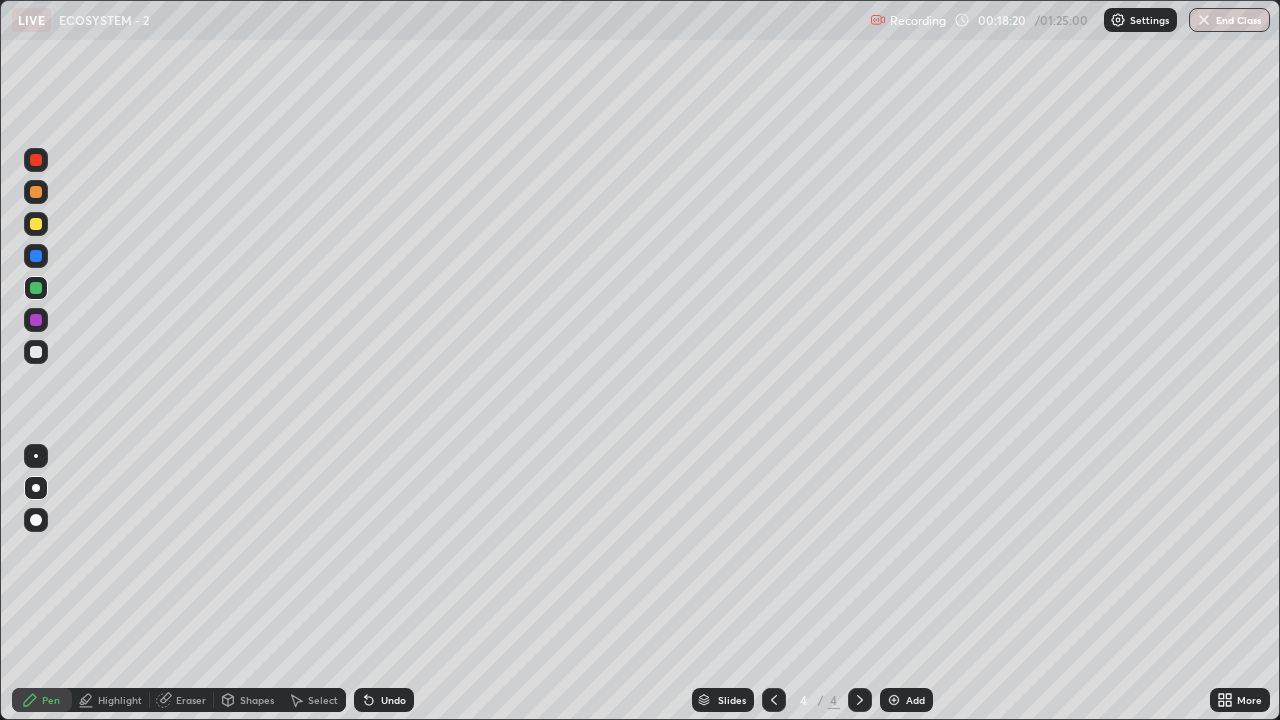 click at bounding box center [36, 224] 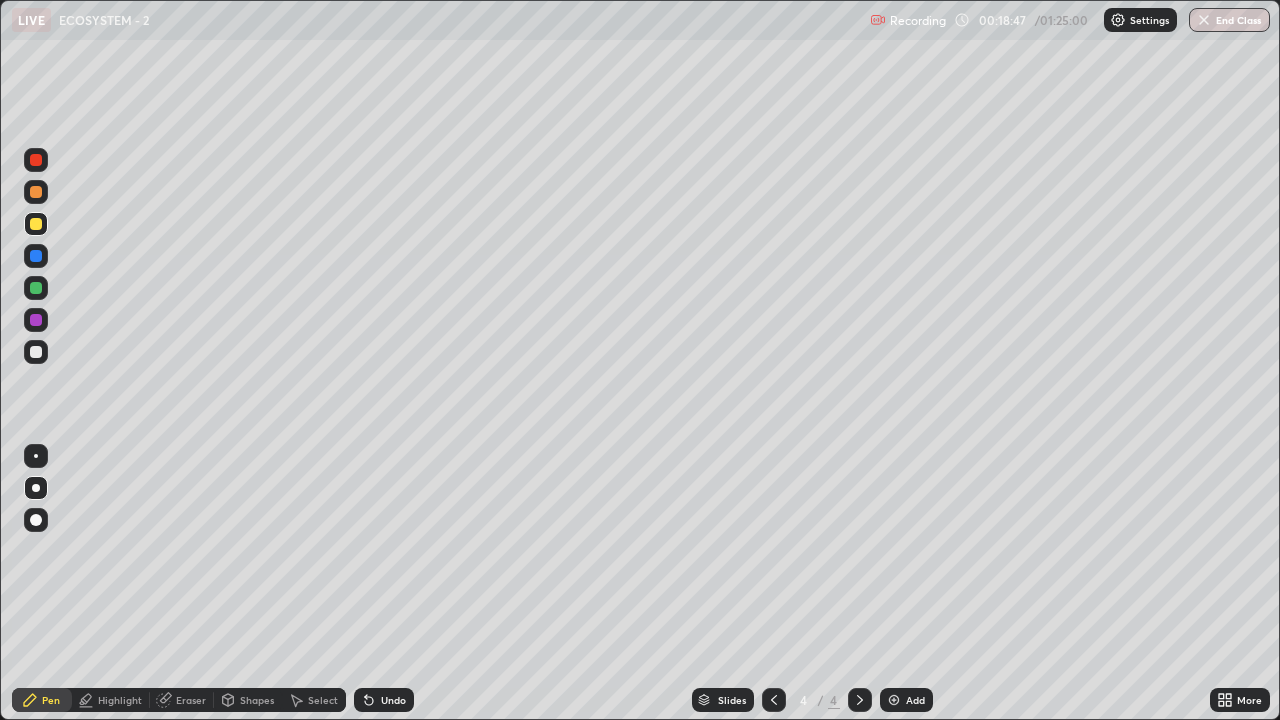 click on "Add" at bounding box center (906, 700) 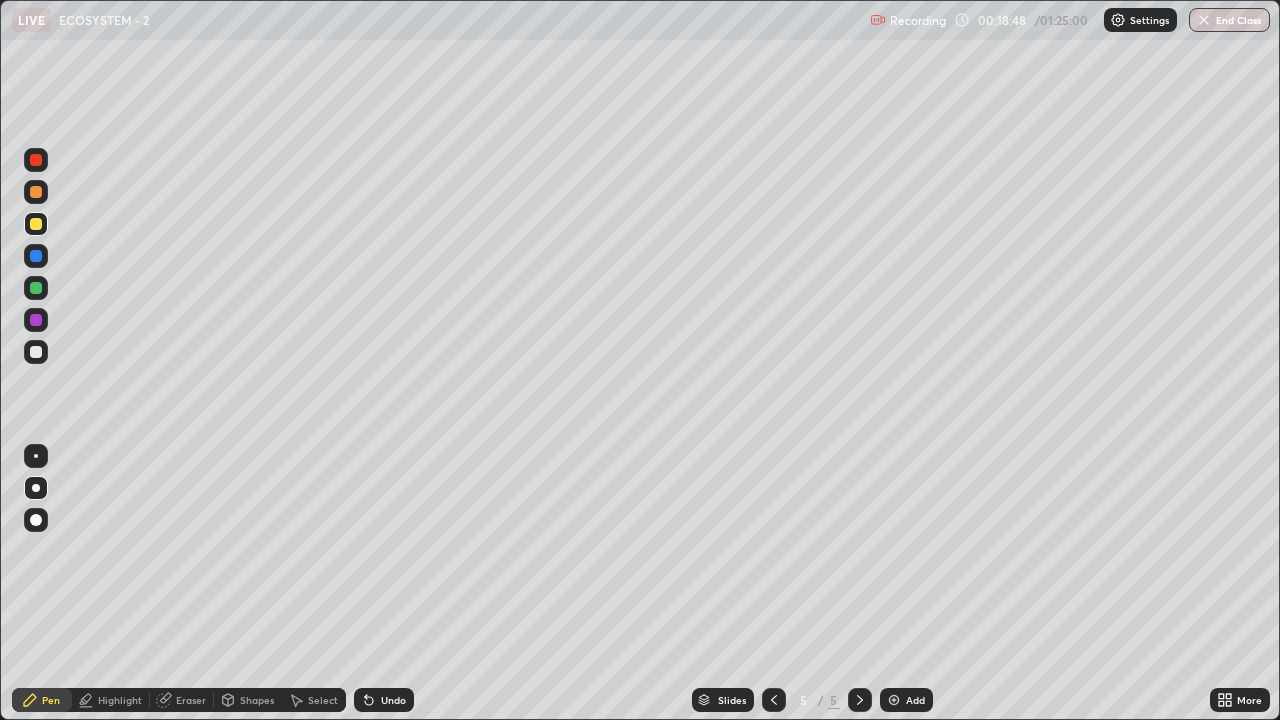 click at bounding box center (36, 488) 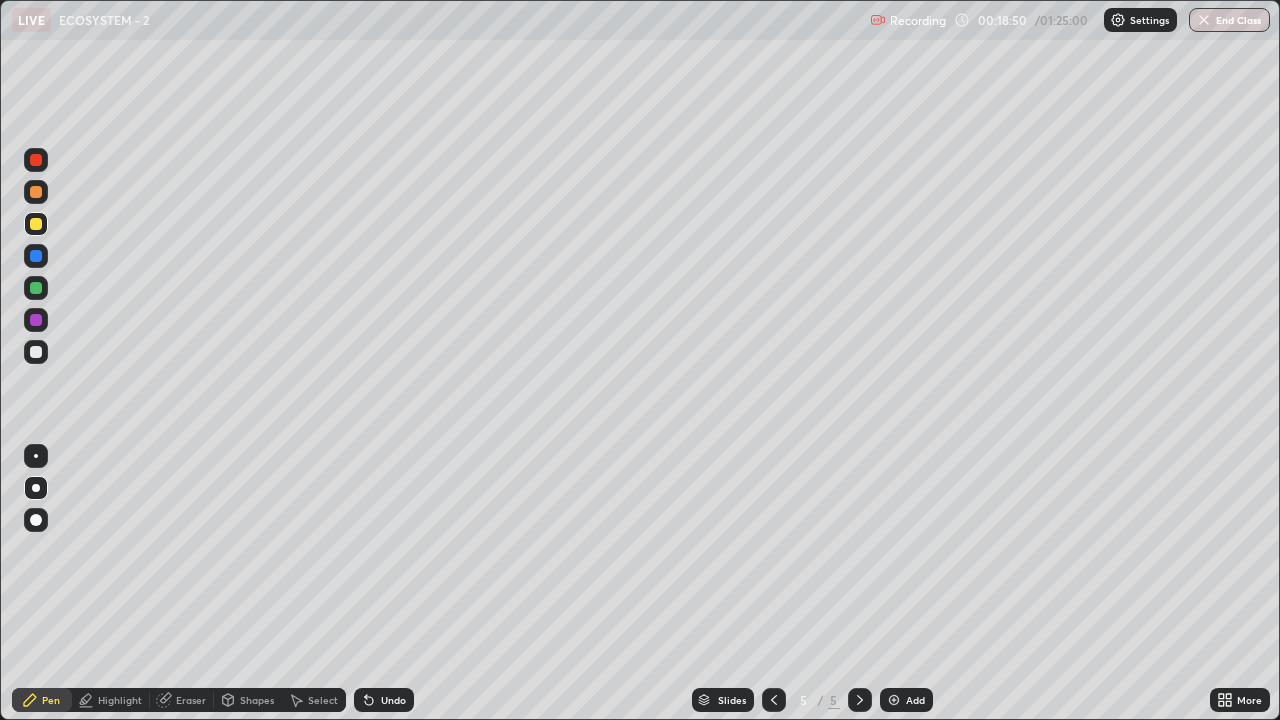 click at bounding box center [36, 192] 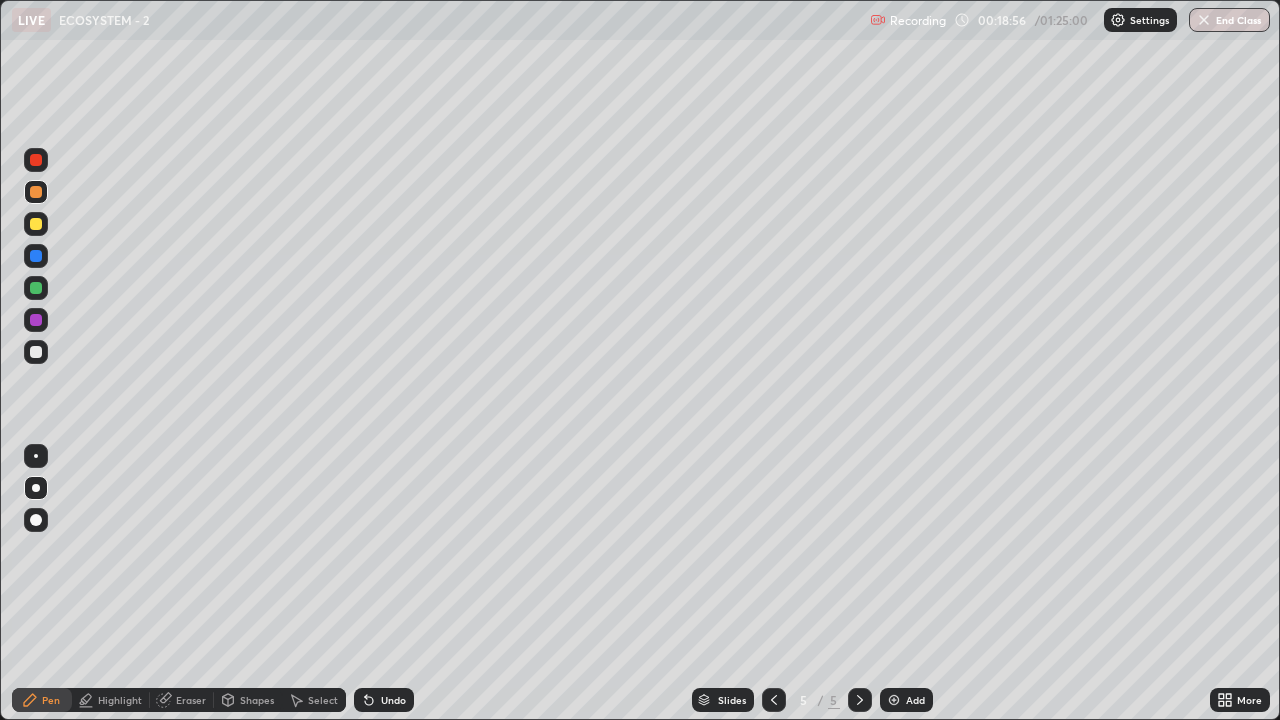 click at bounding box center (36, 192) 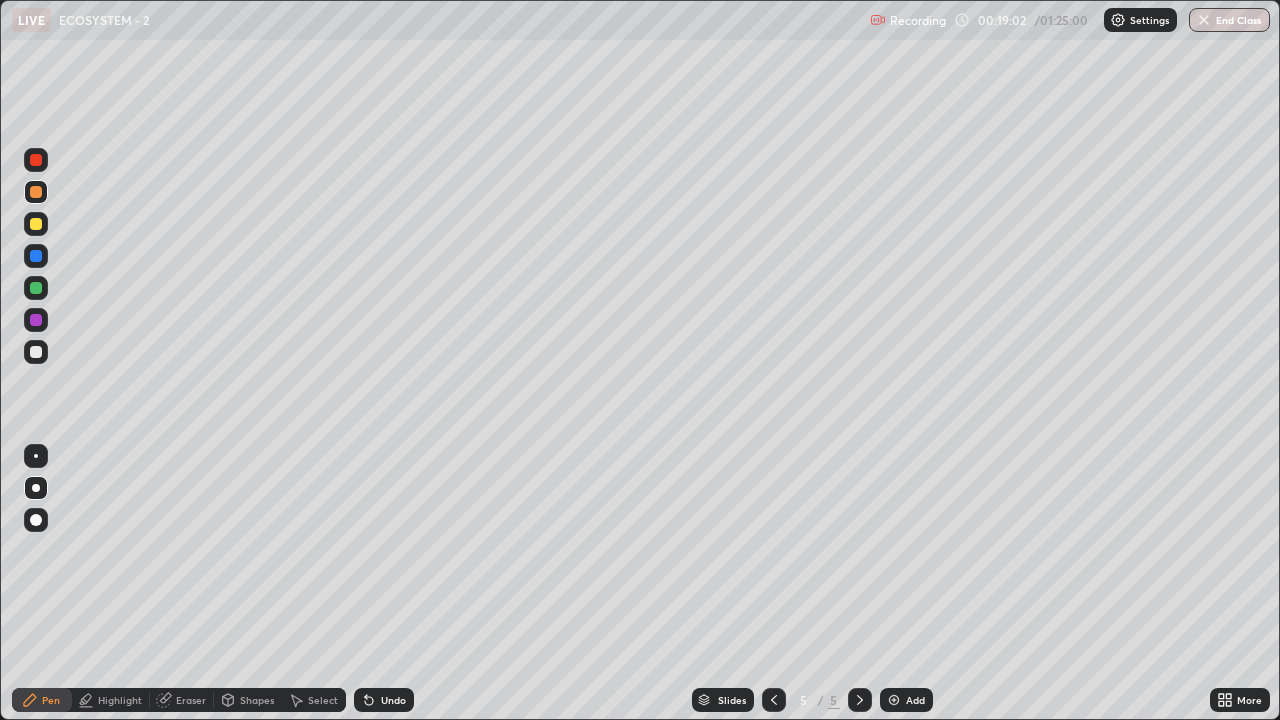 click at bounding box center (36, 352) 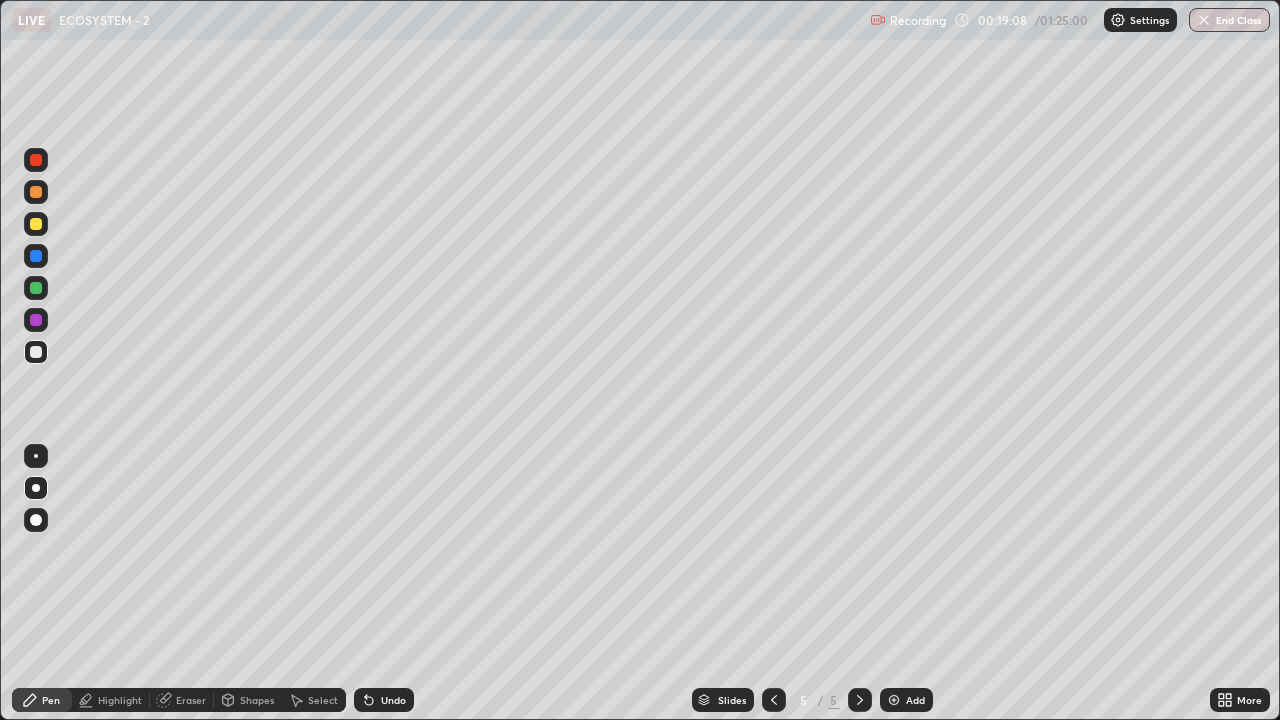 click at bounding box center (36, 192) 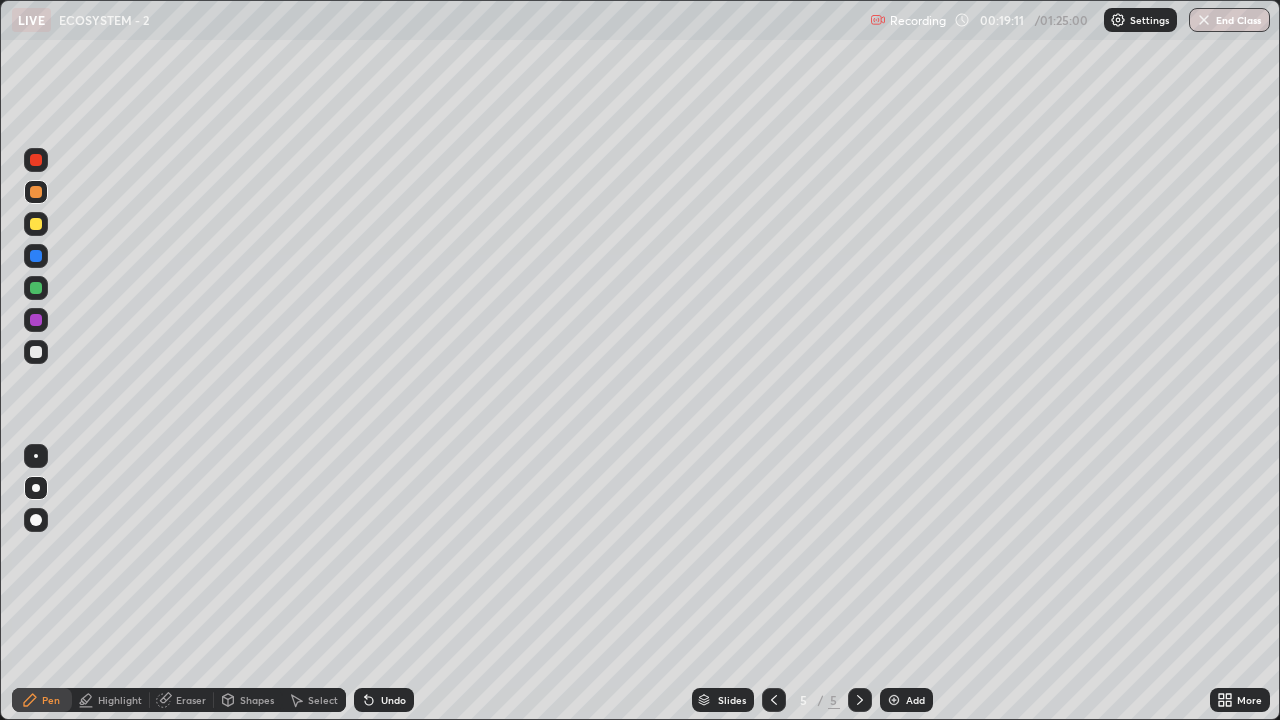 click on "Undo" at bounding box center (393, 700) 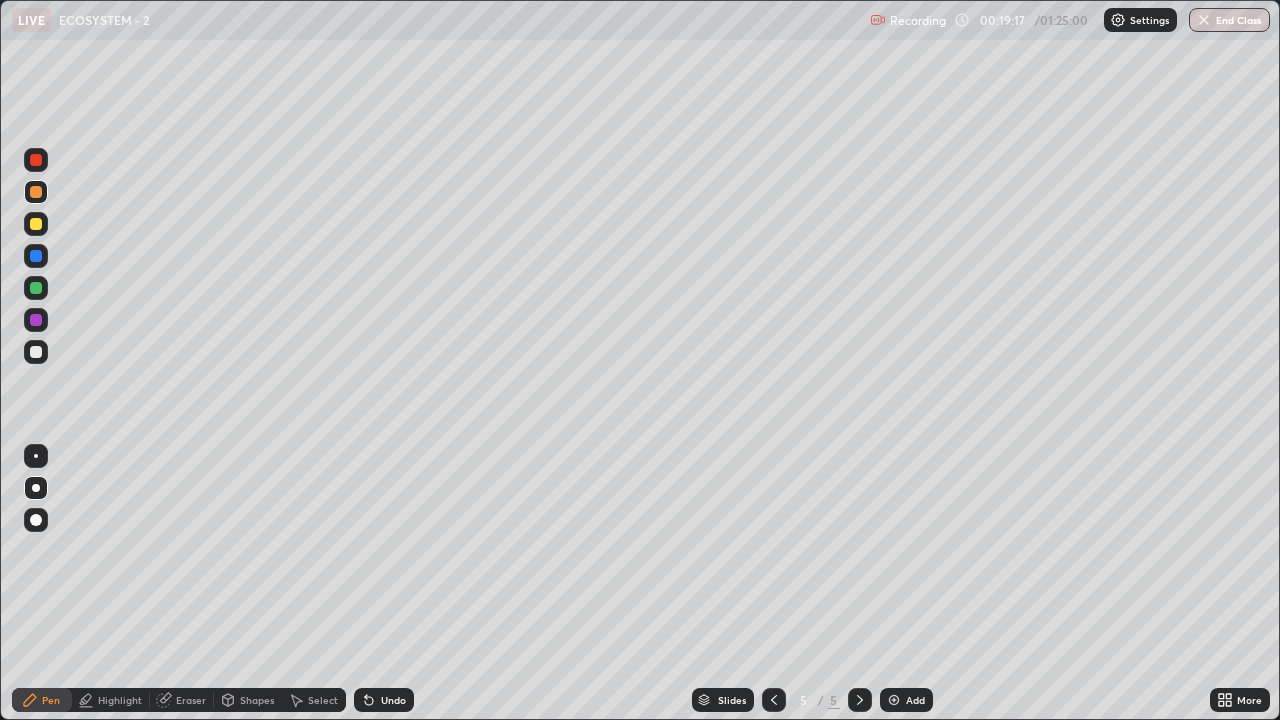 click at bounding box center [36, 352] 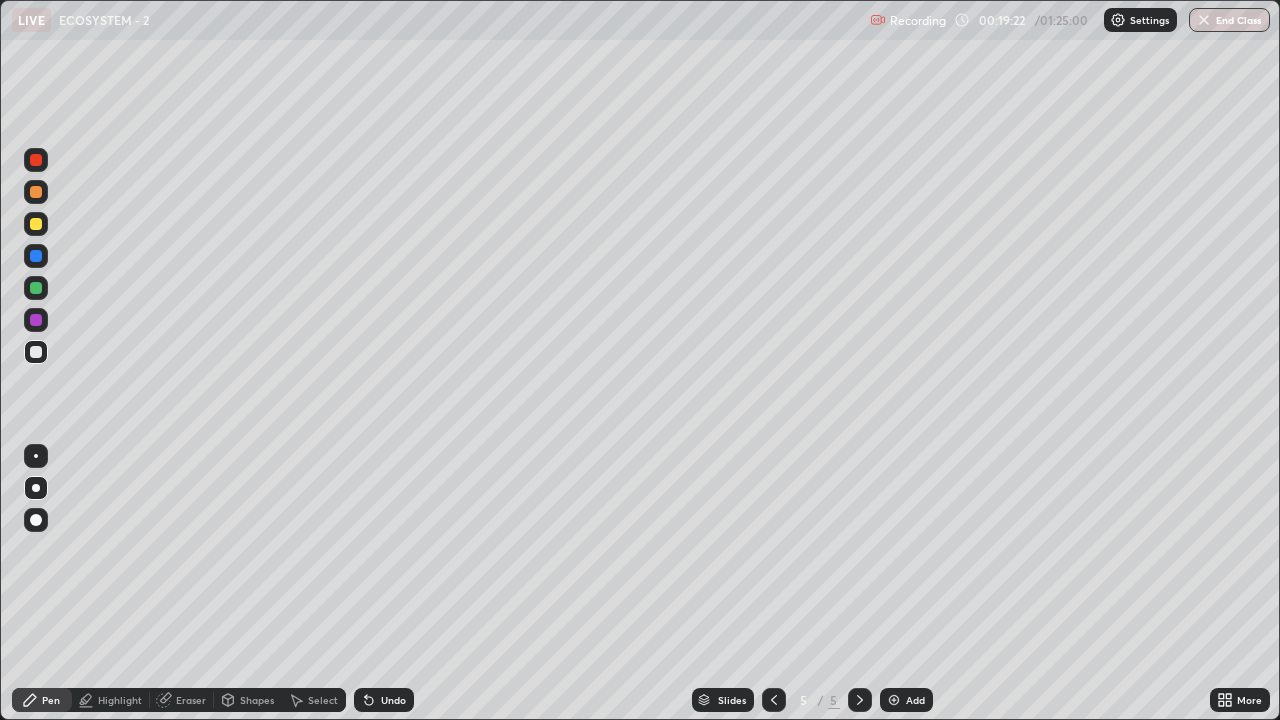 click at bounding box center [36, 288] 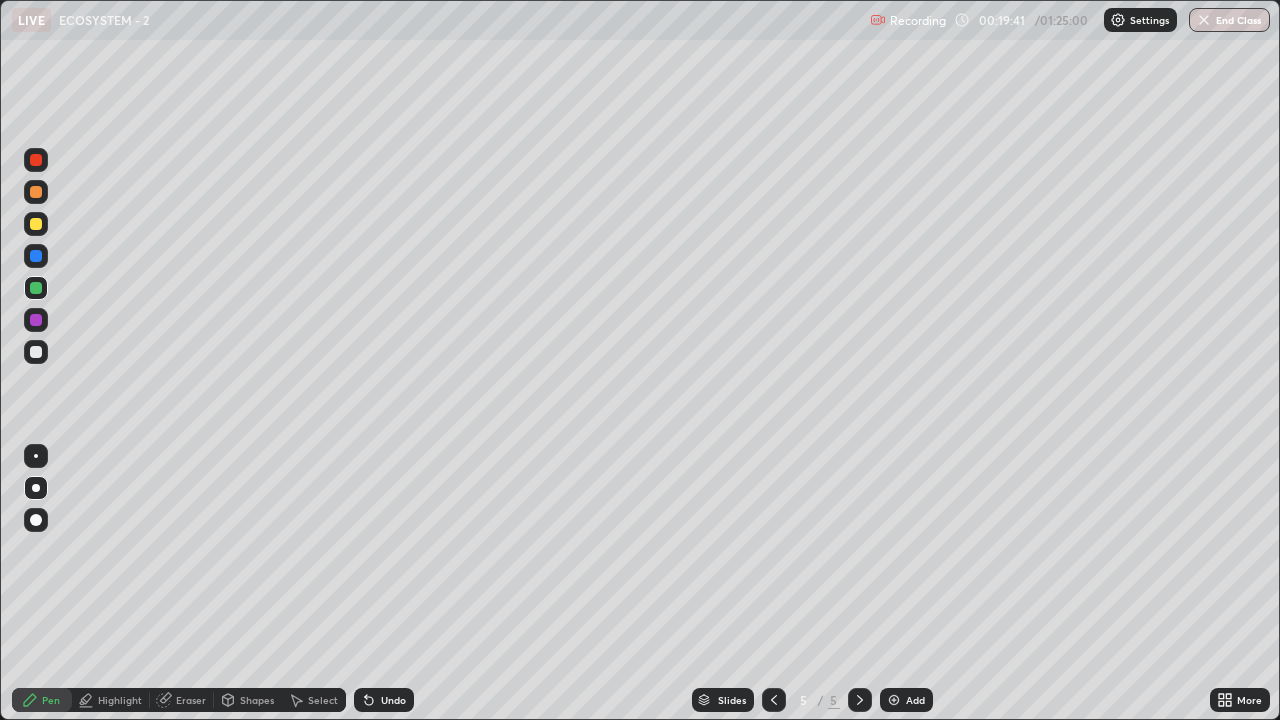 click at bounding box center (36, 224) 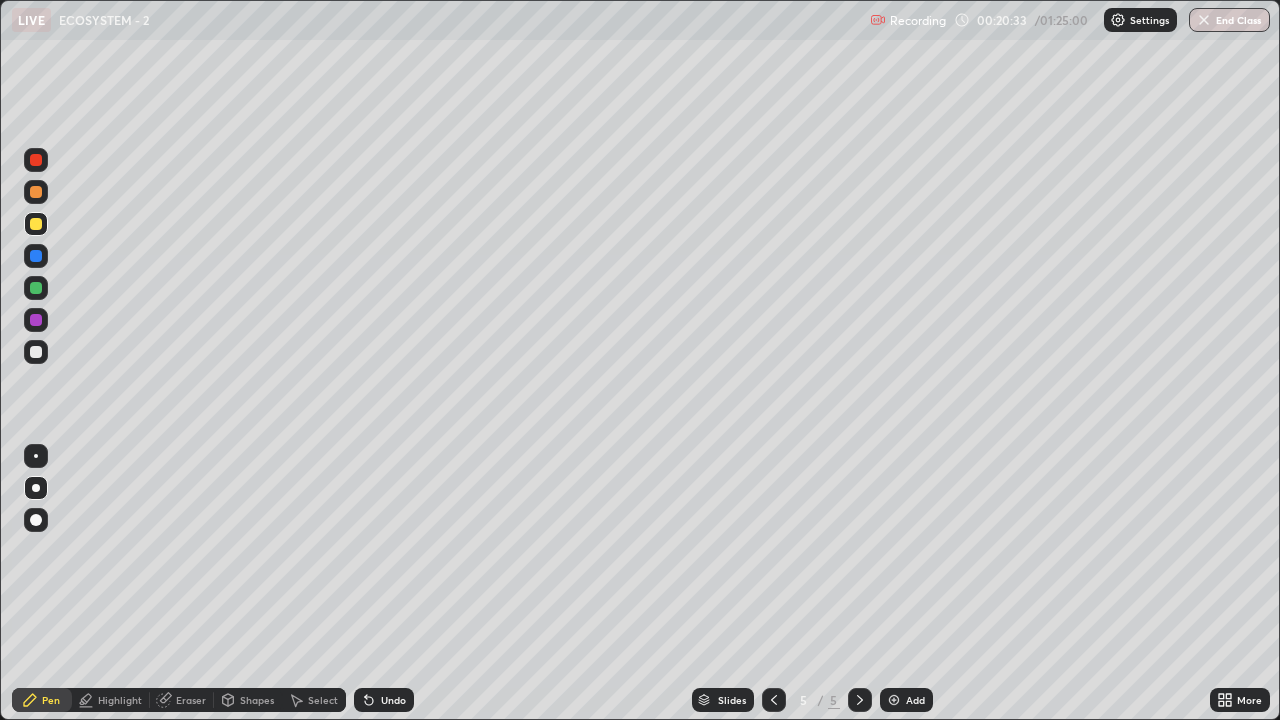 click on "Add" at bounding box center [906, 700] 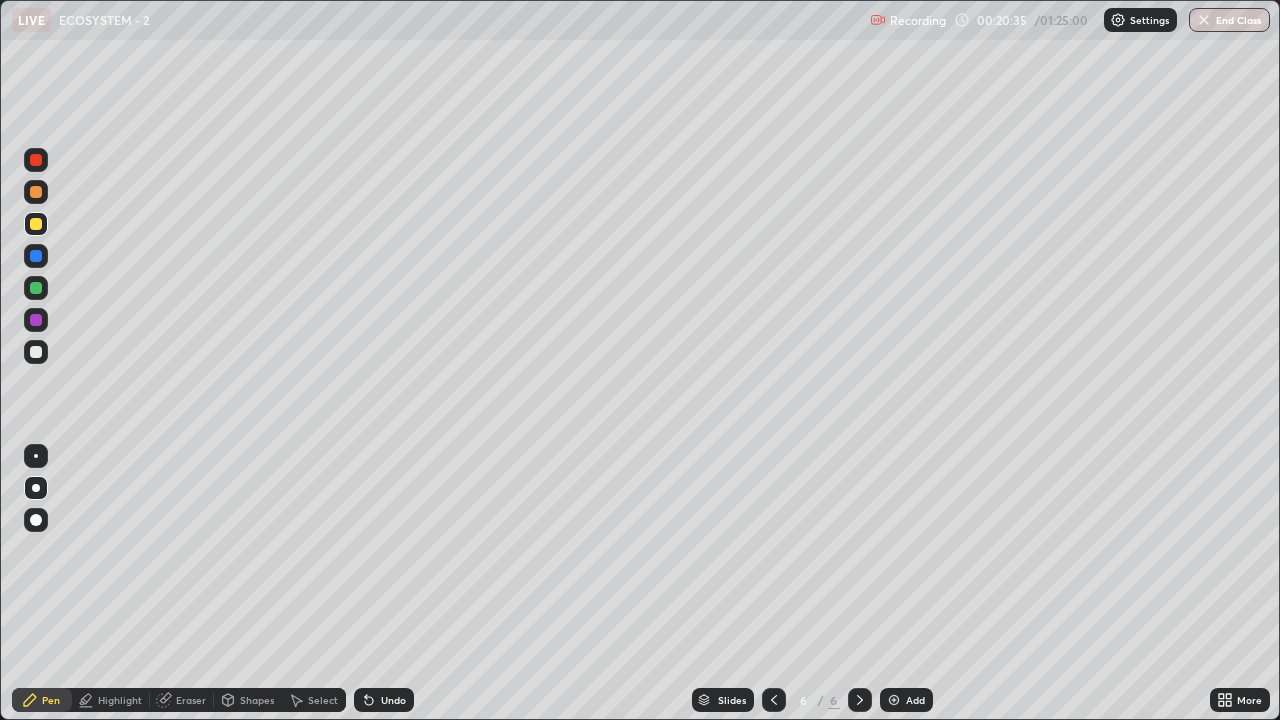 click at bounding box center [36, 352] 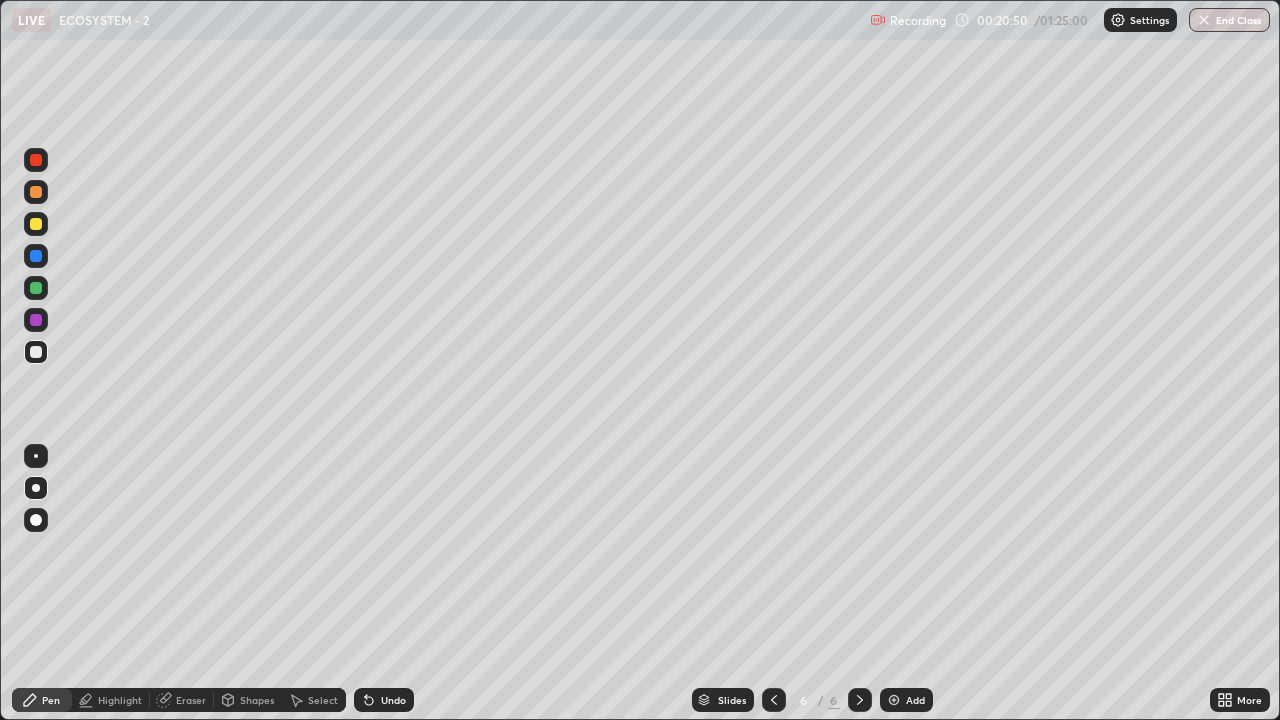 click on "Undo" at bounding box center [393, 700] 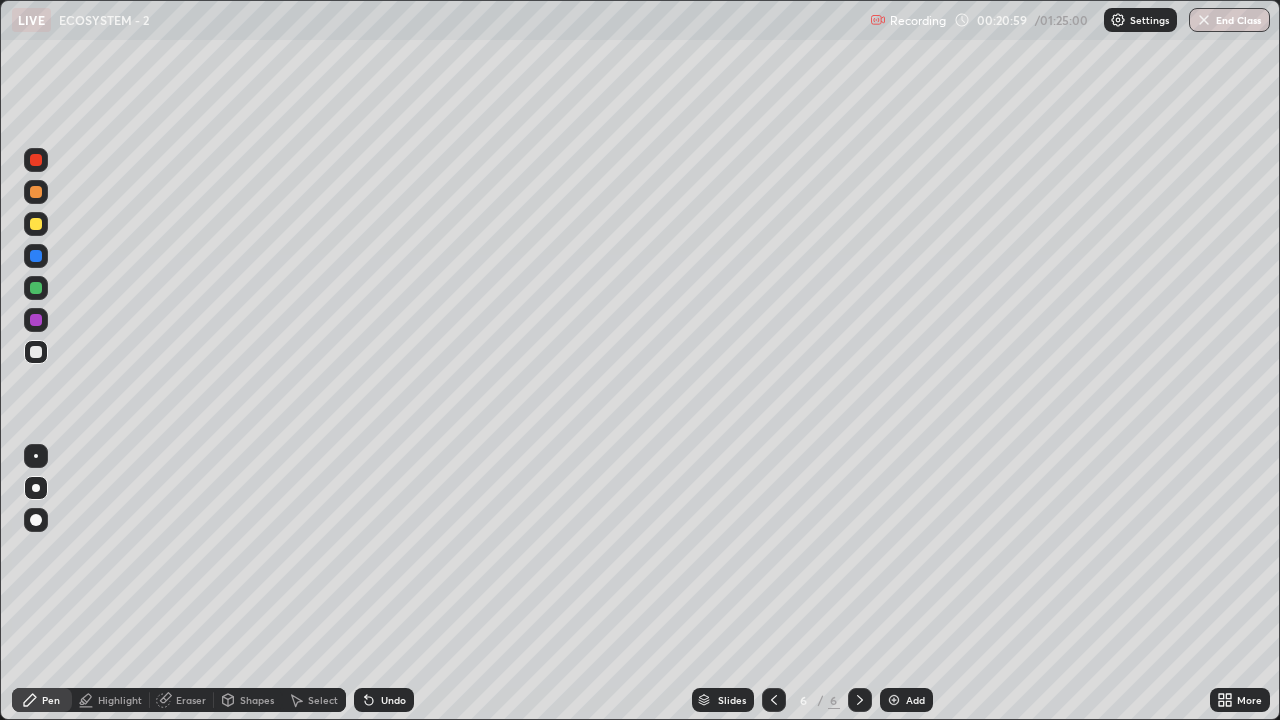 click on "Undo" at bounding box center [393, 700] 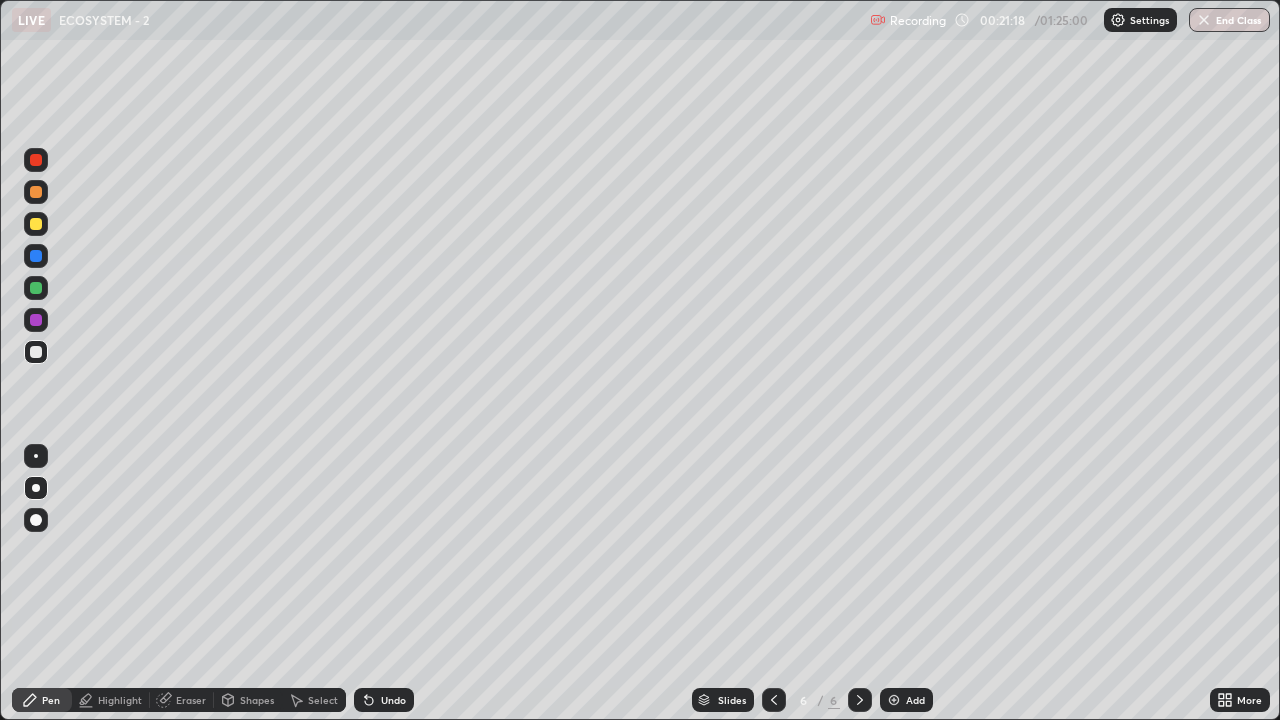 click at bounding box center [36, 192] 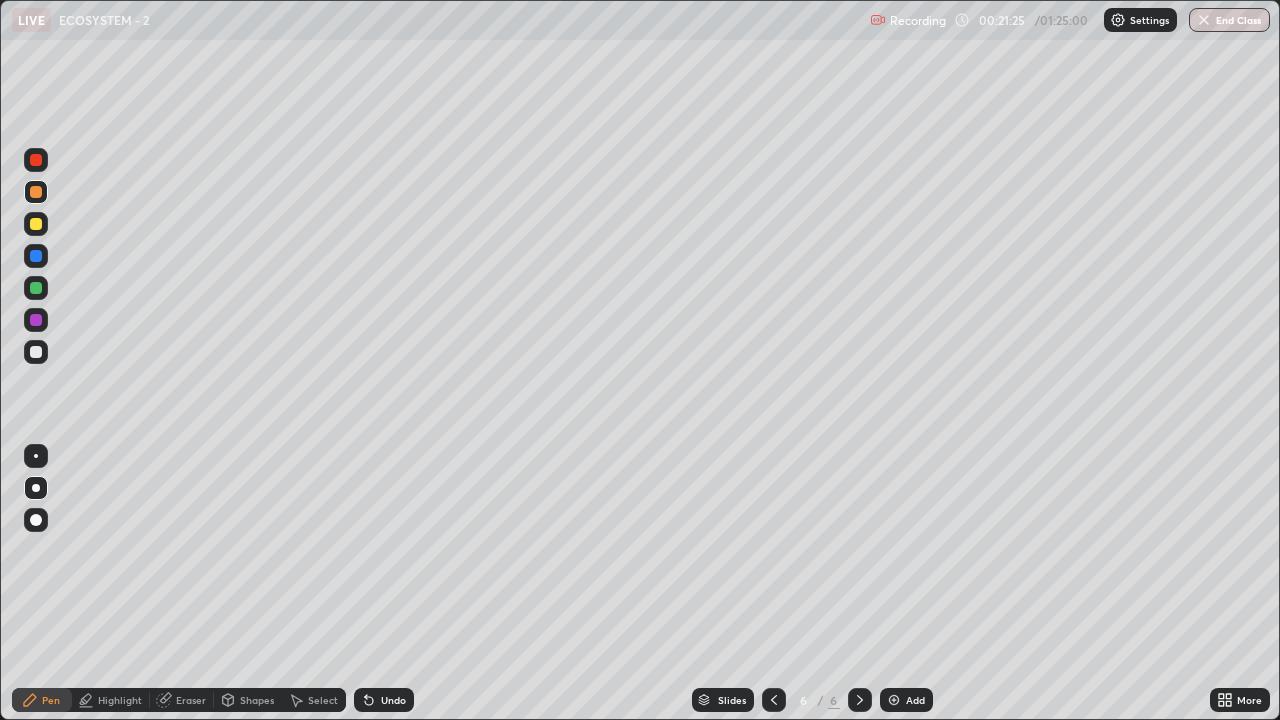 click at bounding box center [36, 256] 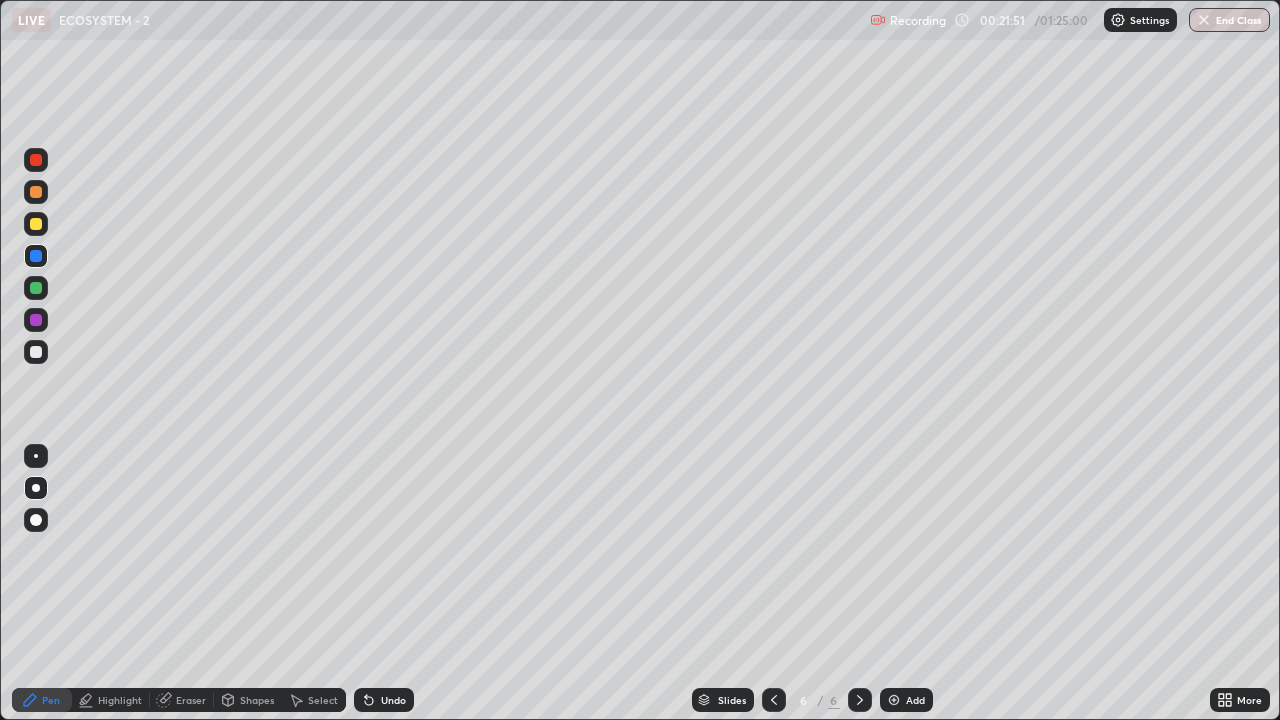 click at bounding box center [36, 224] 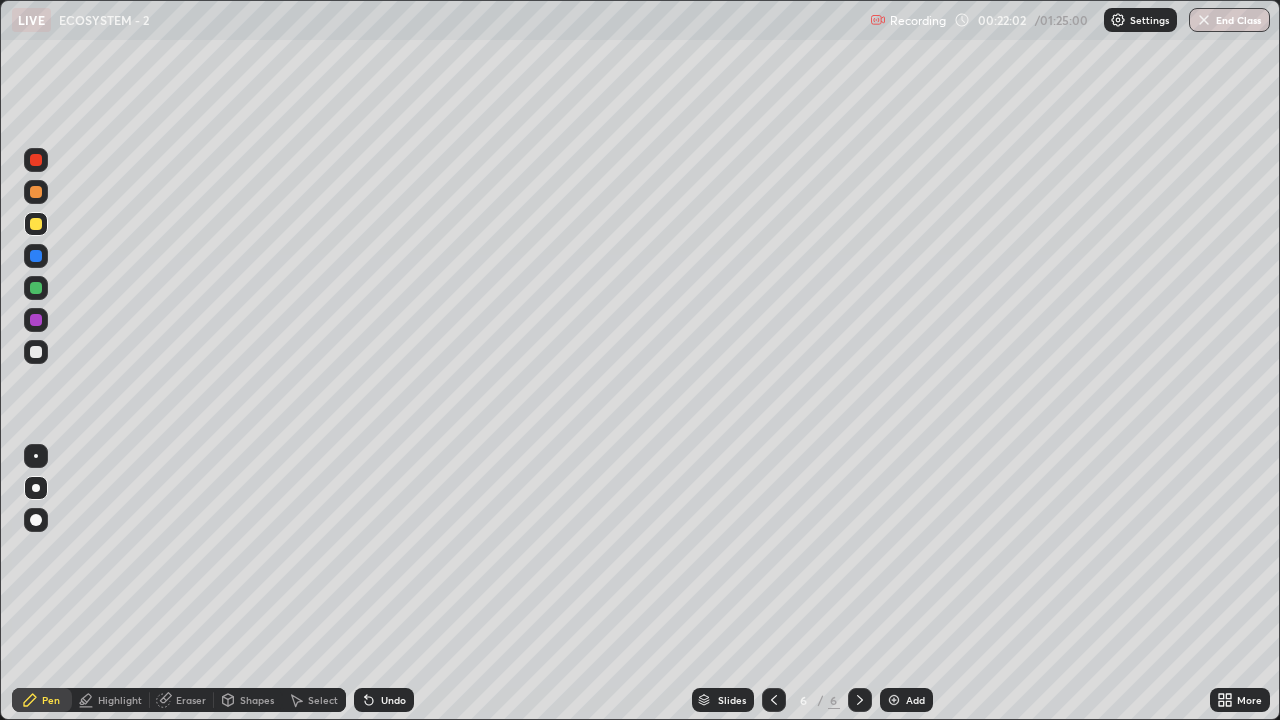 click at bounding box center (36, 320) 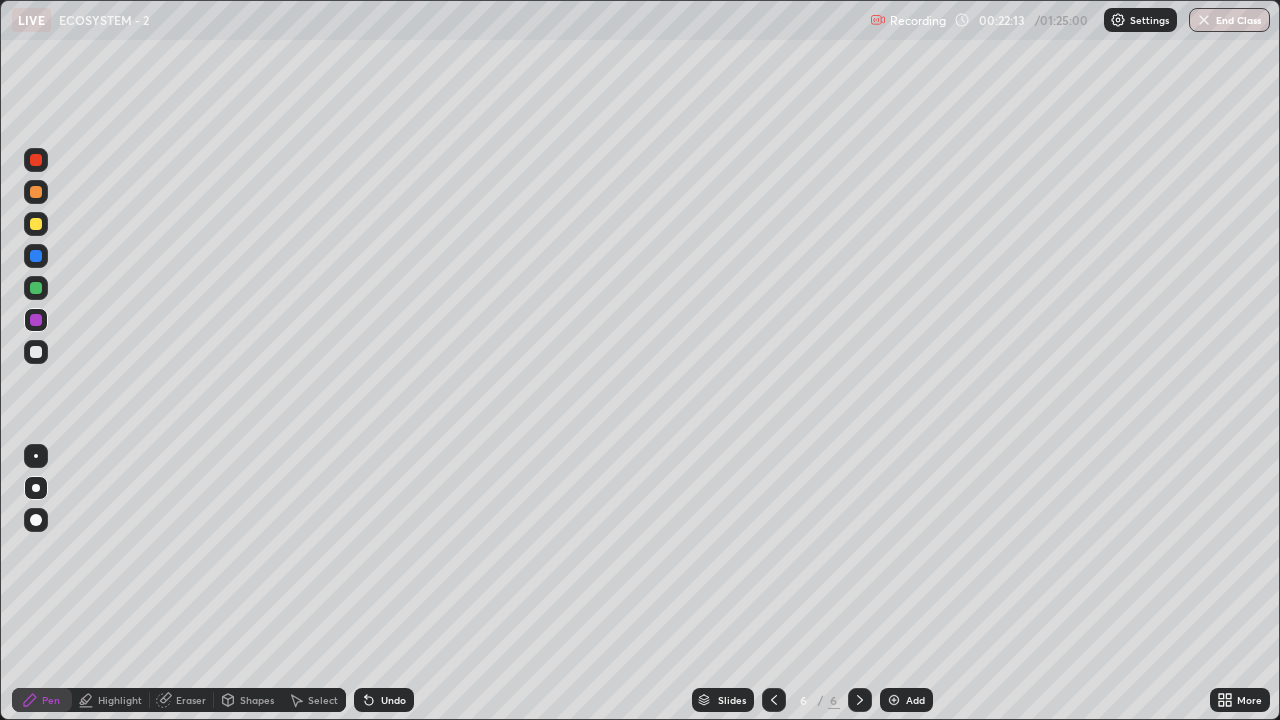 click at bounding box center (36, 192) 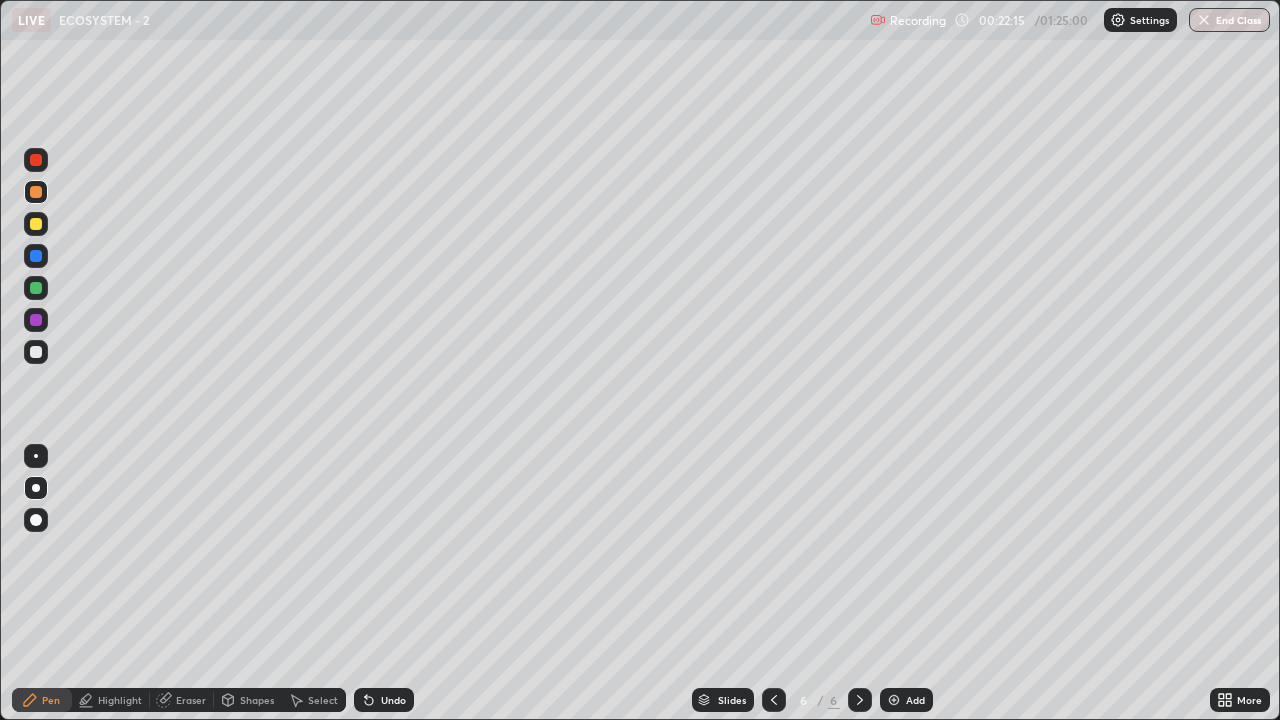 click at bounding box center (36, 320) 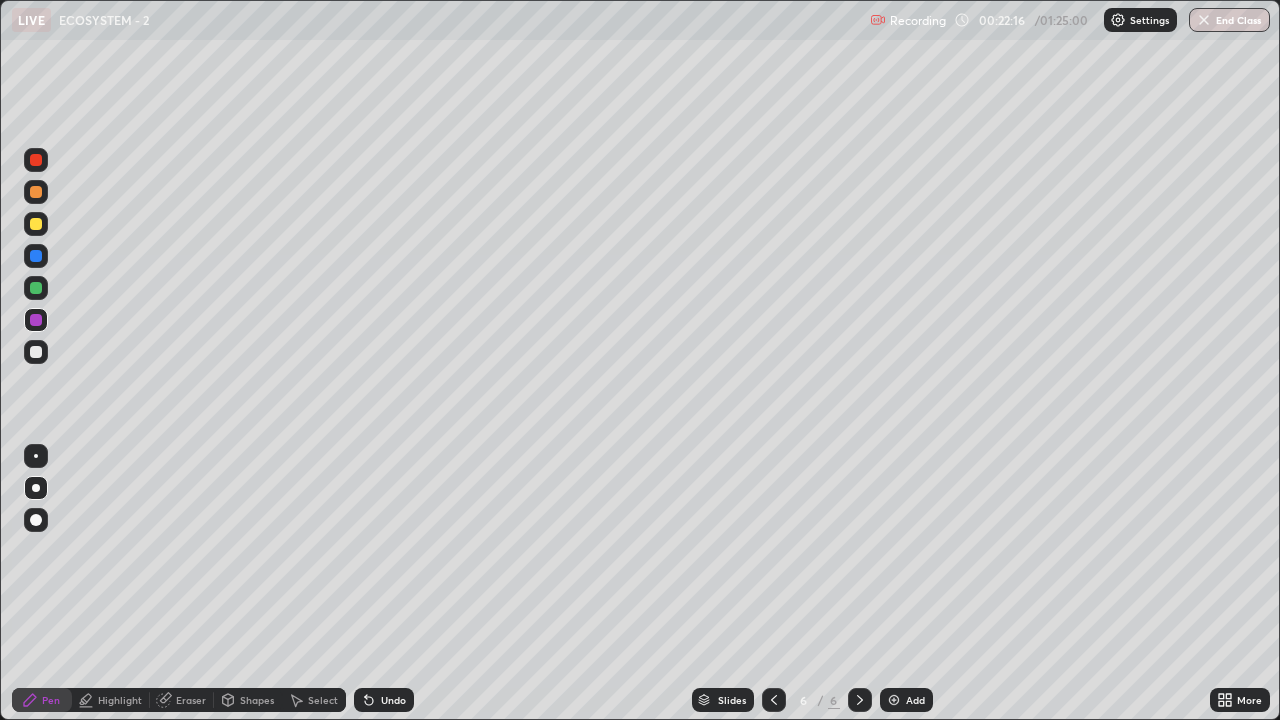 click at bounding box center [36, 224] 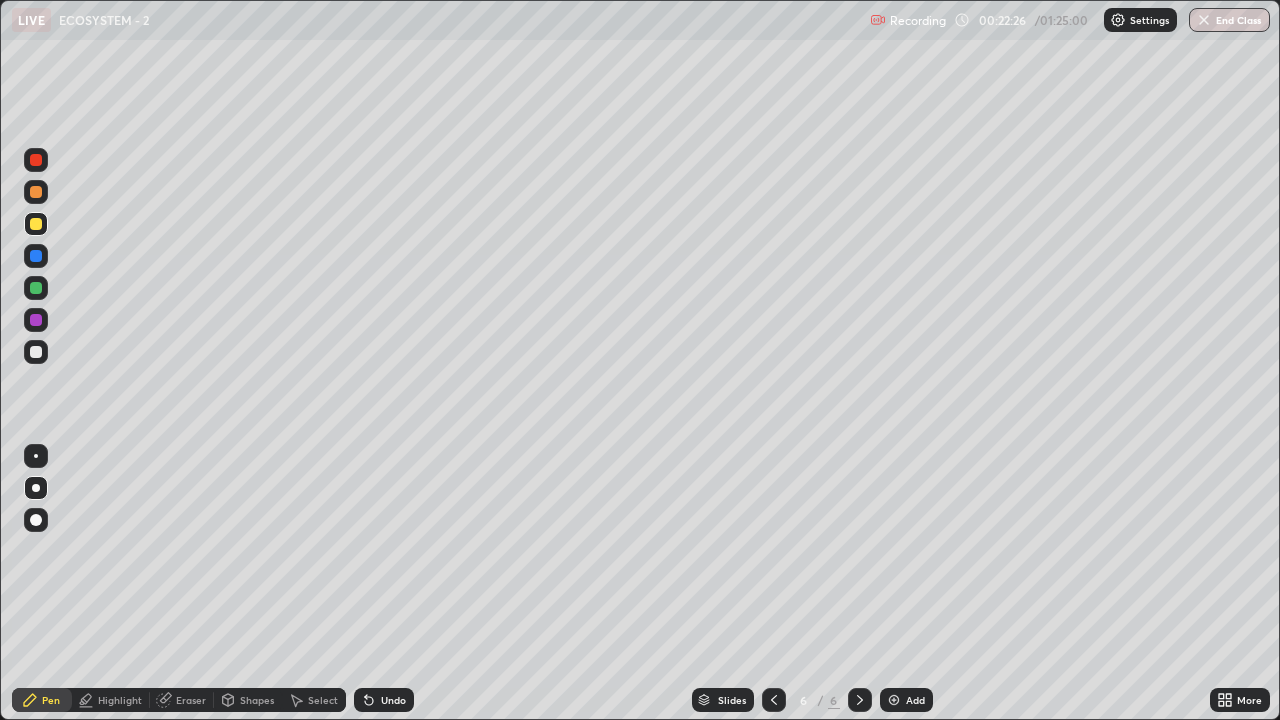 click at bounding box center (36, 288) 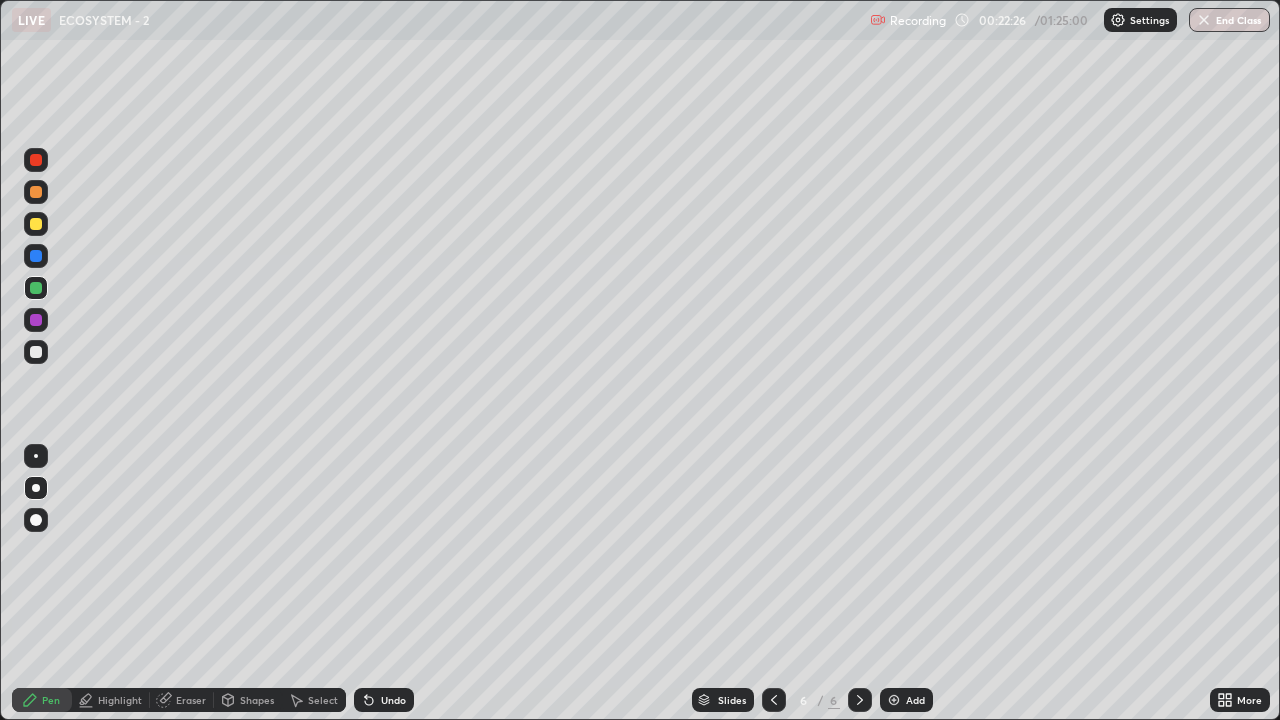click at bounding box center [36, 256] 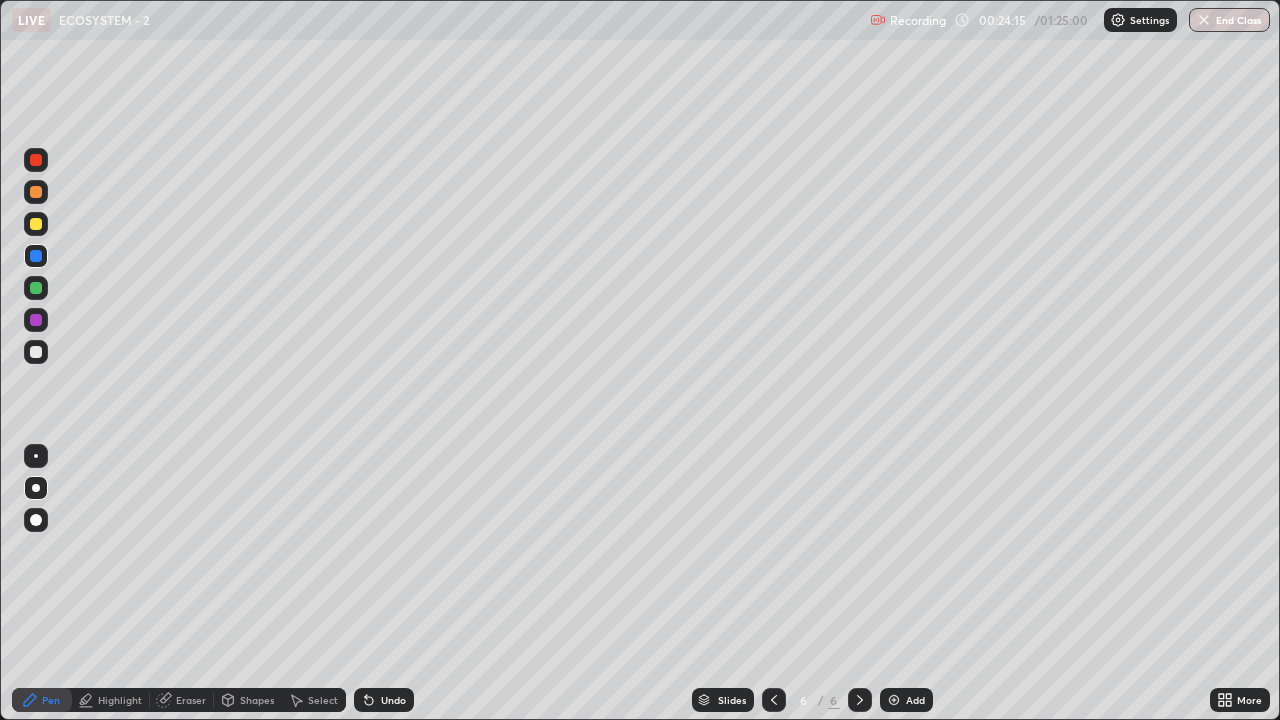 click 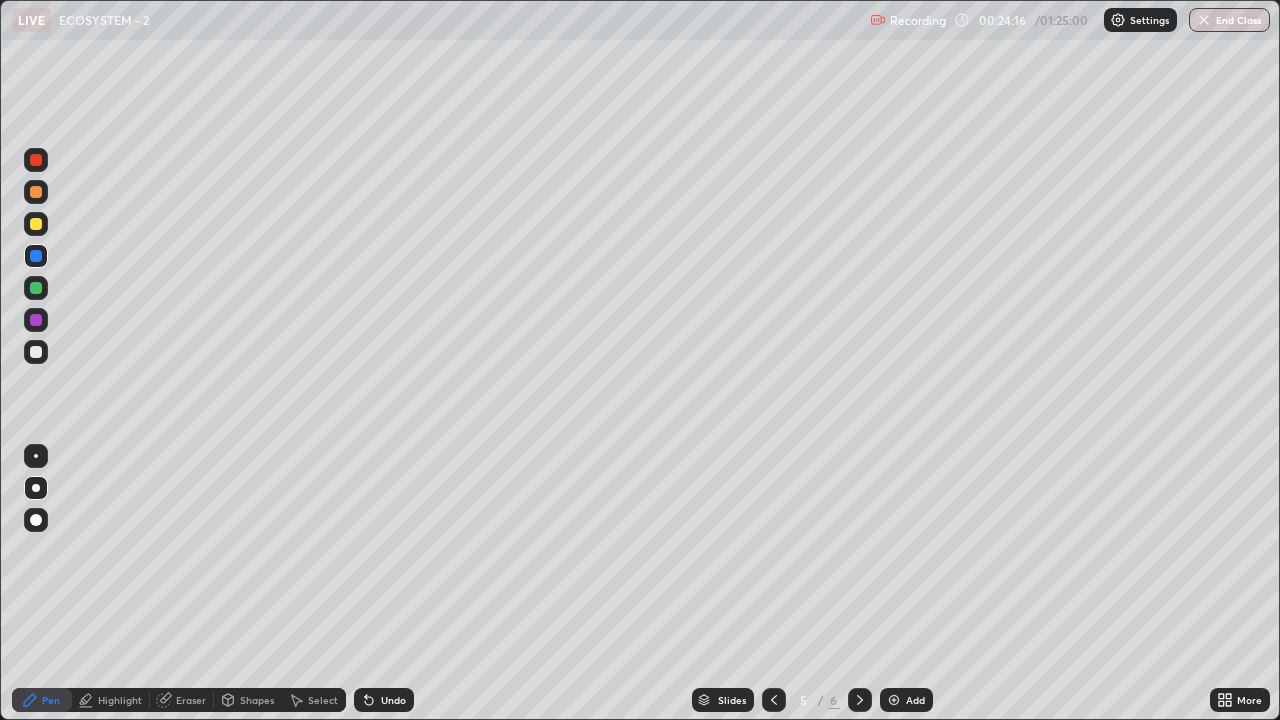 click at bounding box center (774, 700) 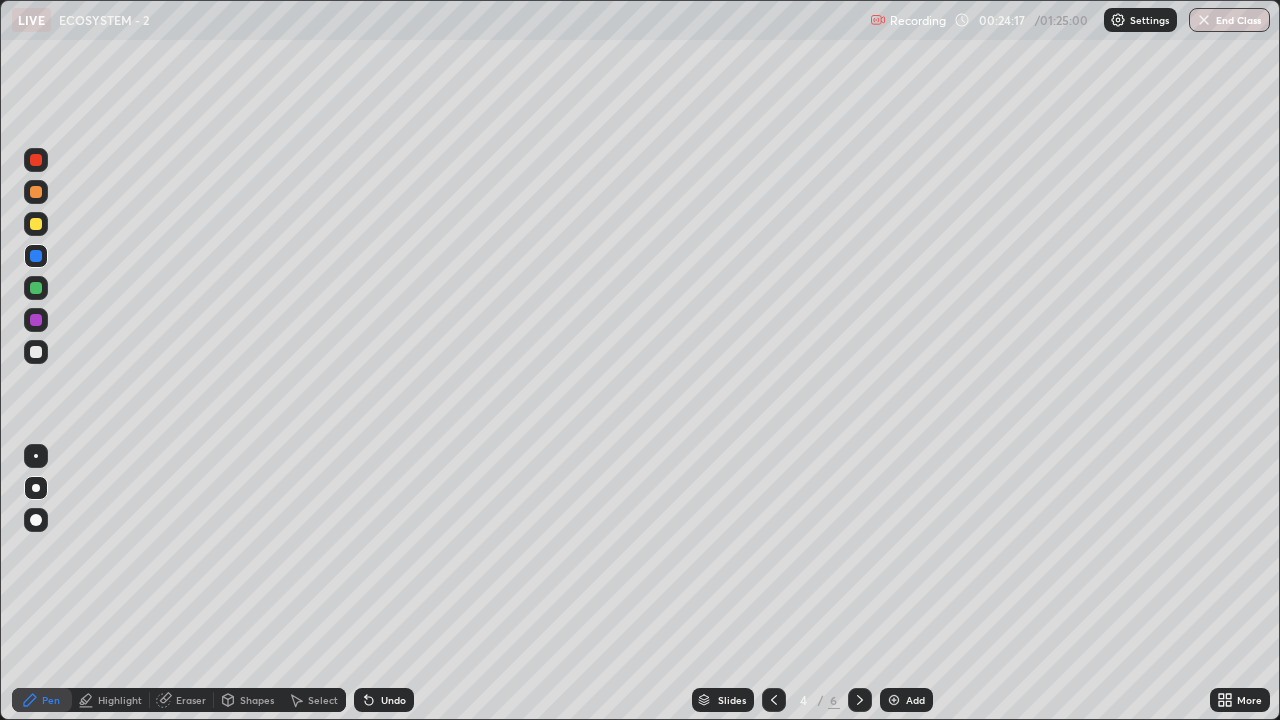 click 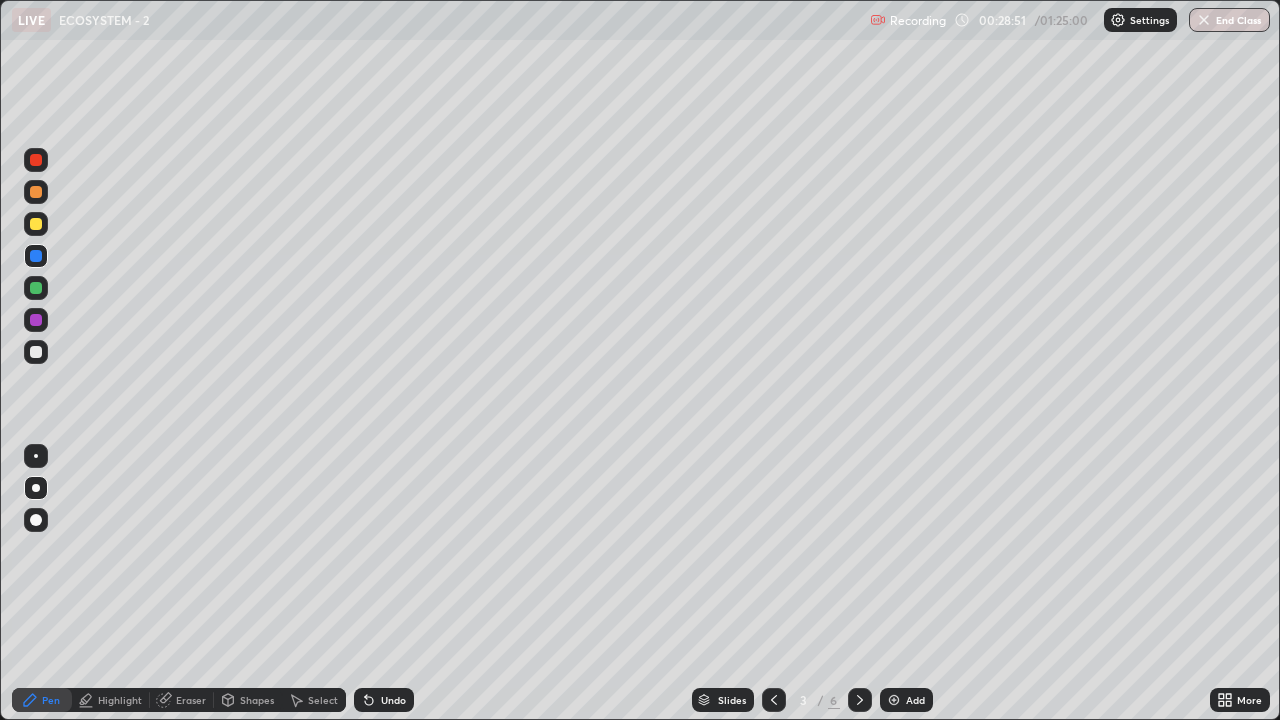 click 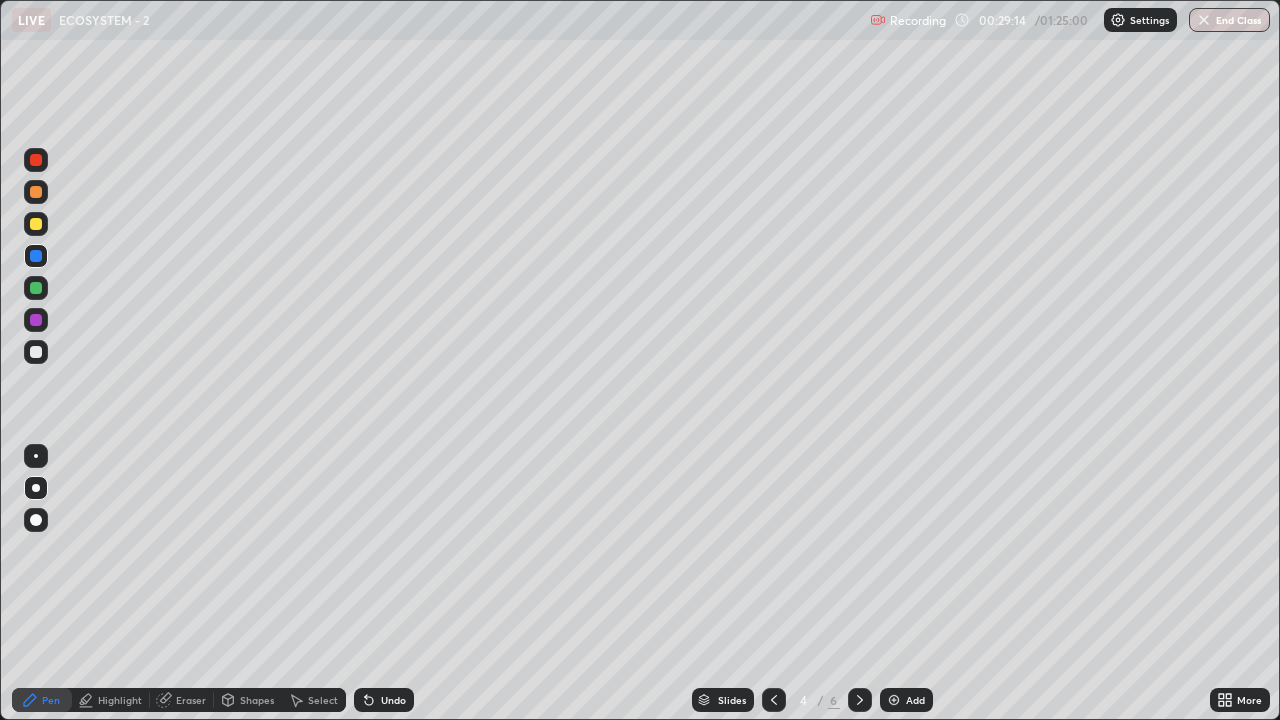 click 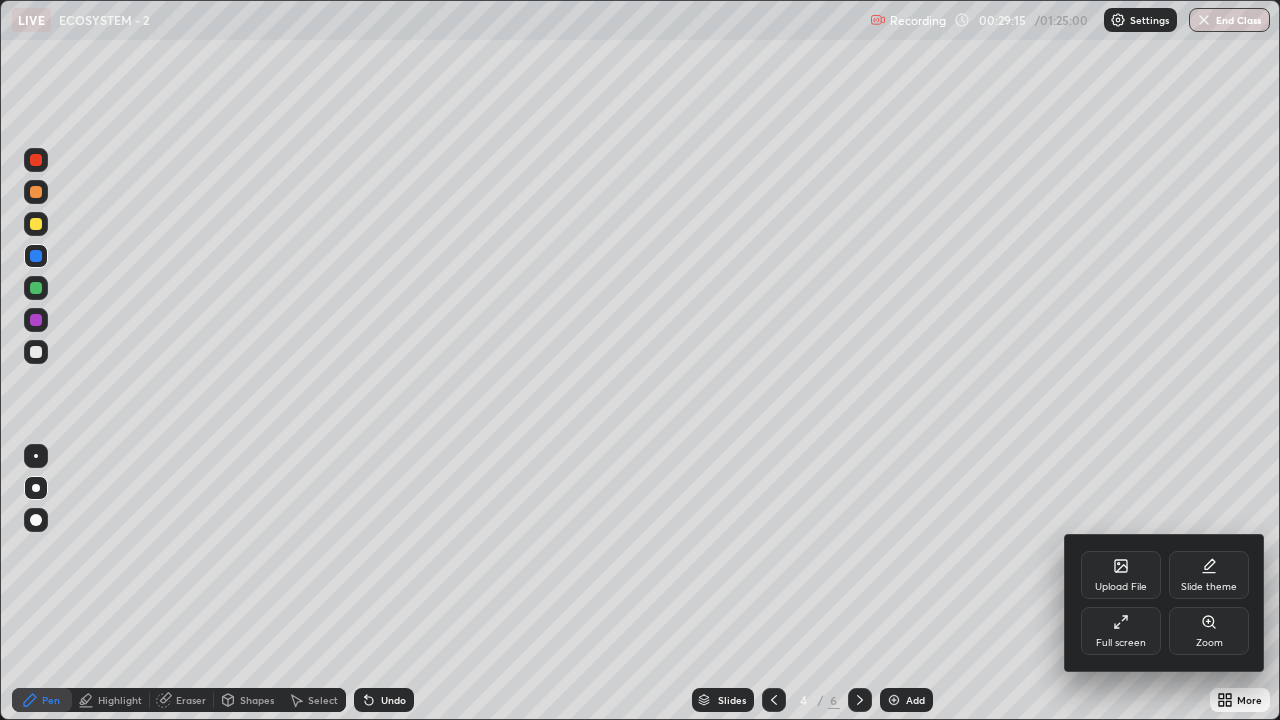 click on "Full screen" at bounding box center [1121, 643] 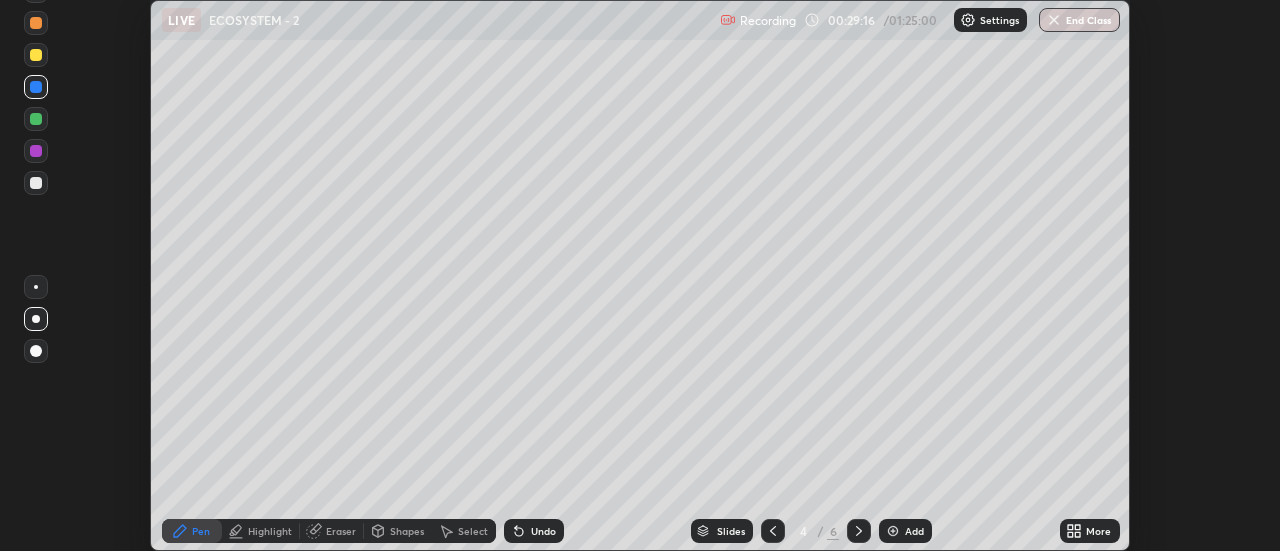 scroll, scrollTop: 551, scrollLeft: 1280, axis: both 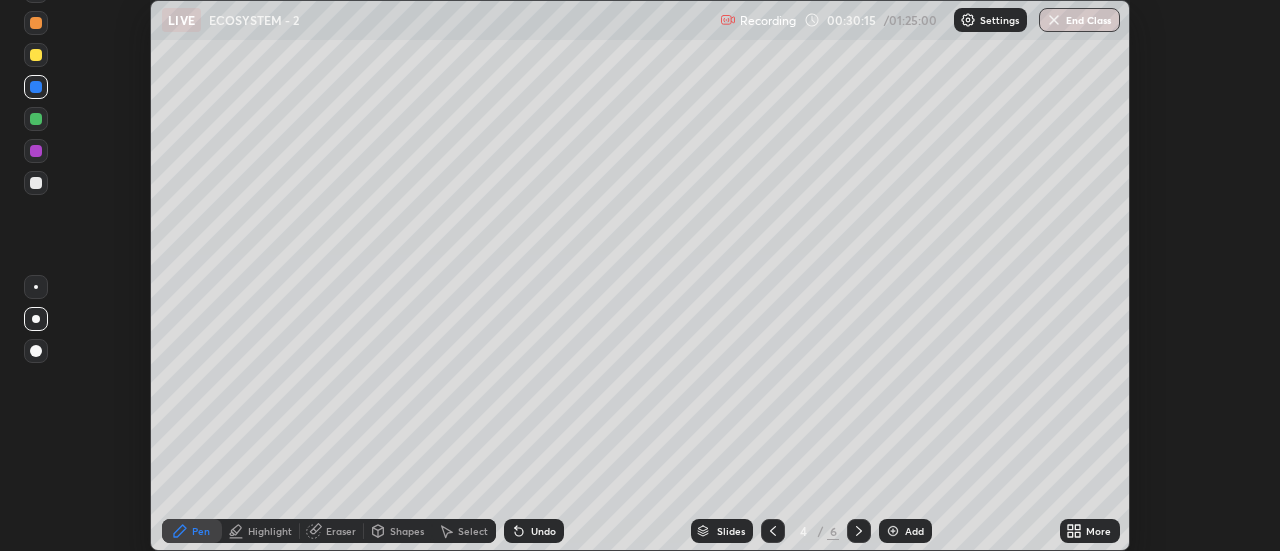 click 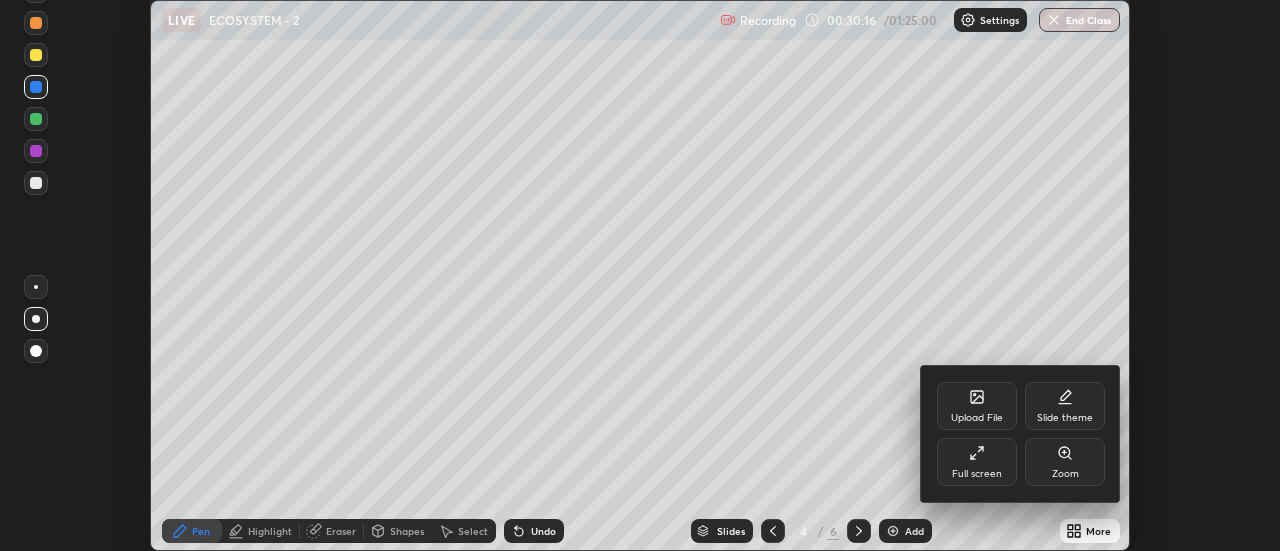 click on "Full screen" at bounding box center [977, 474] 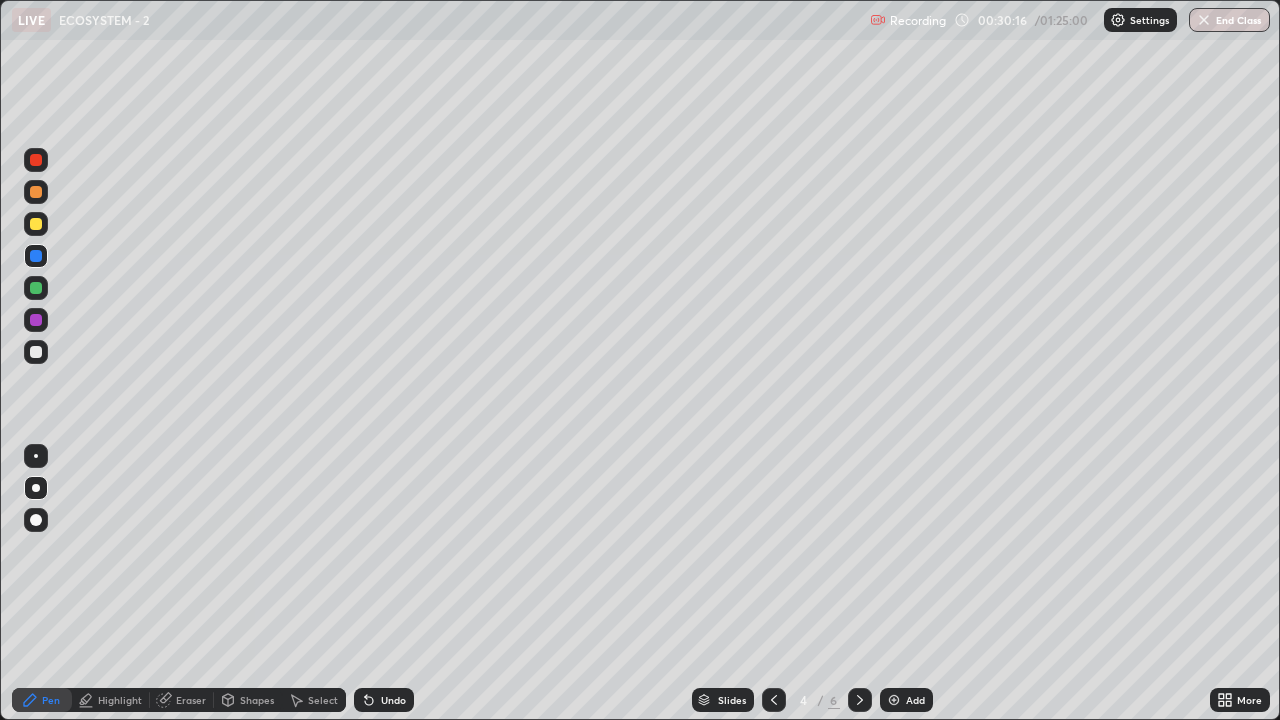 scroll, scrollTop: 99280, scrollLeft: 98720, axis: both 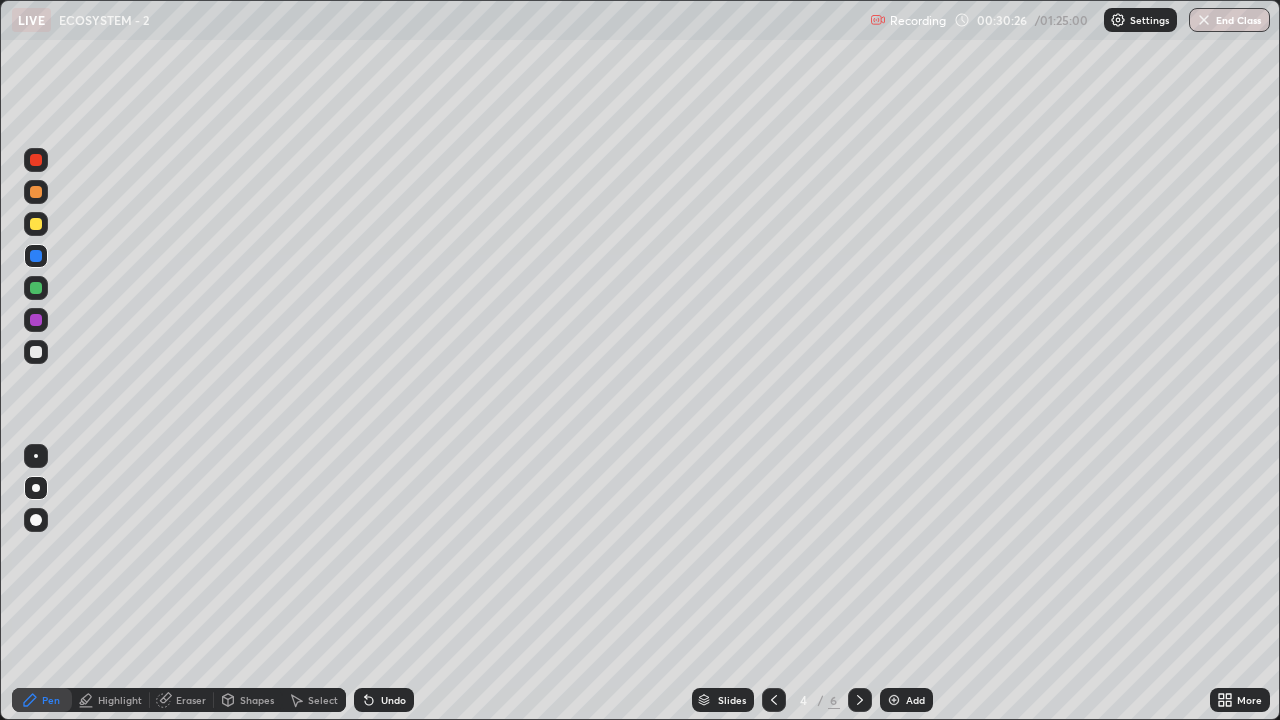 click at bounding box center [36, 224] 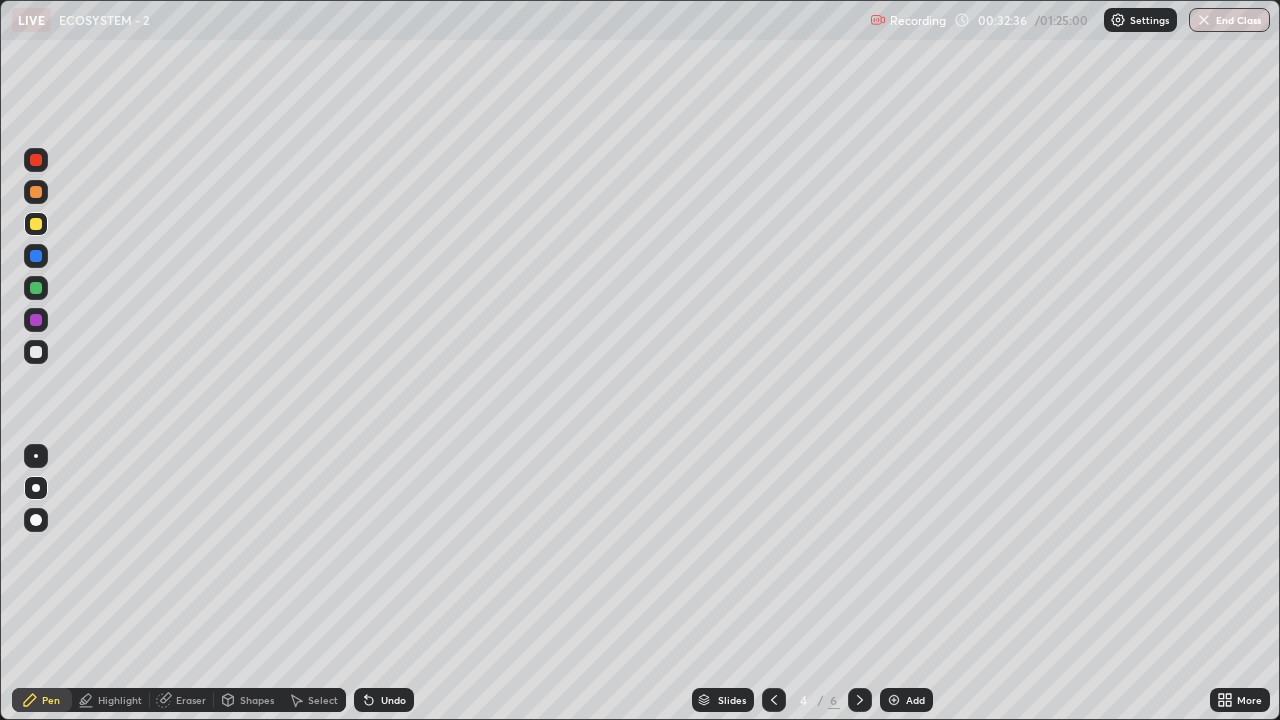 click 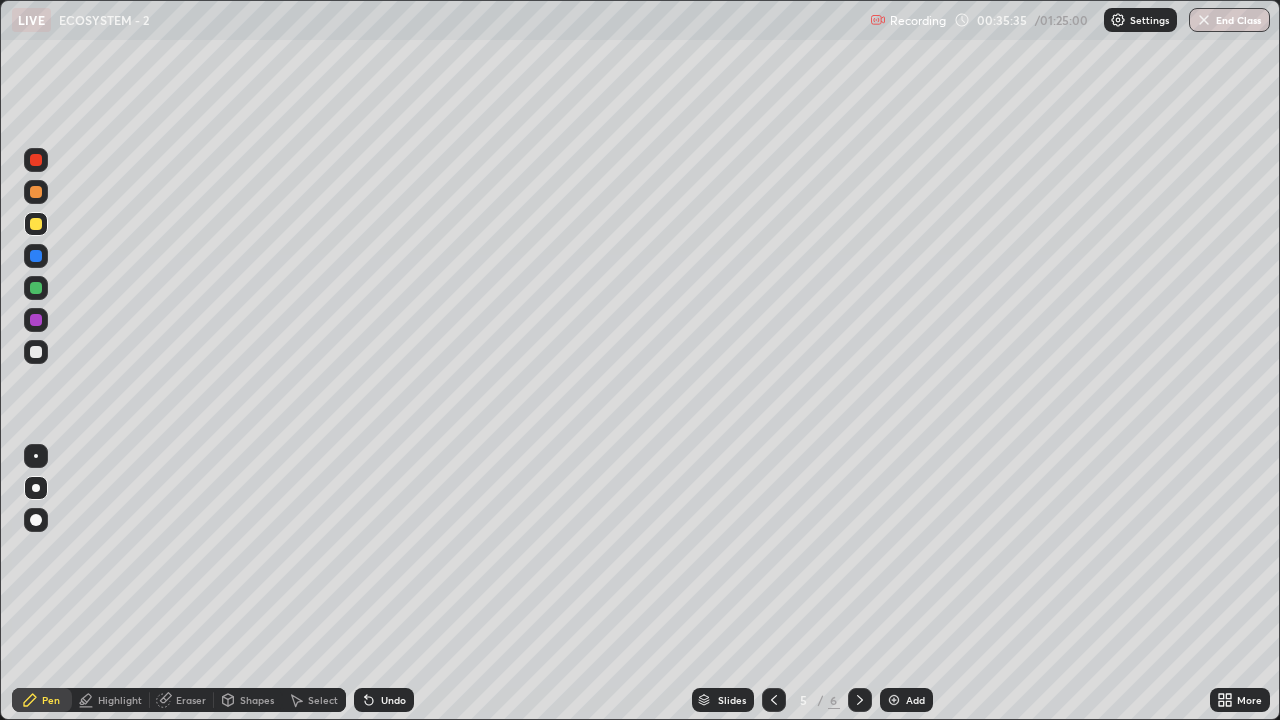 click 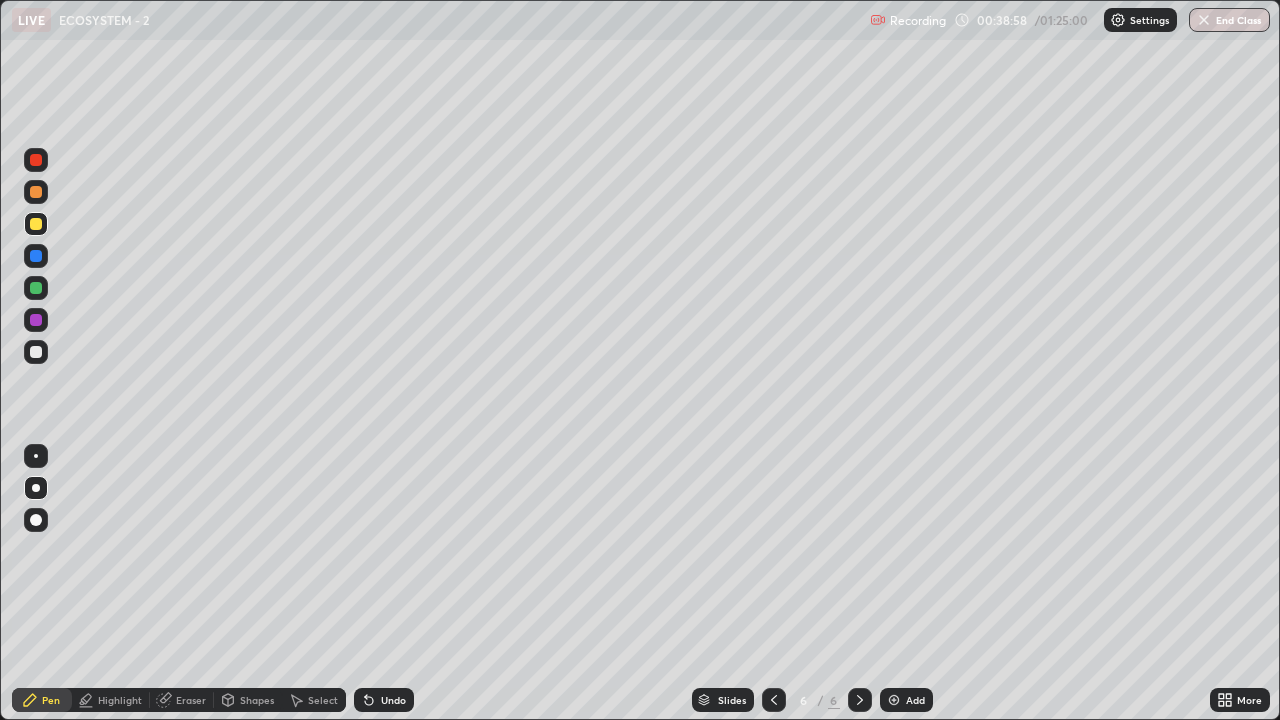 click at bounding box center (894, 700) 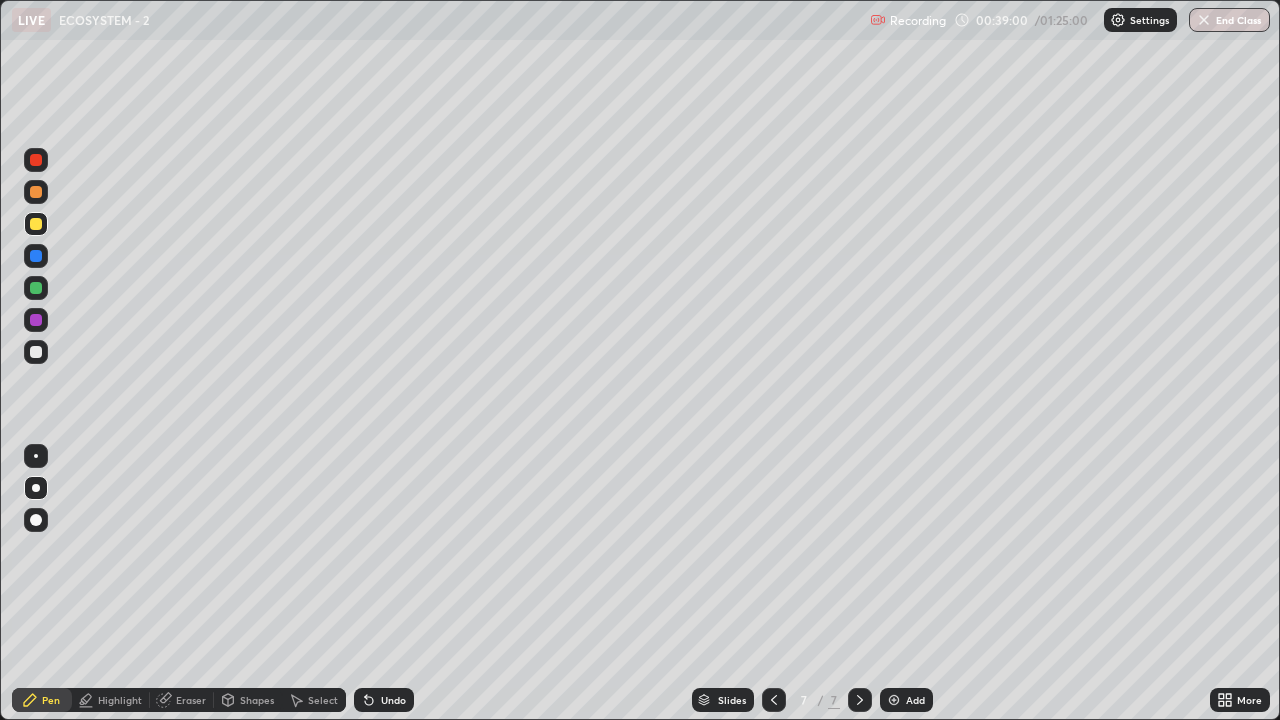 click at bounding box center [36, 192] 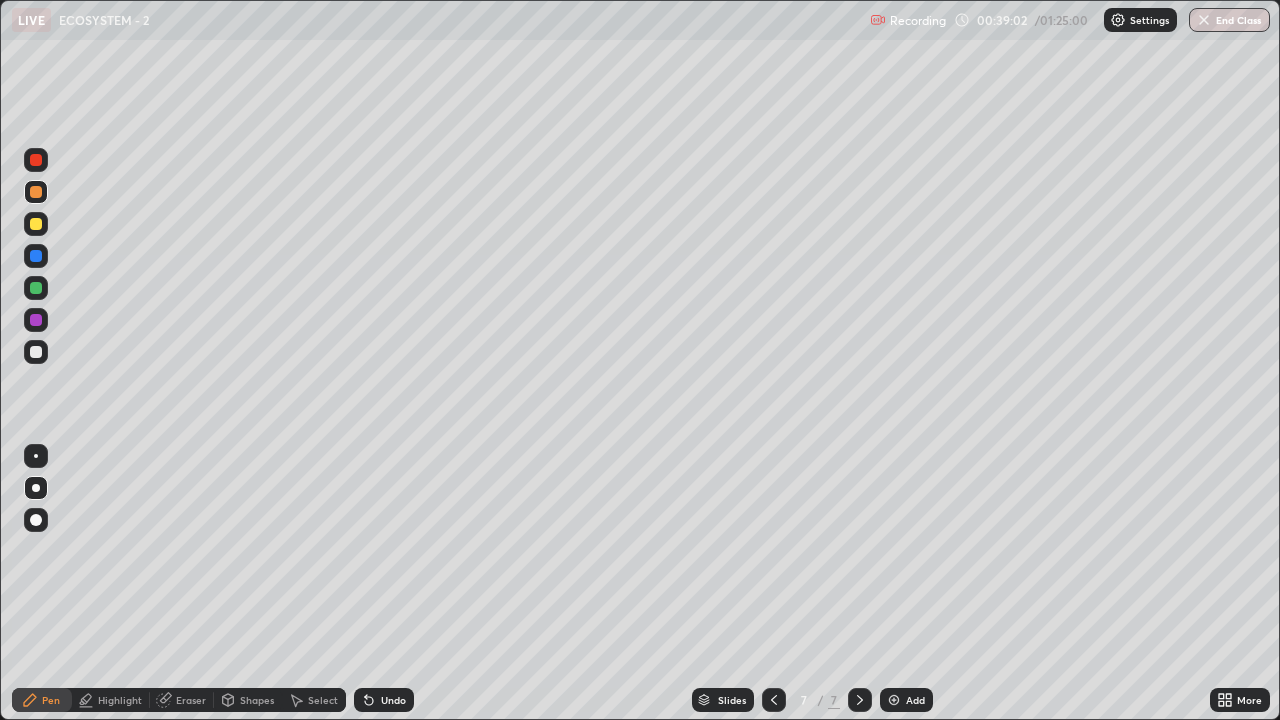 click on "Undo" at bounding box center (393, 700) 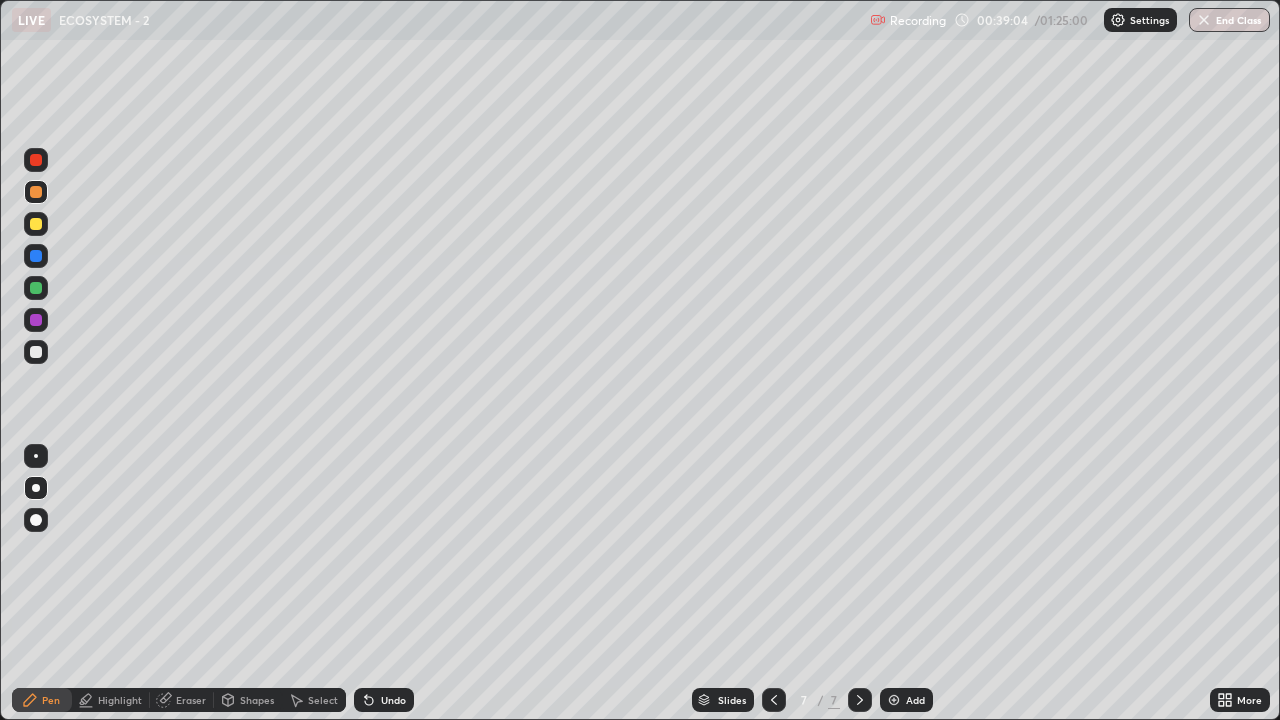 click on "Undo" at bounding box center [393, 700] 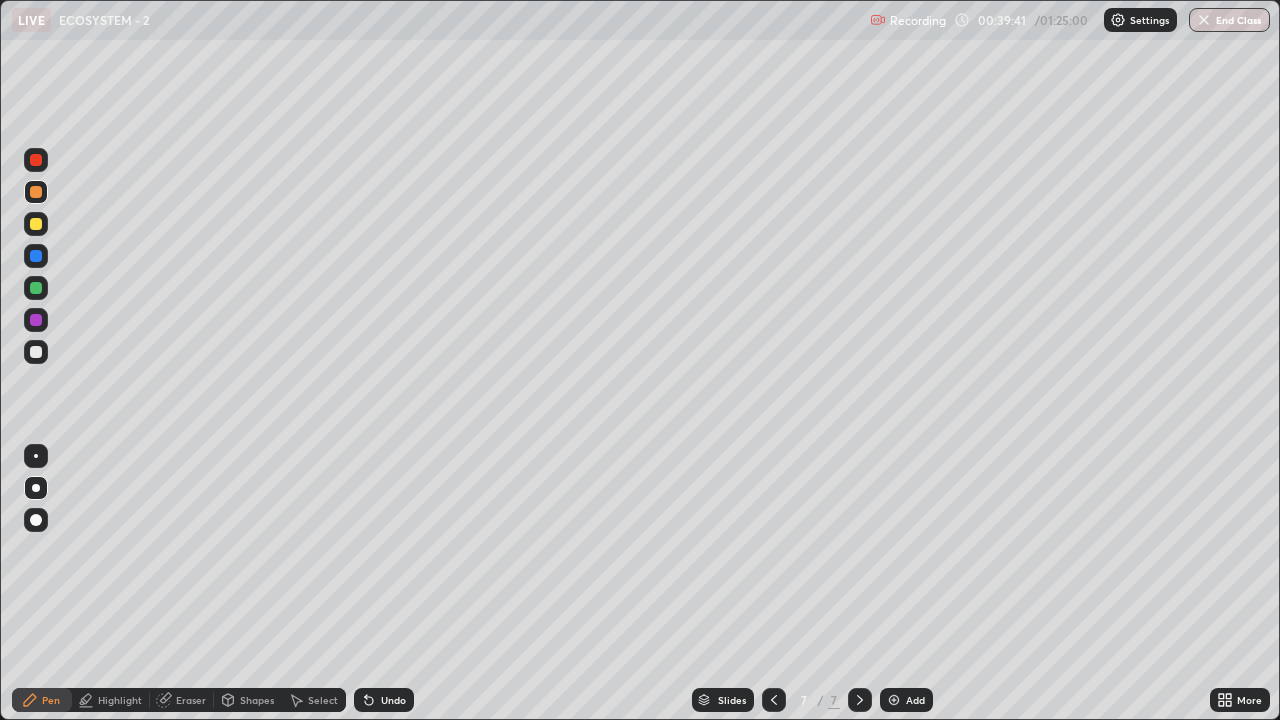 click at bounding box center [36, 224] 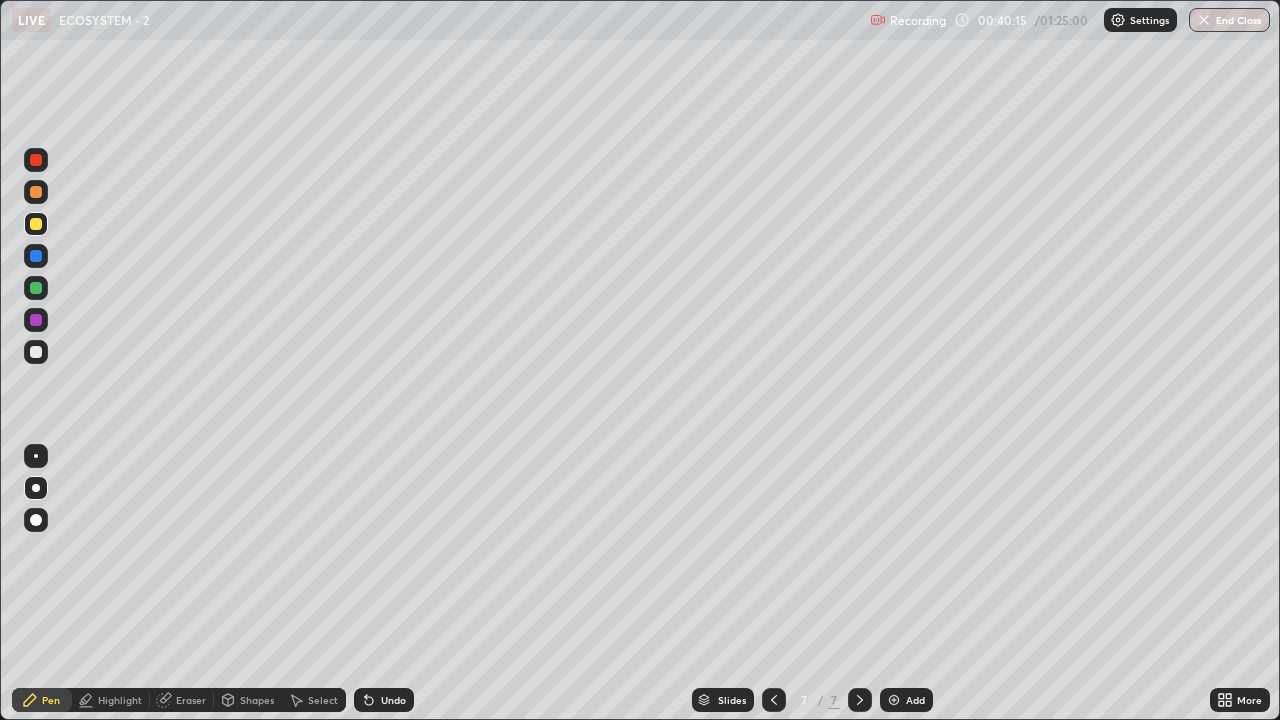 click at bounding box center (36, 352) 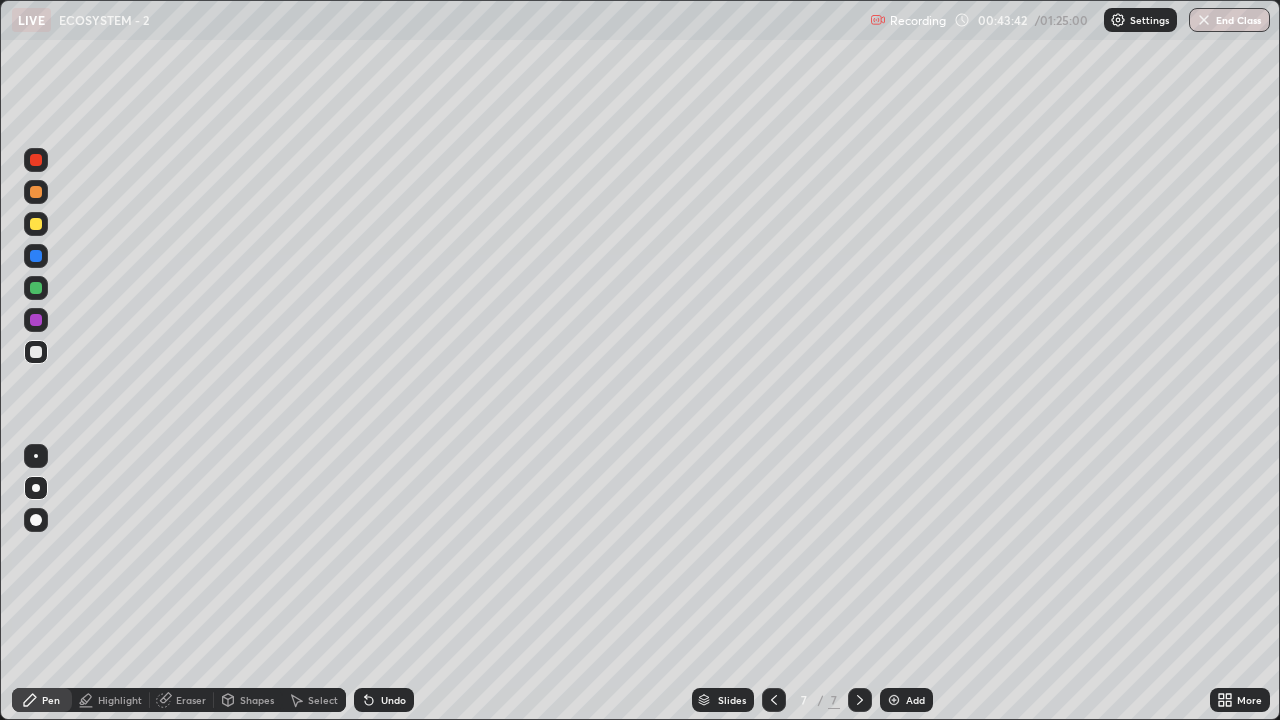 click at bounding box center [894, 700] 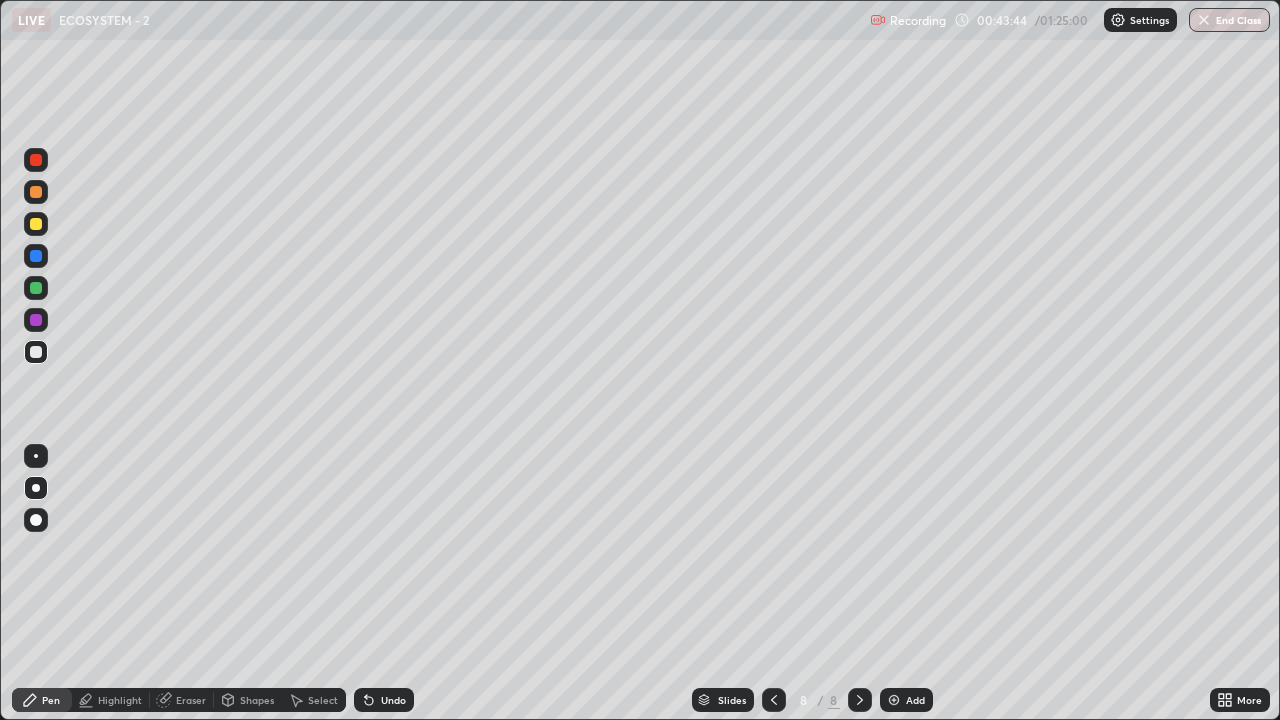 click at bounding box center (36, 192) 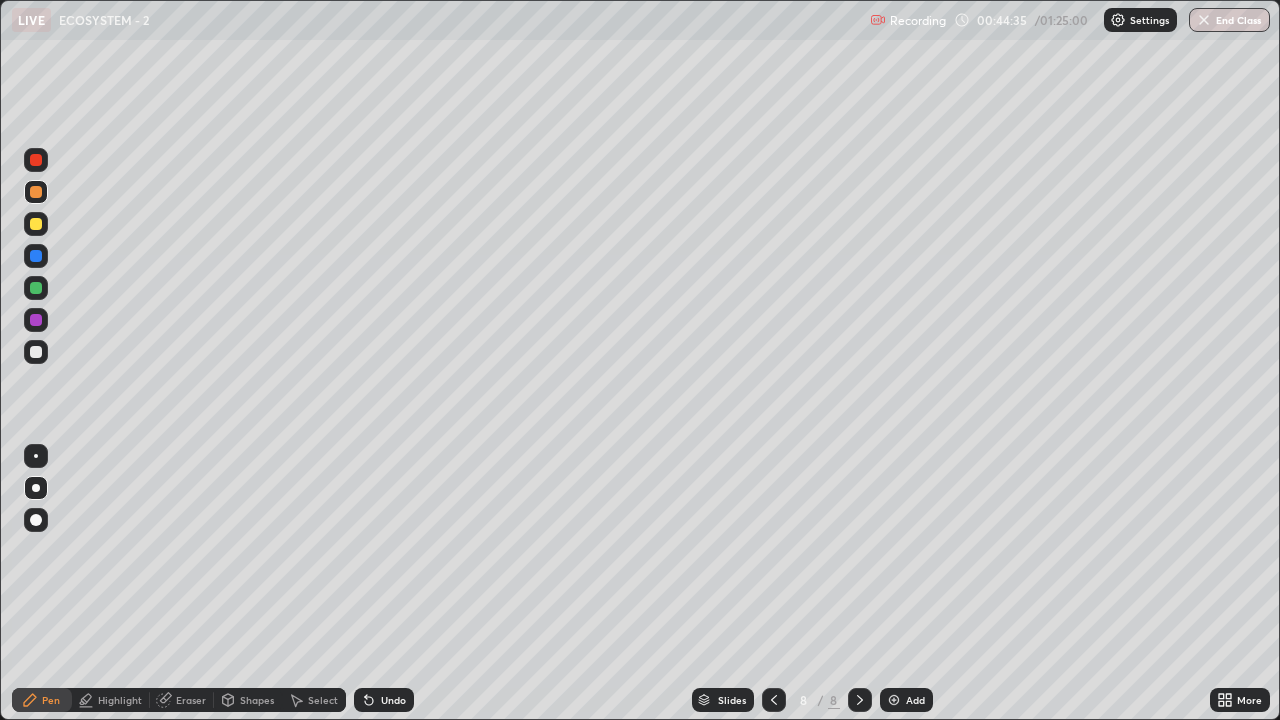 click at bounding box center (36, 352) 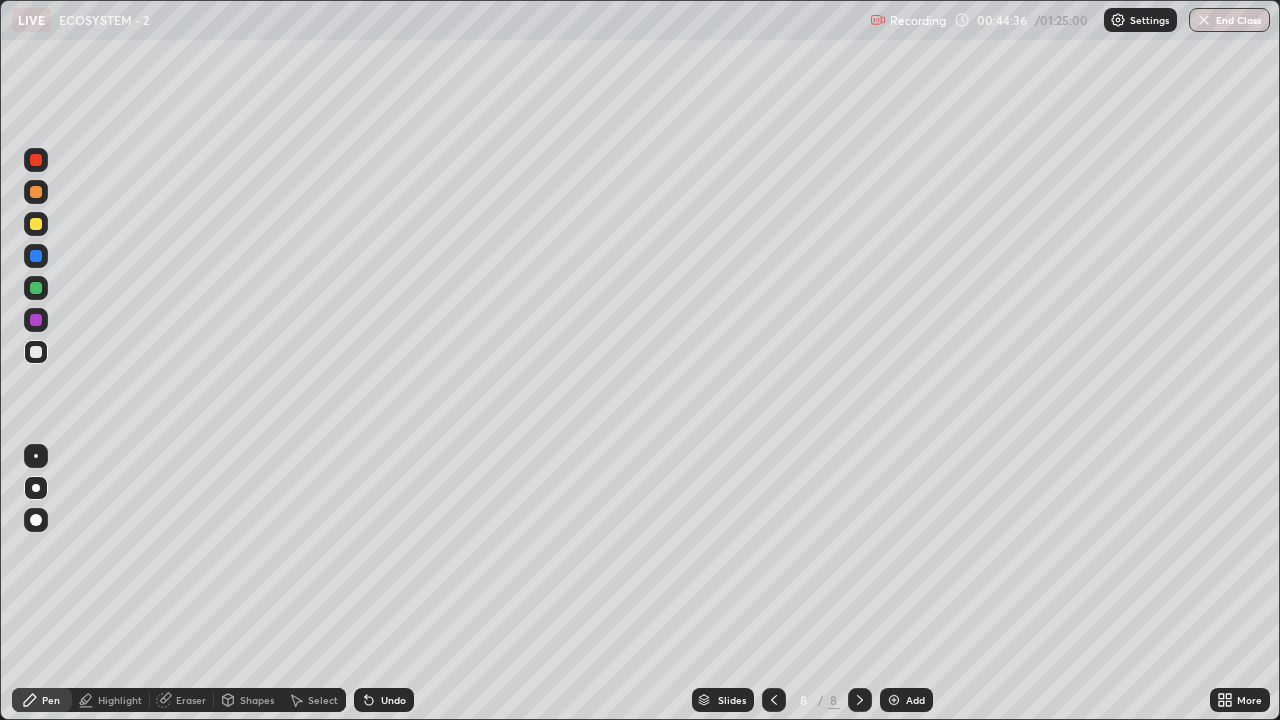 click at bounding box center (36, 224) 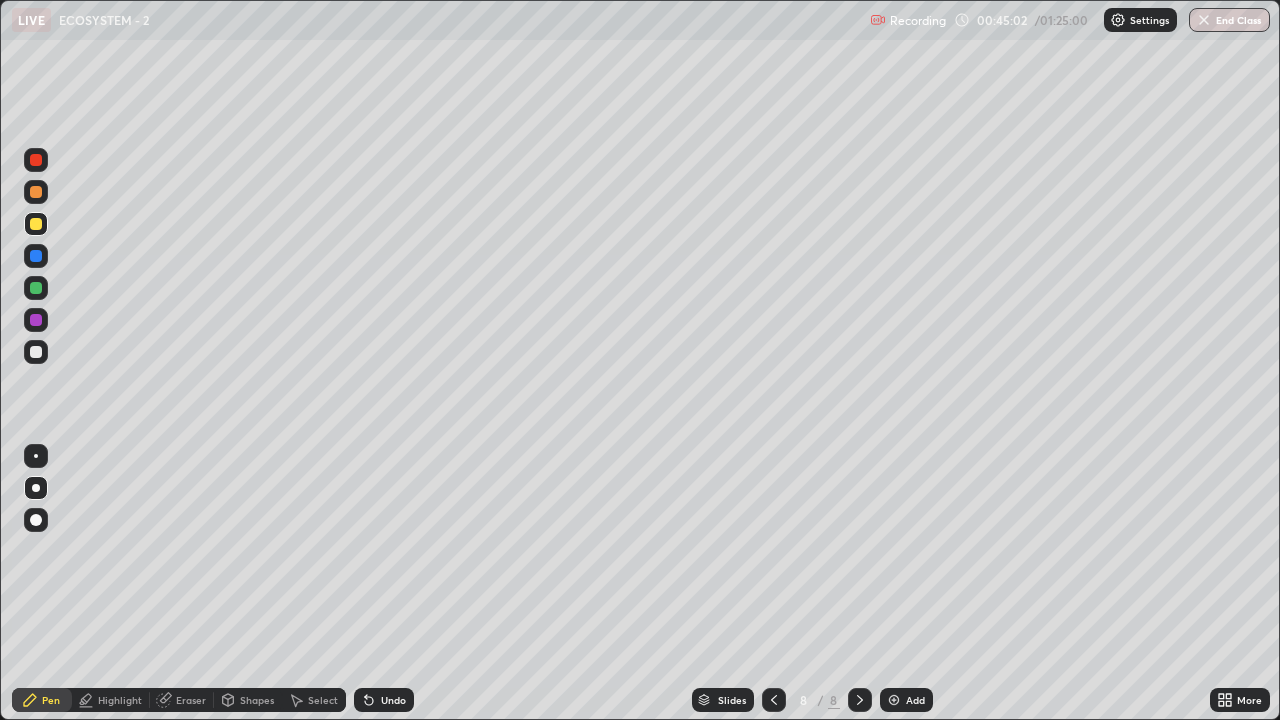 click at bounding box center (36, 224) 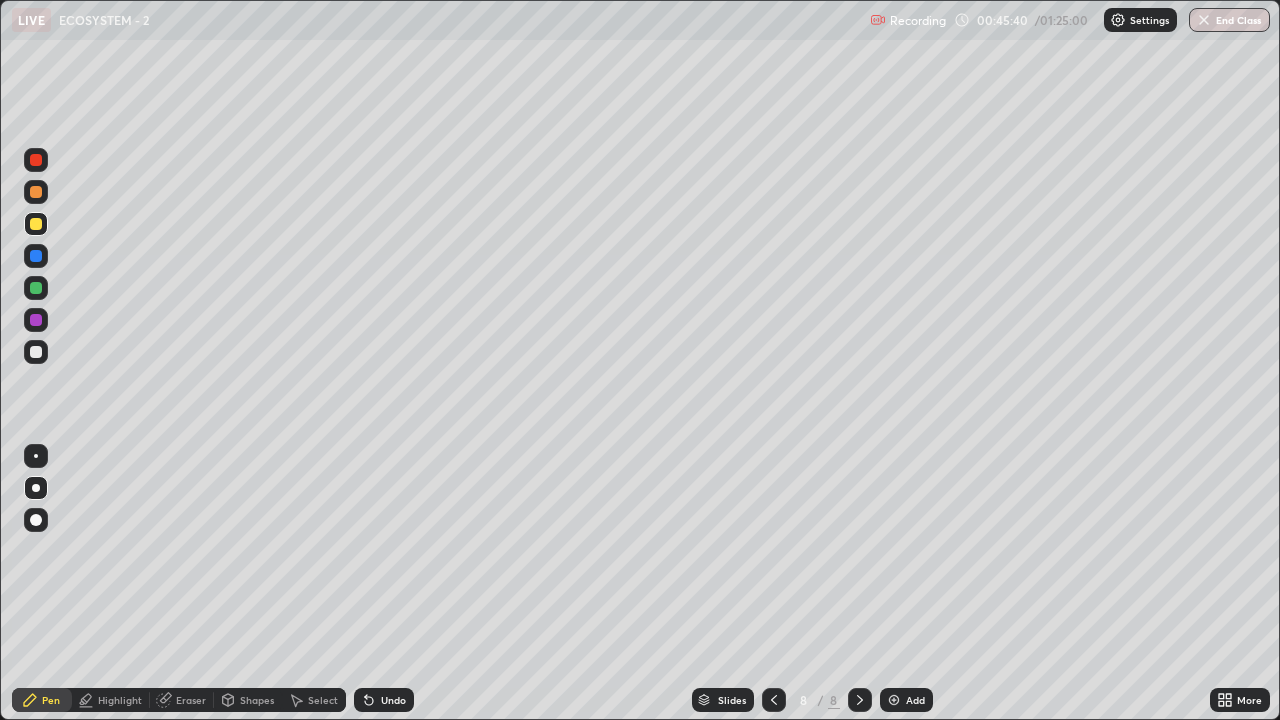 click on "Undo" at bounding box center (384, 700) 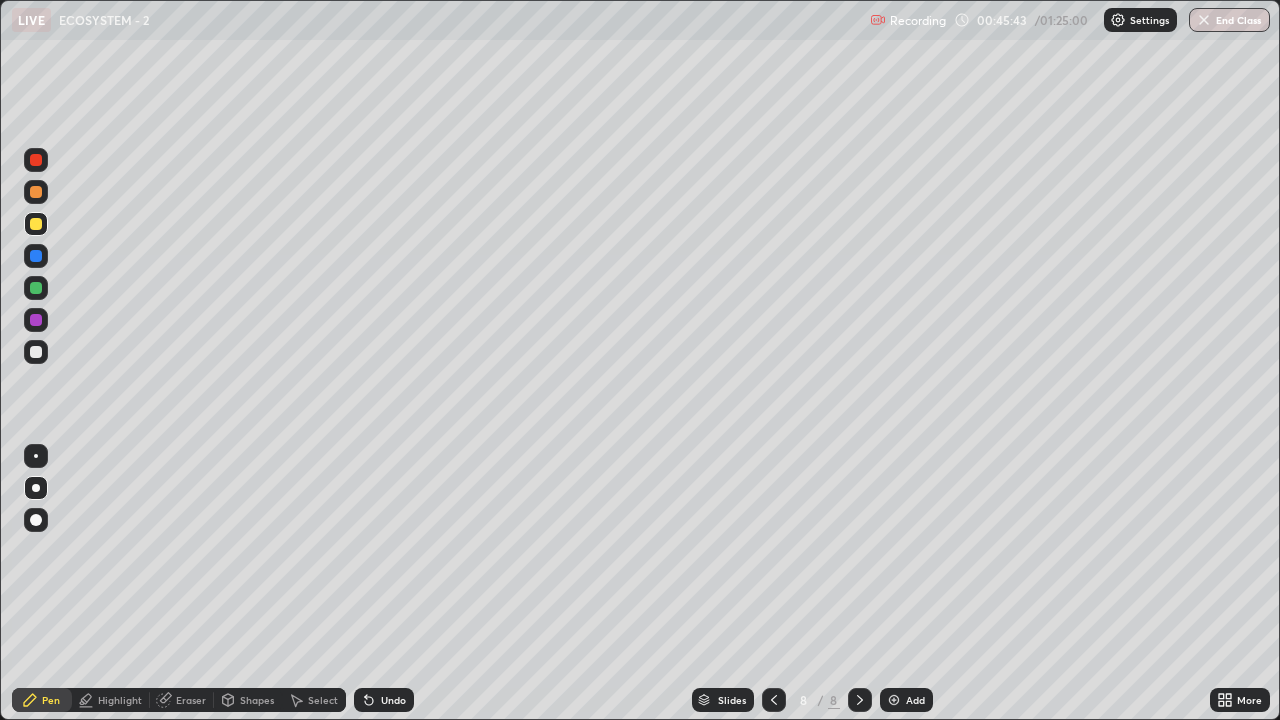 click on "Undo" at bounding box center [393, 700] 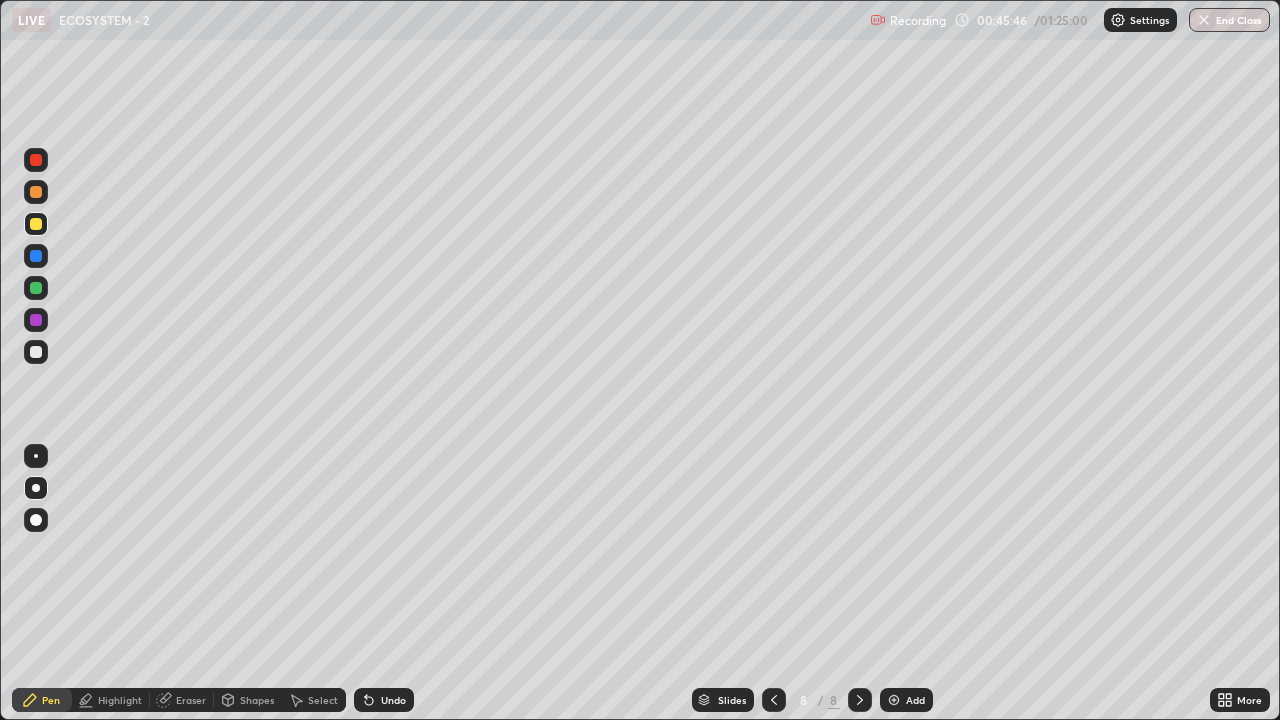 click on "Undo" at bounding box center [393, 700] 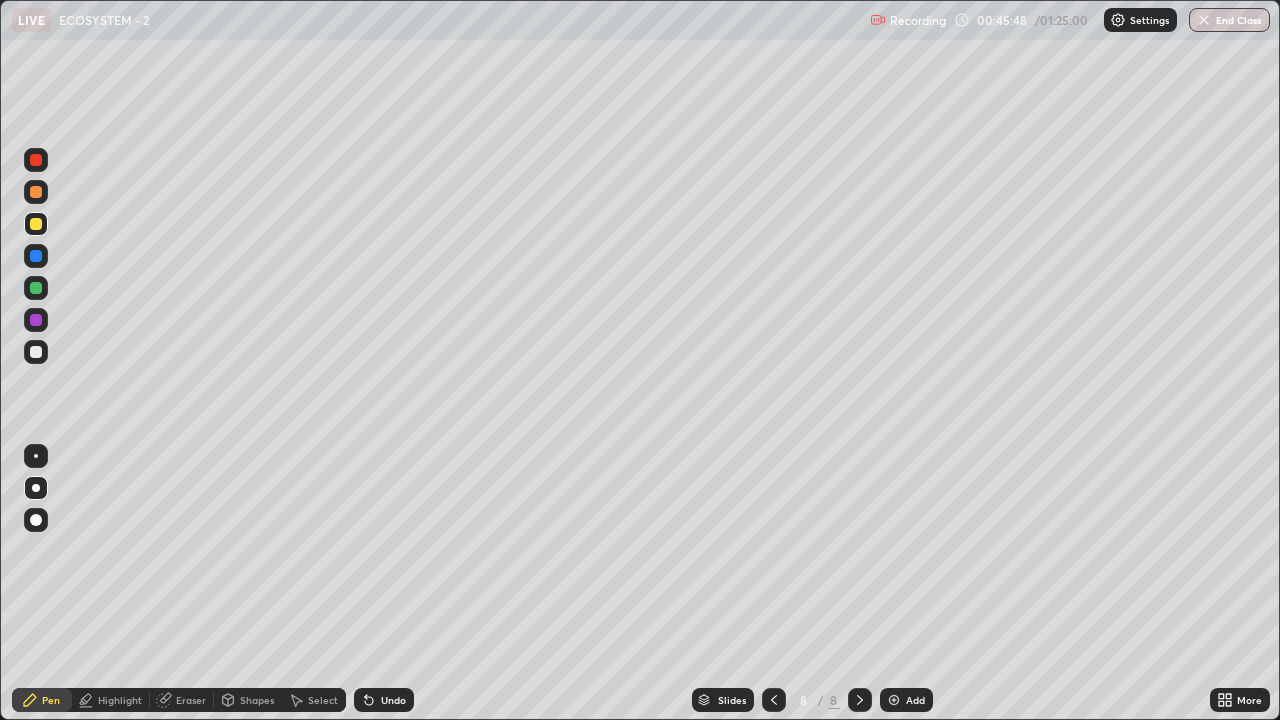 click on "Undo" at bounding box center [393, 700] 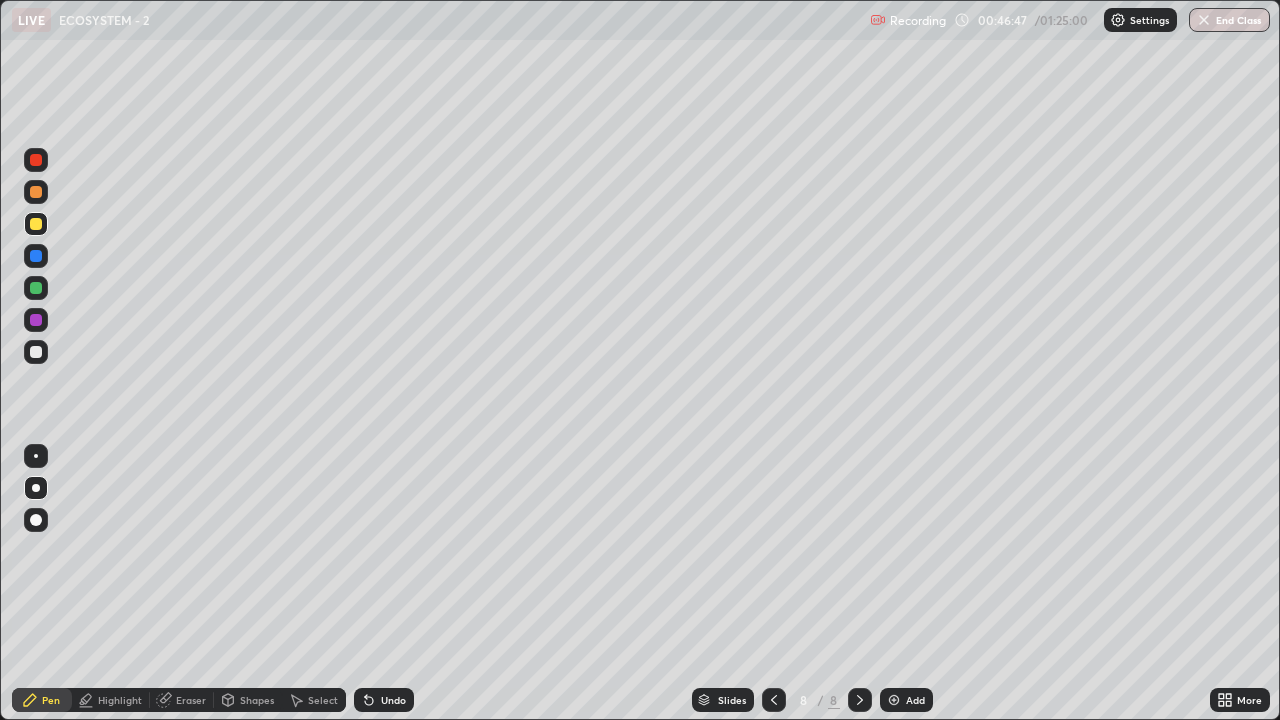 click on "Undo" at bounding box center [393, 700] 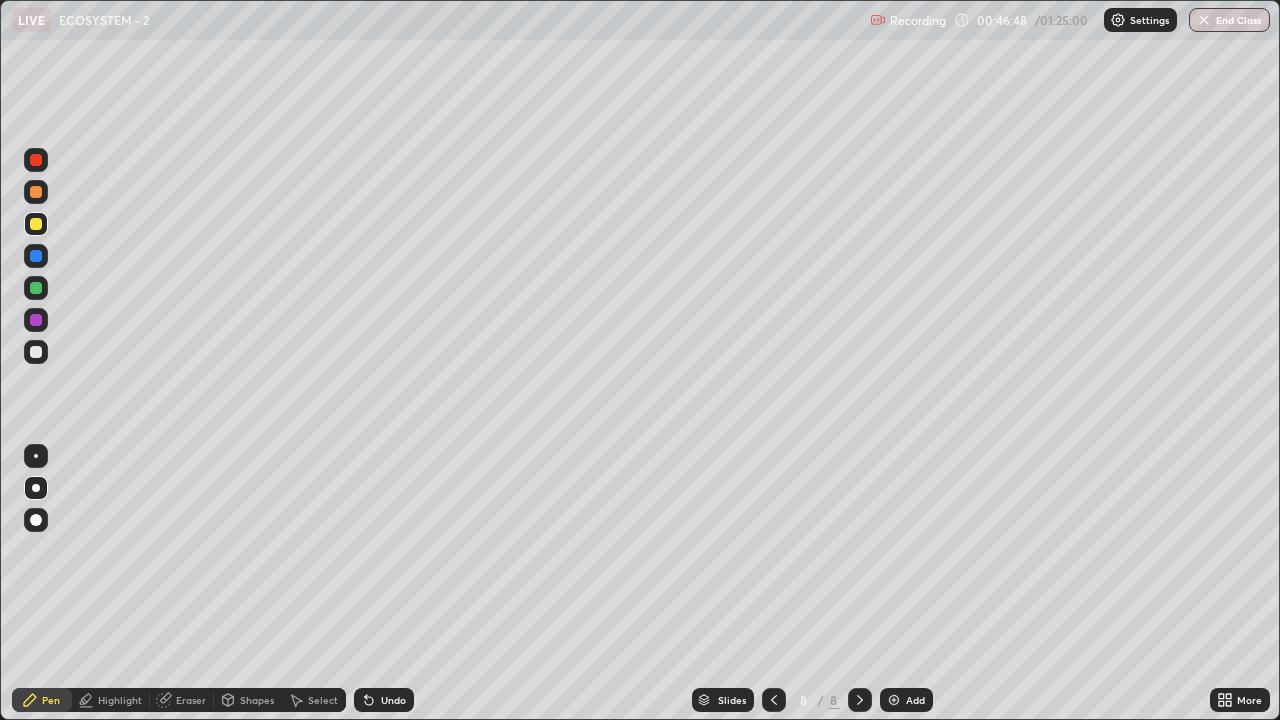 click at bounding box center [36, 288] 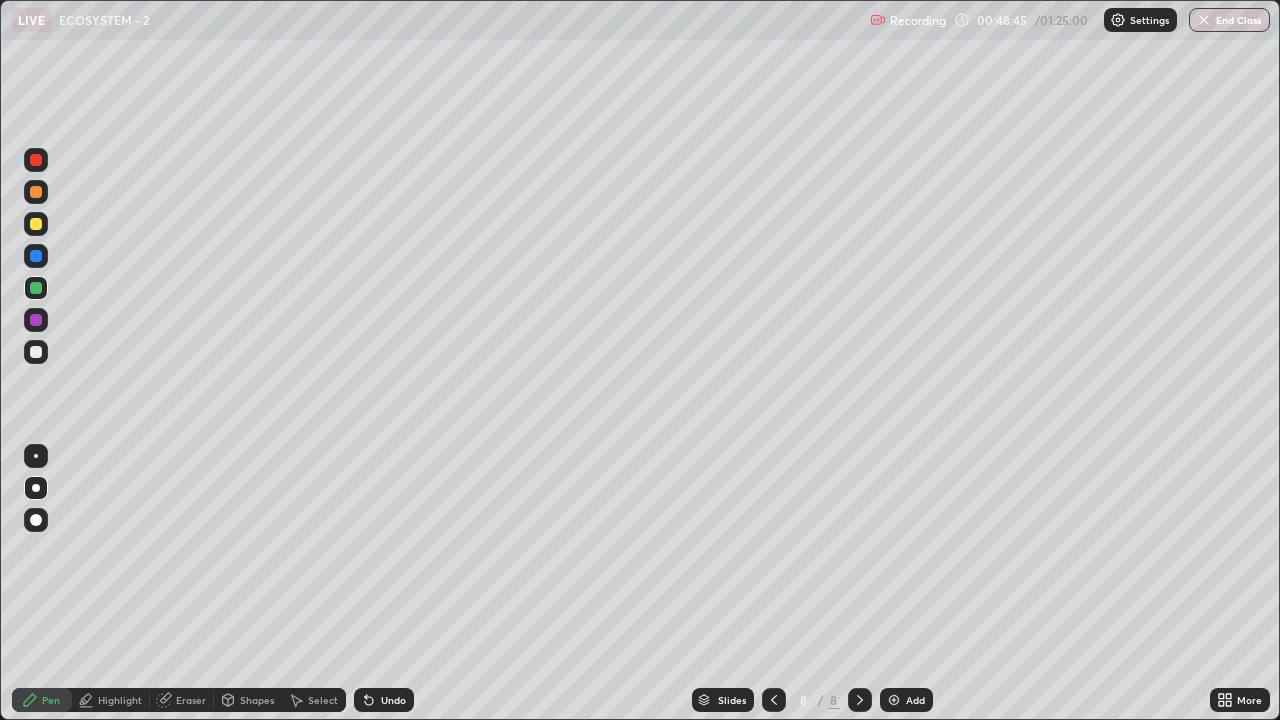 click on "Eraser" at bounding box center [191, 700] 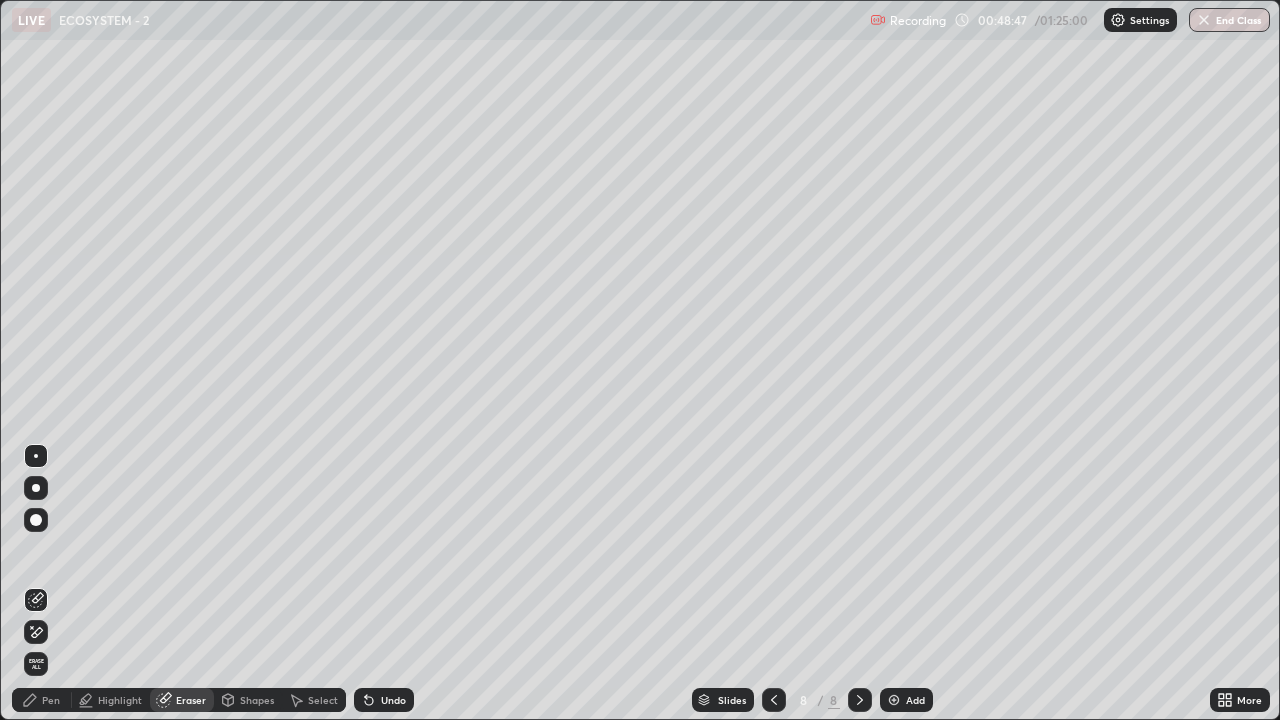 click on "Pen" at bounding box center (51, 700) 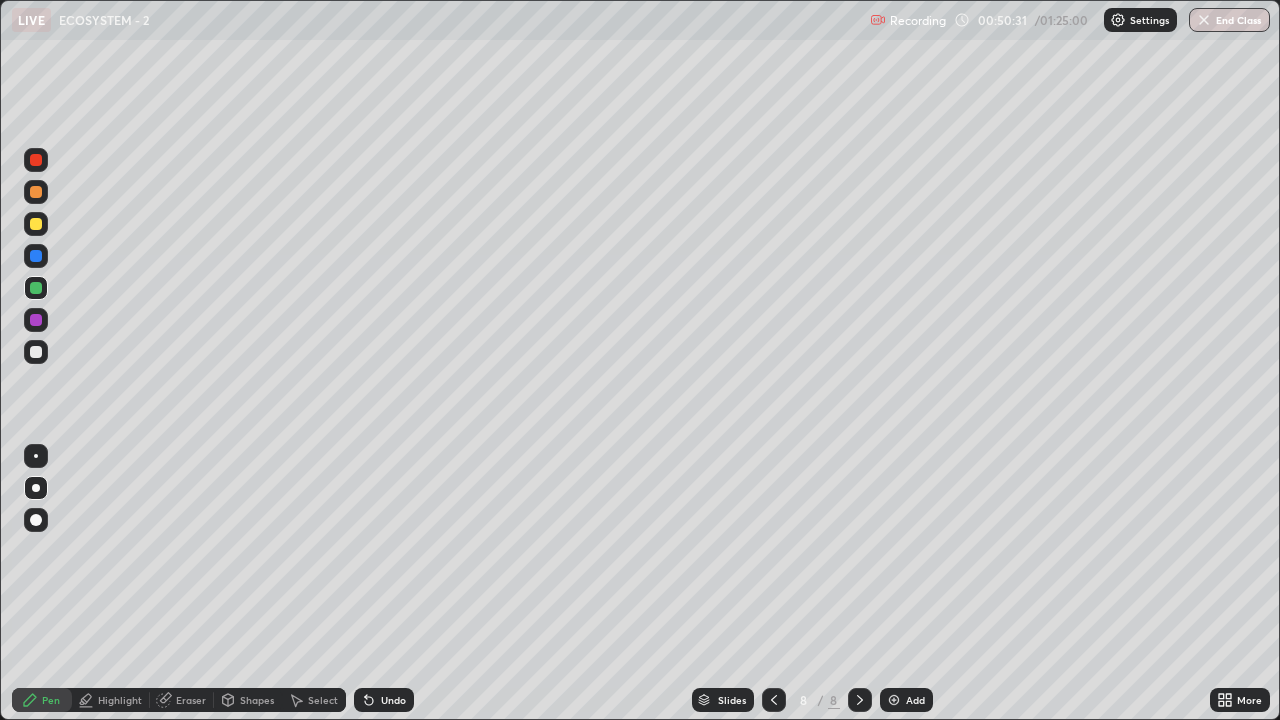 click on "Add" at bounding box center (915, 700) 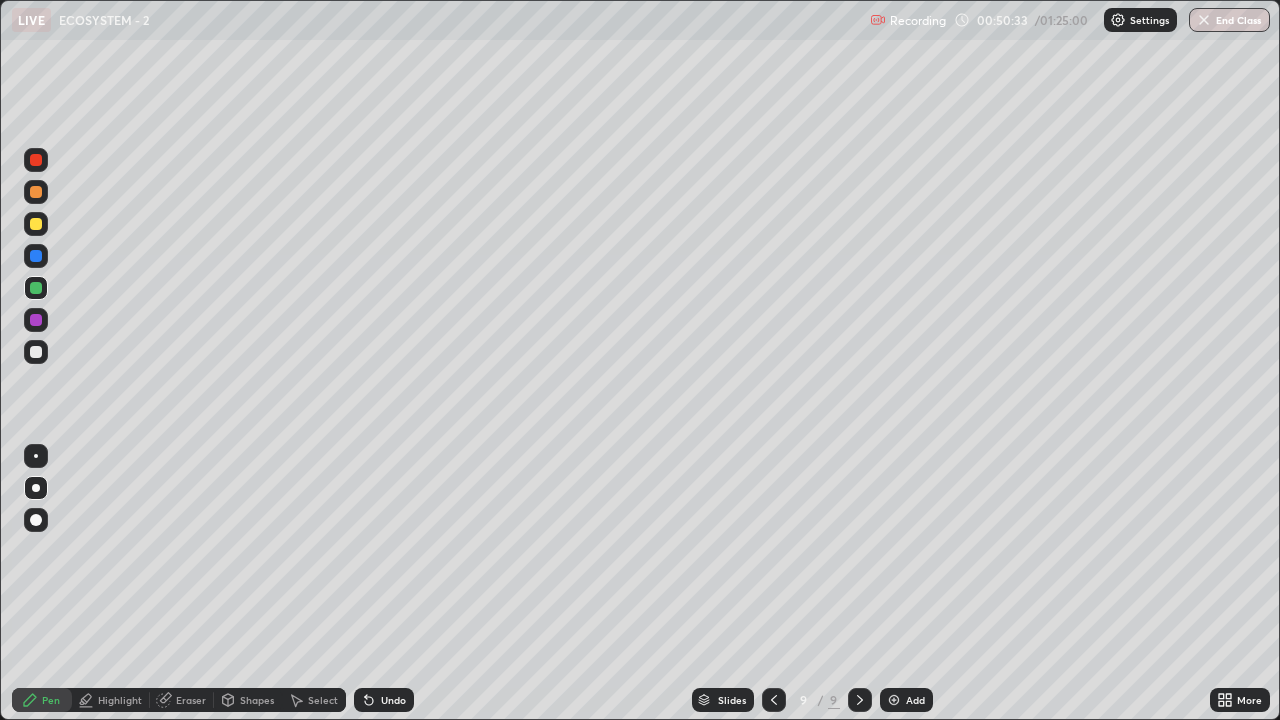 click at bounding box center (36, 192) 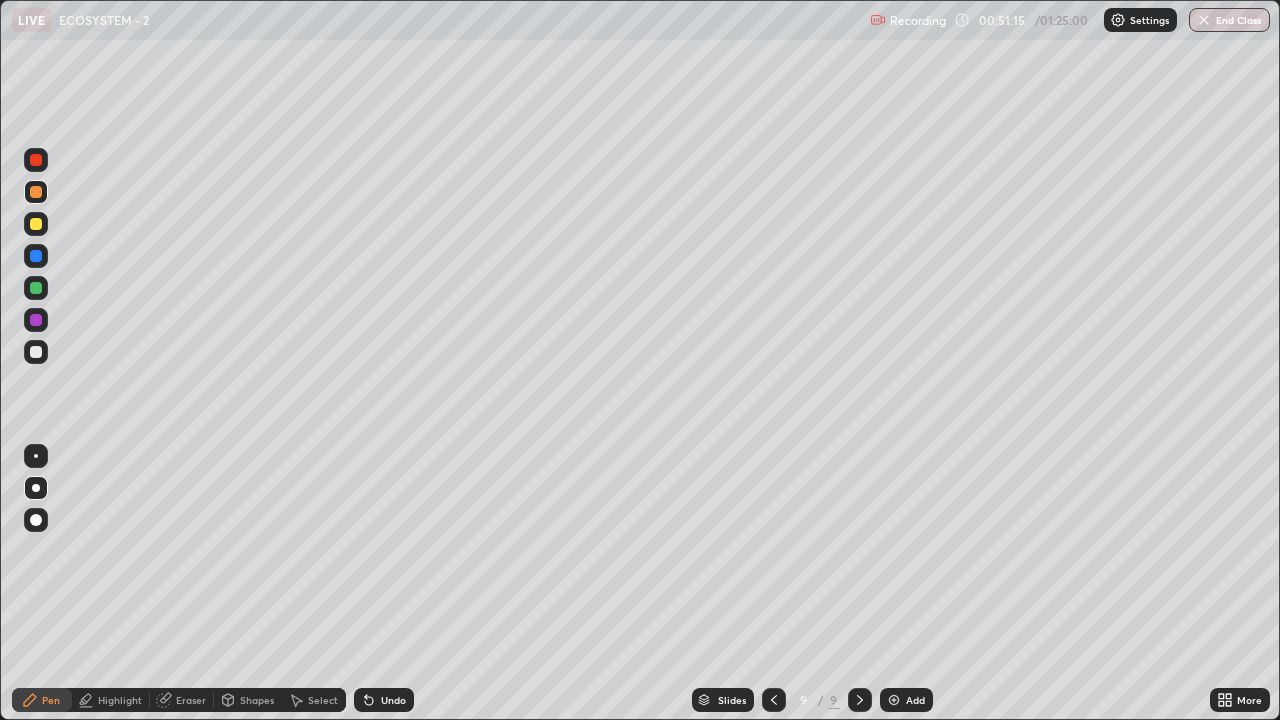 click at bounding box center [36, 352] 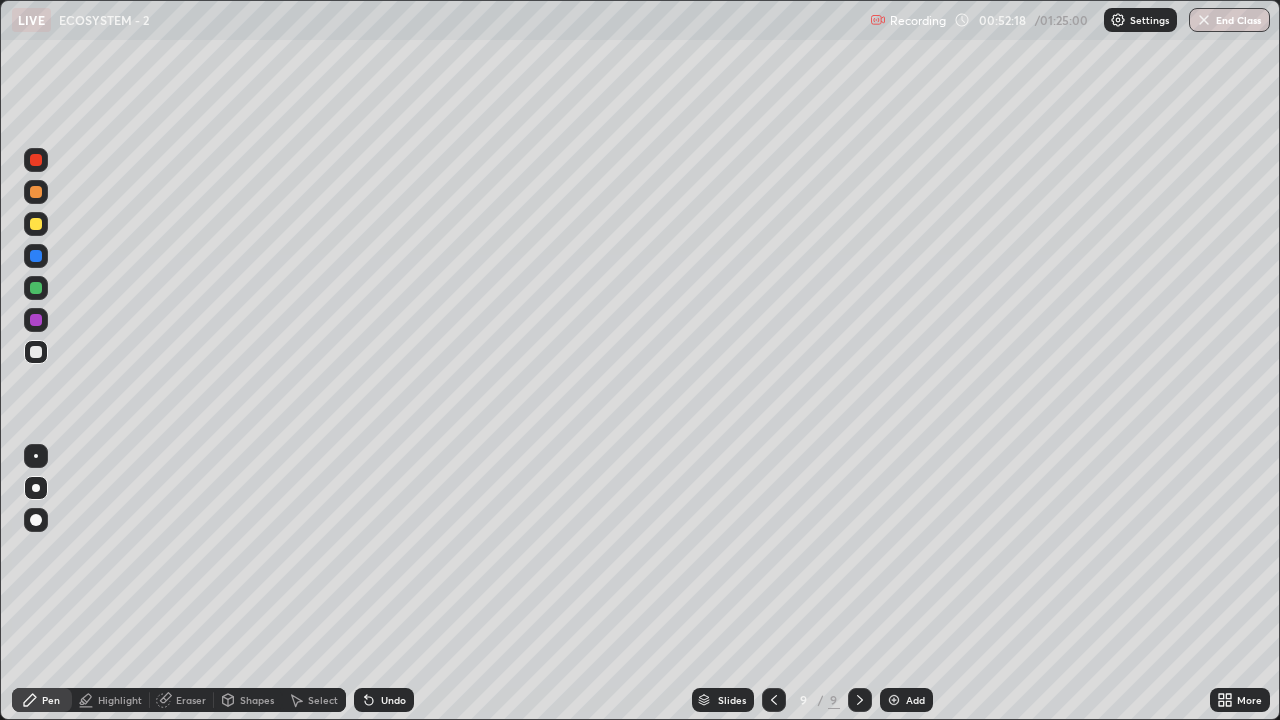click at bounding box center (36, 224) 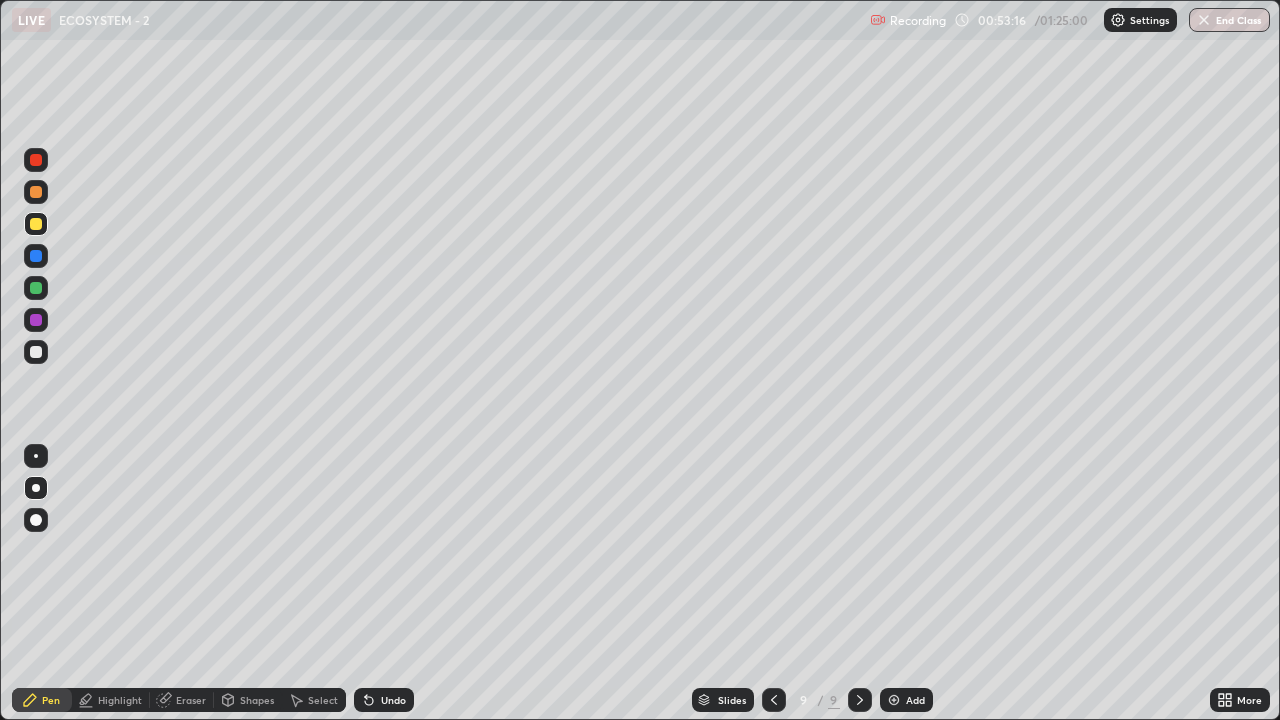 click at bounding box center [36, 320] 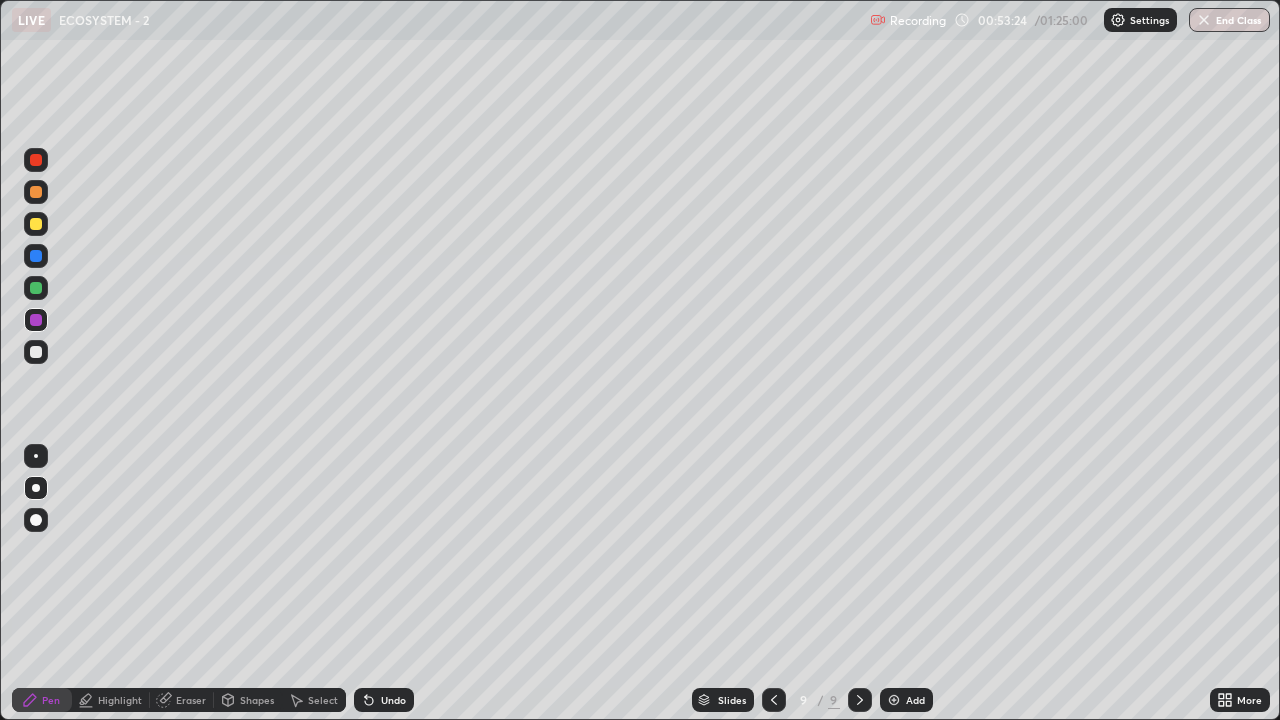 click at bounding box center (36, 320) 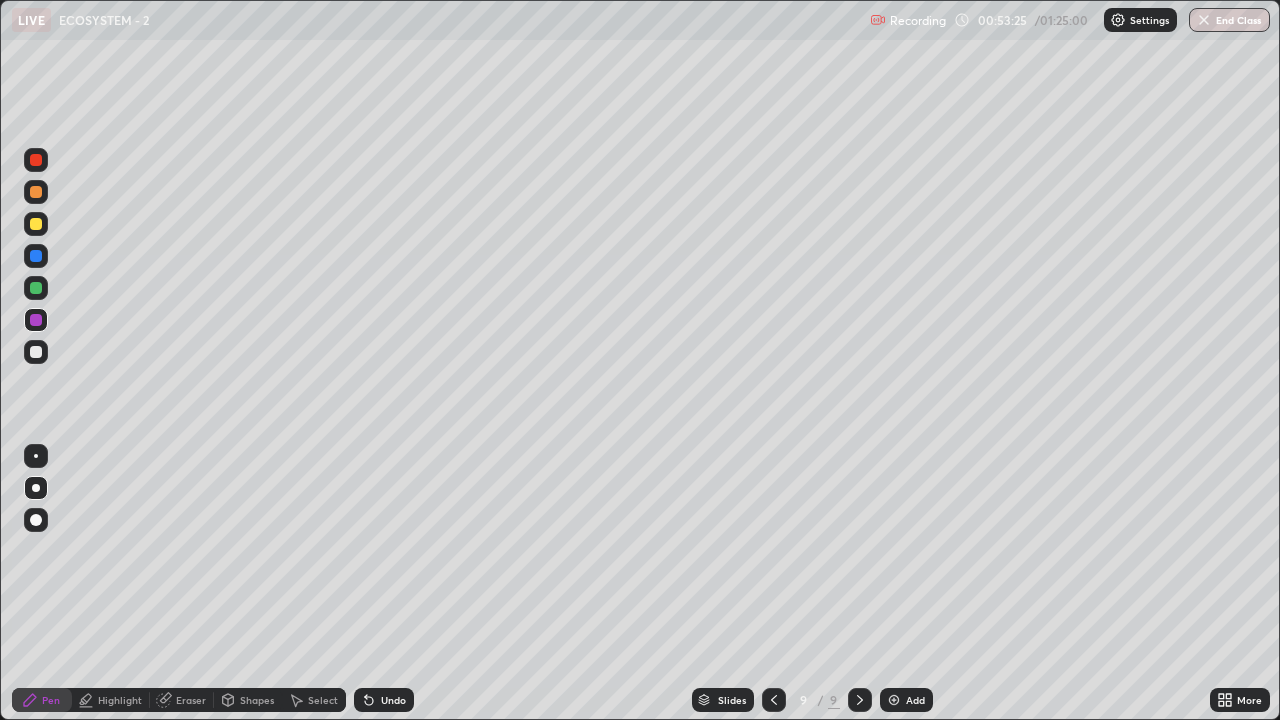 click at bounding box center (36, 256) 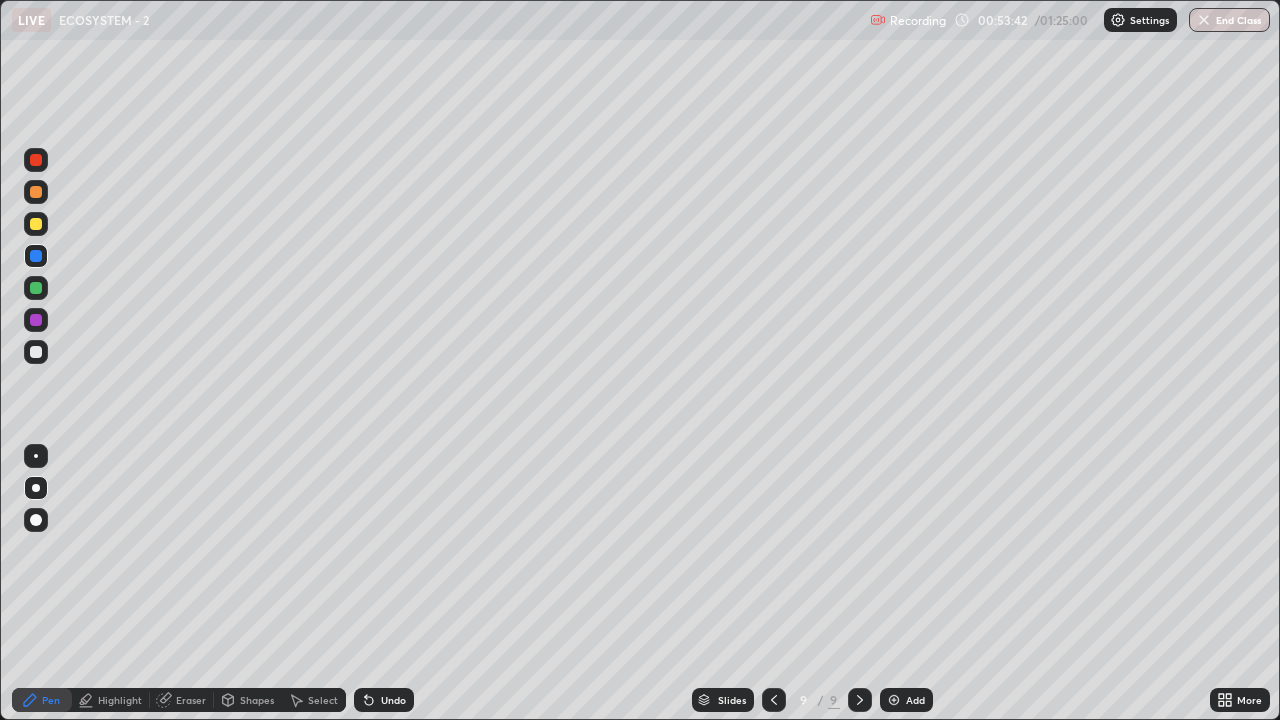 click at bounding box center [36, 224] 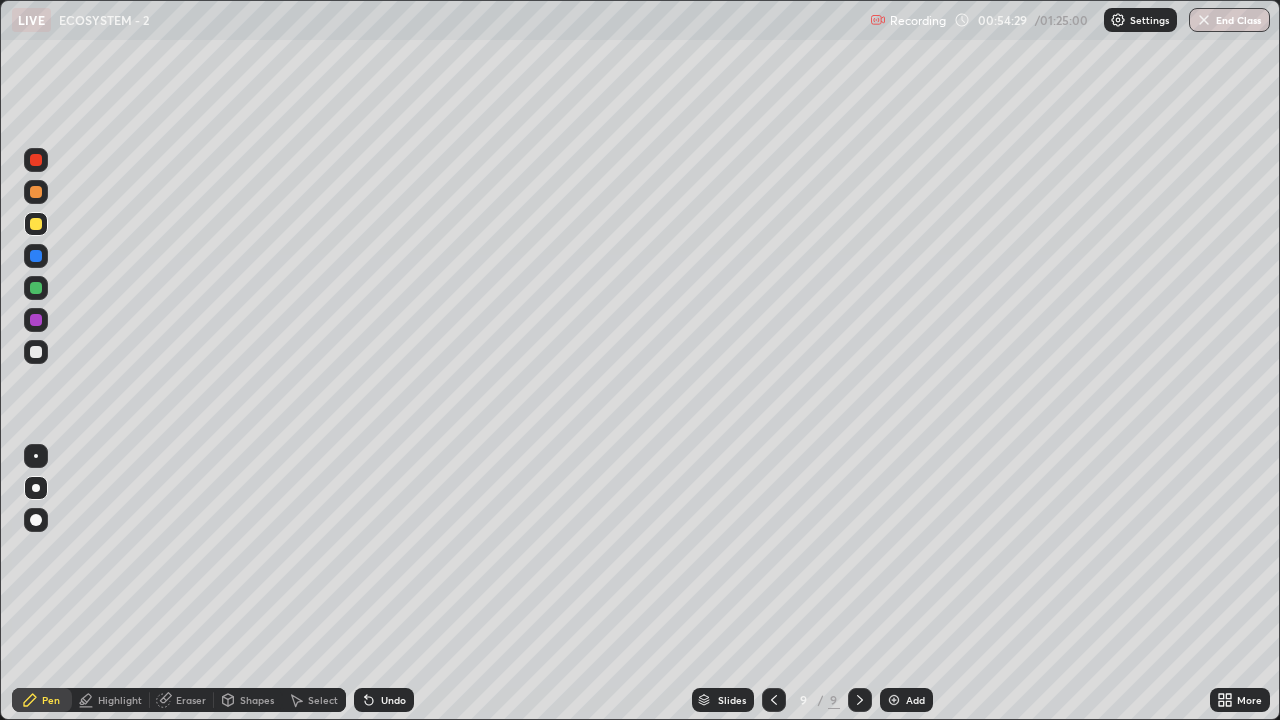click at bounding box center [36, 256] 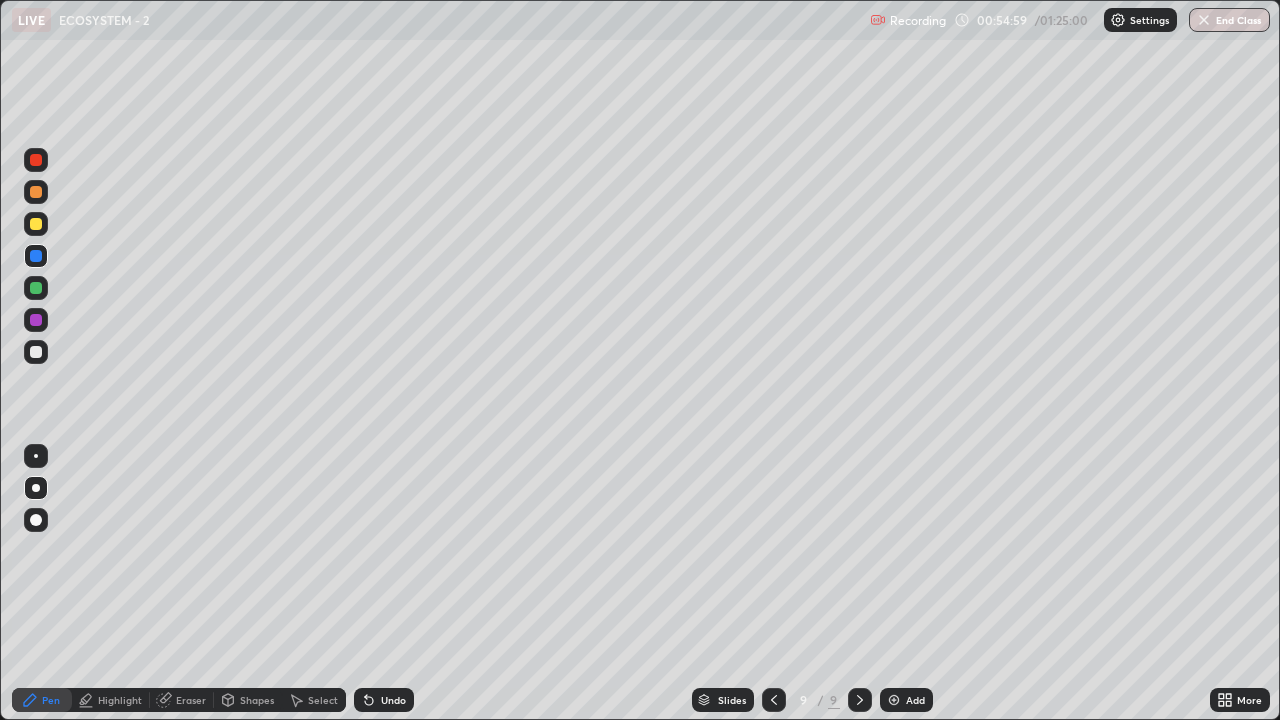 click at bounding box center [36, 256] 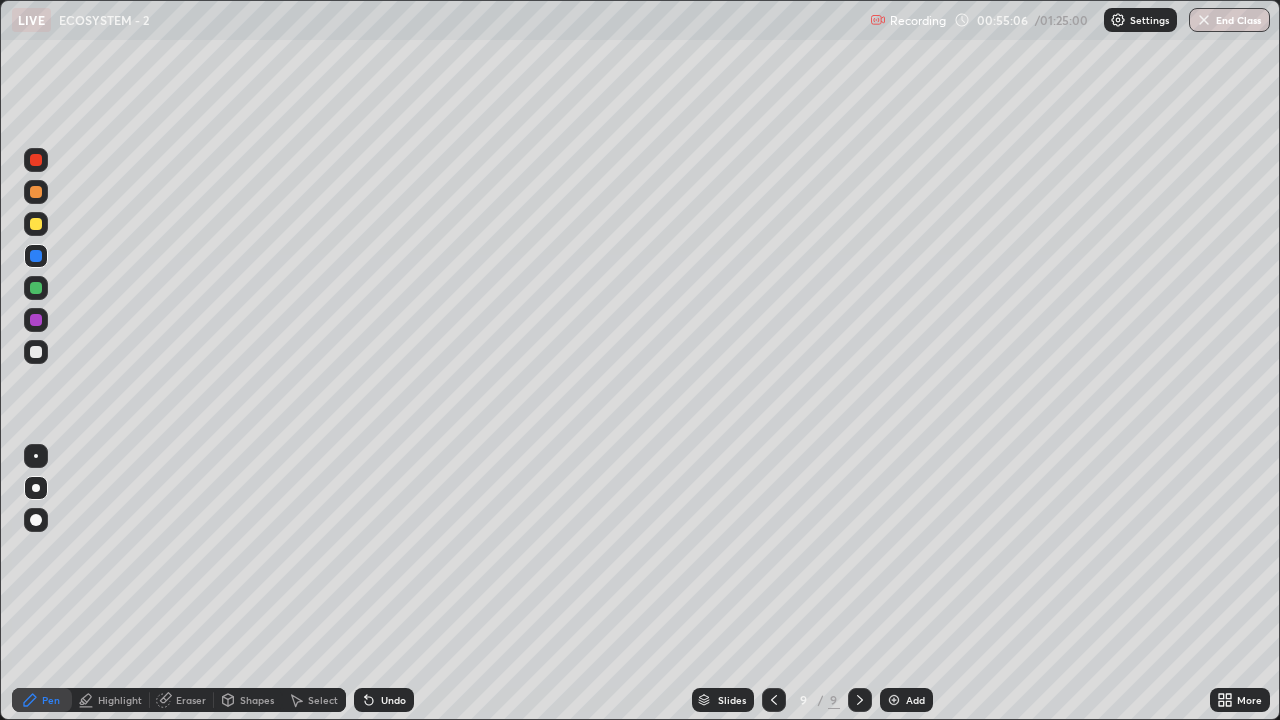 click at bounding box center (36, 352) 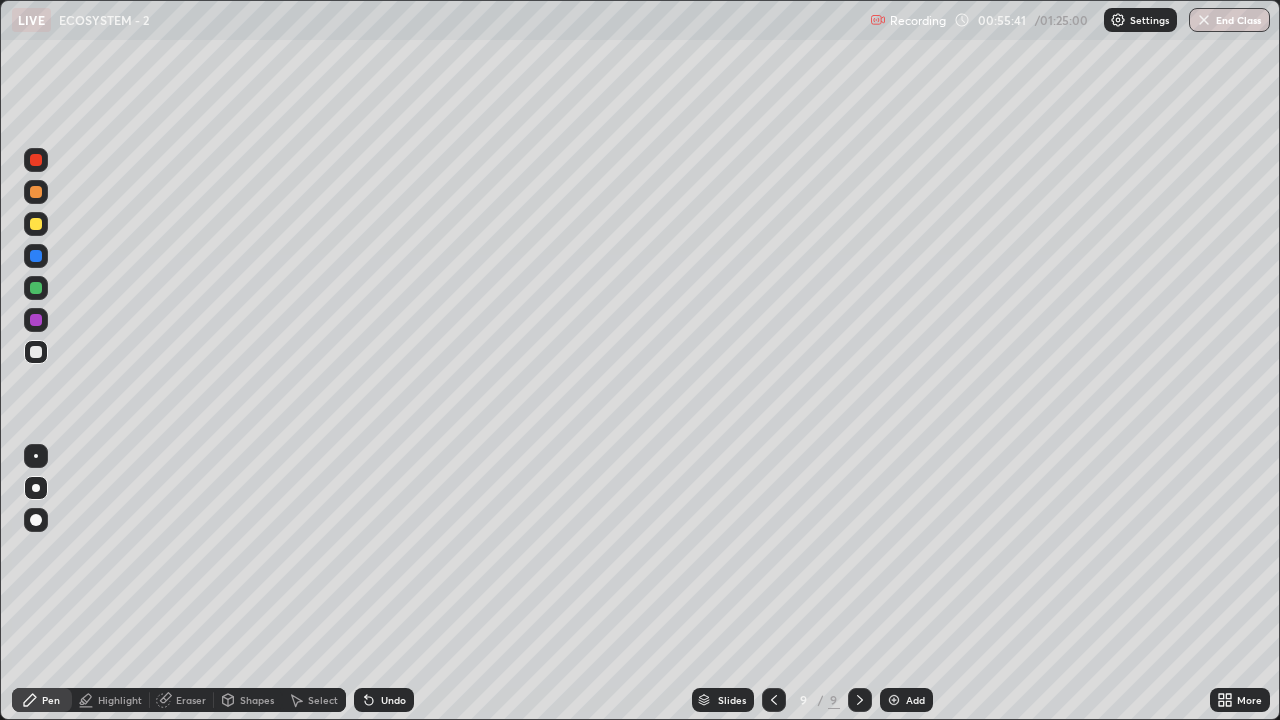 click at bounding box center [36, 224] 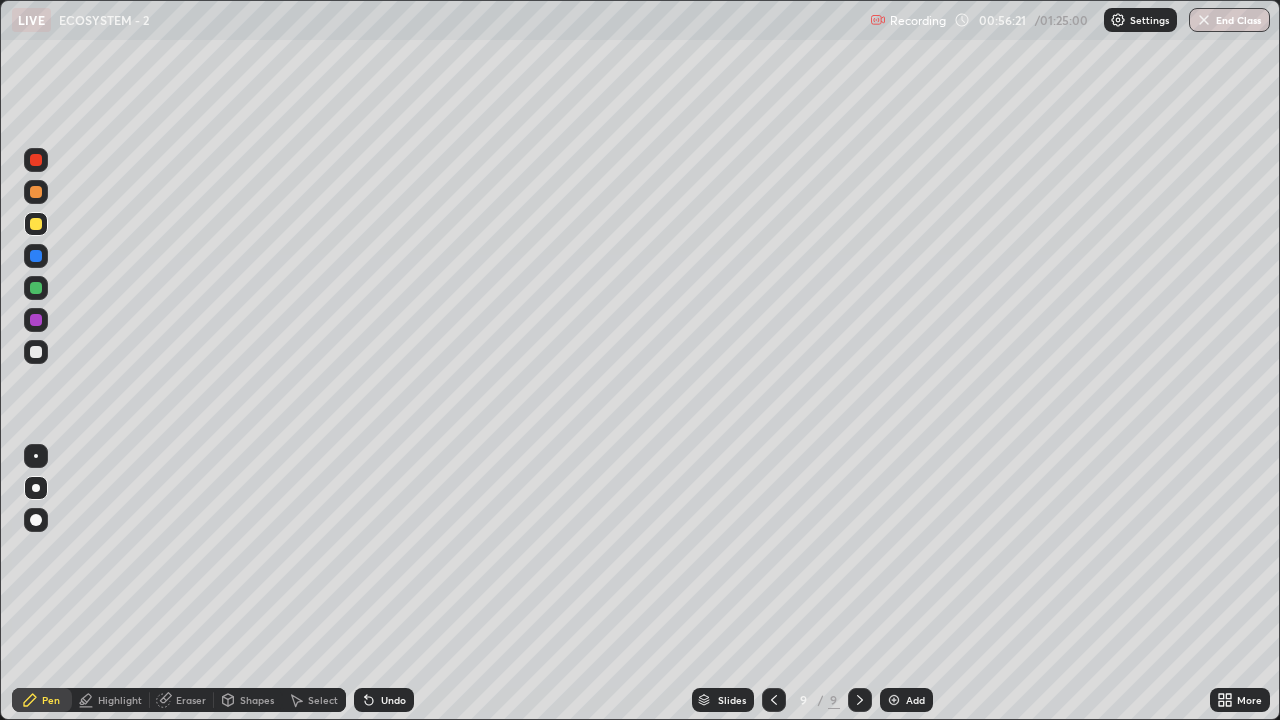 click at bounding box center [36, 192] 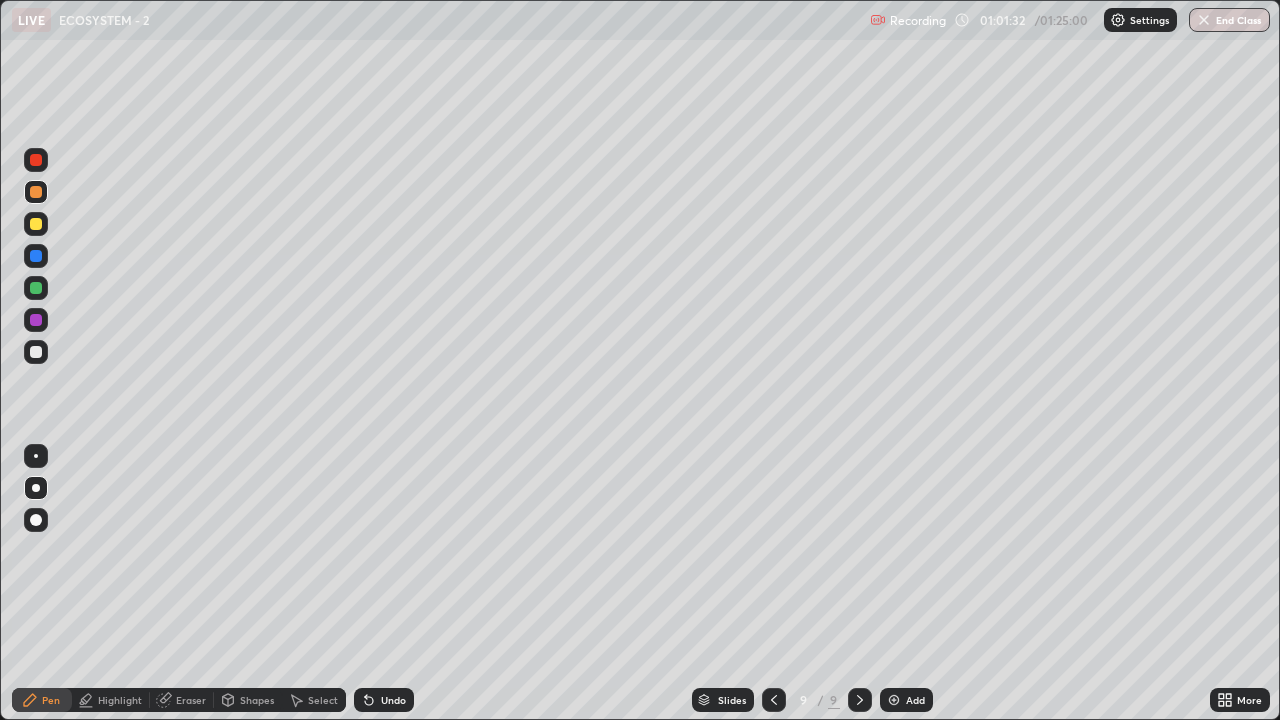 click at bounding box center [36, 256] 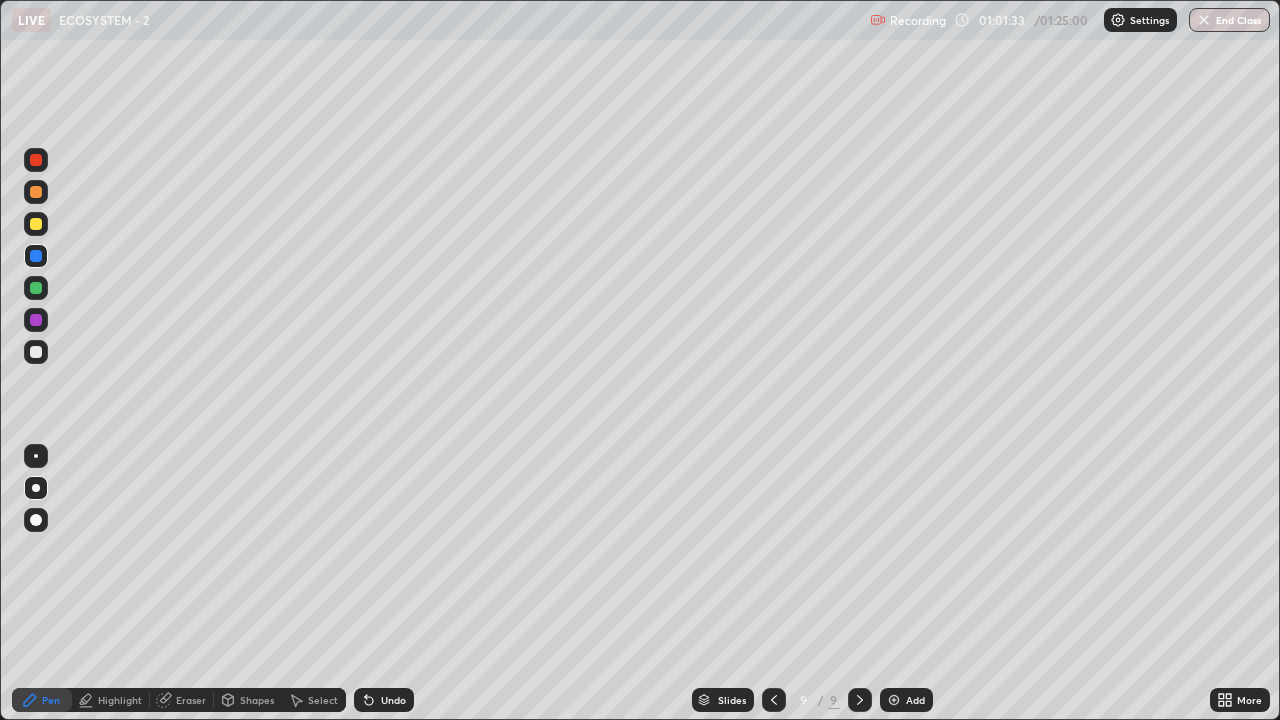 click at bounding box center [36, 288] 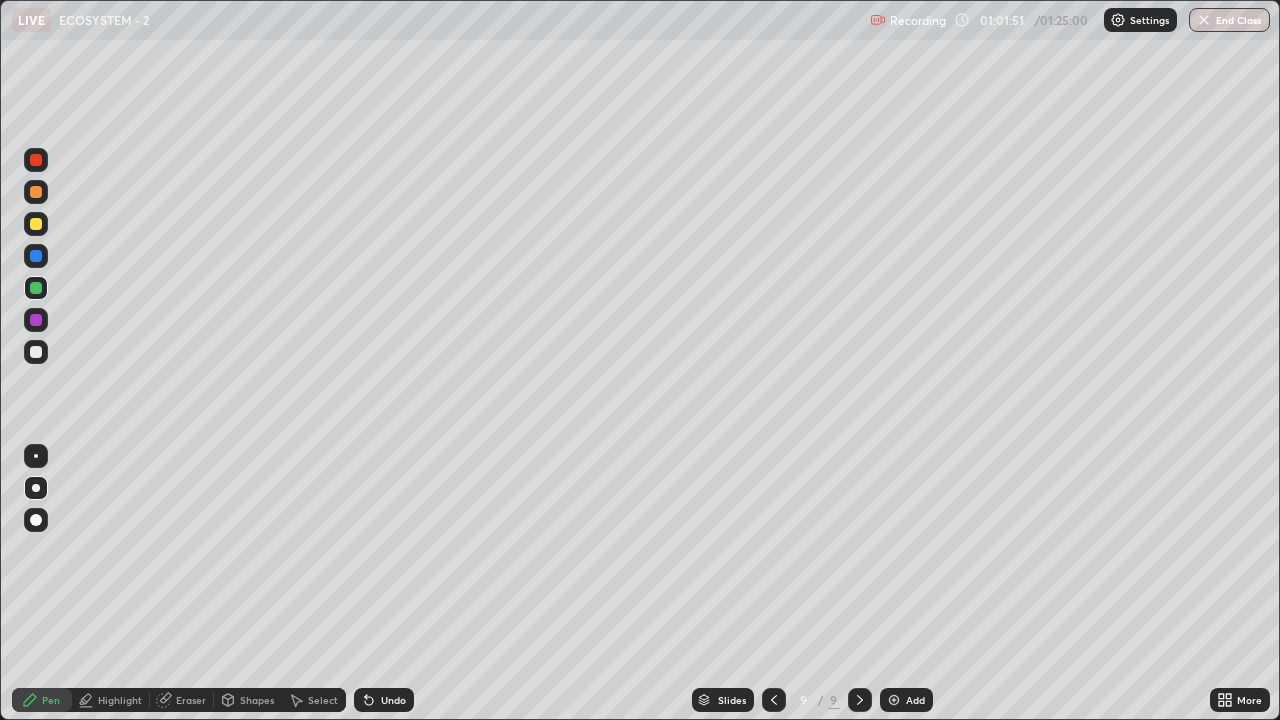 click on "Select" at bounding box center (323, 700) 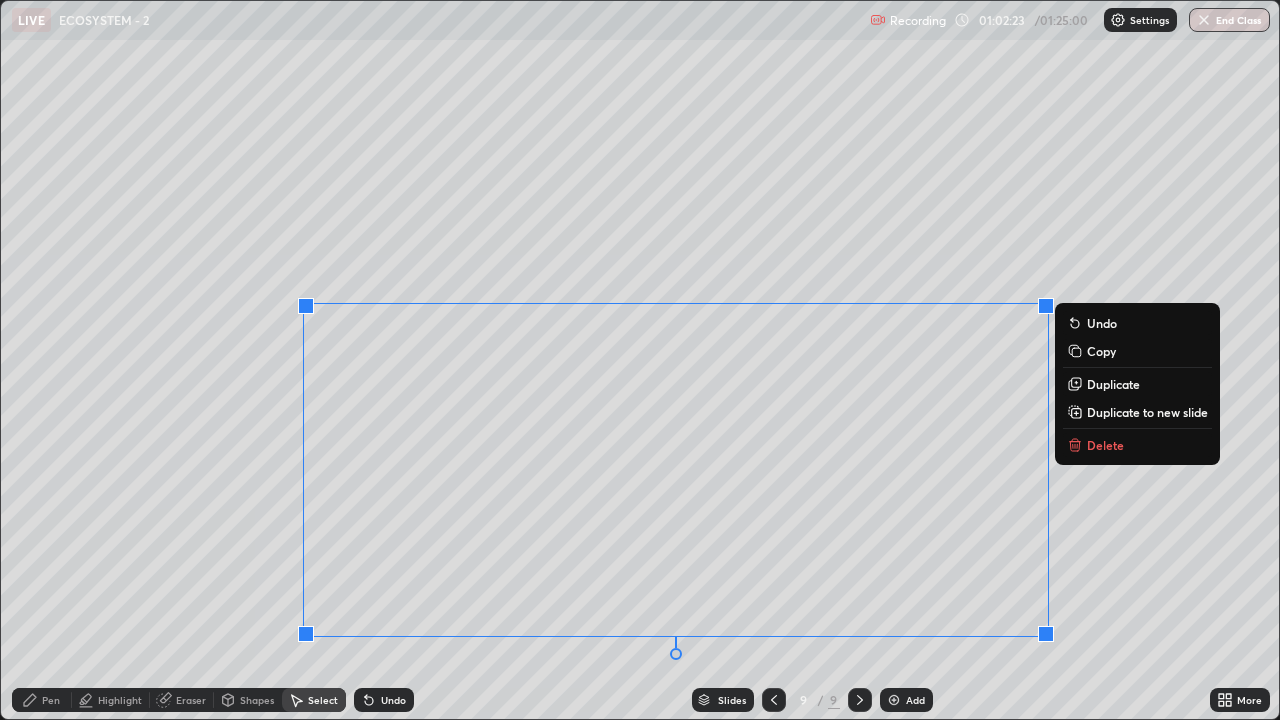 click on "Delete" at bounding box center (1105, 445) 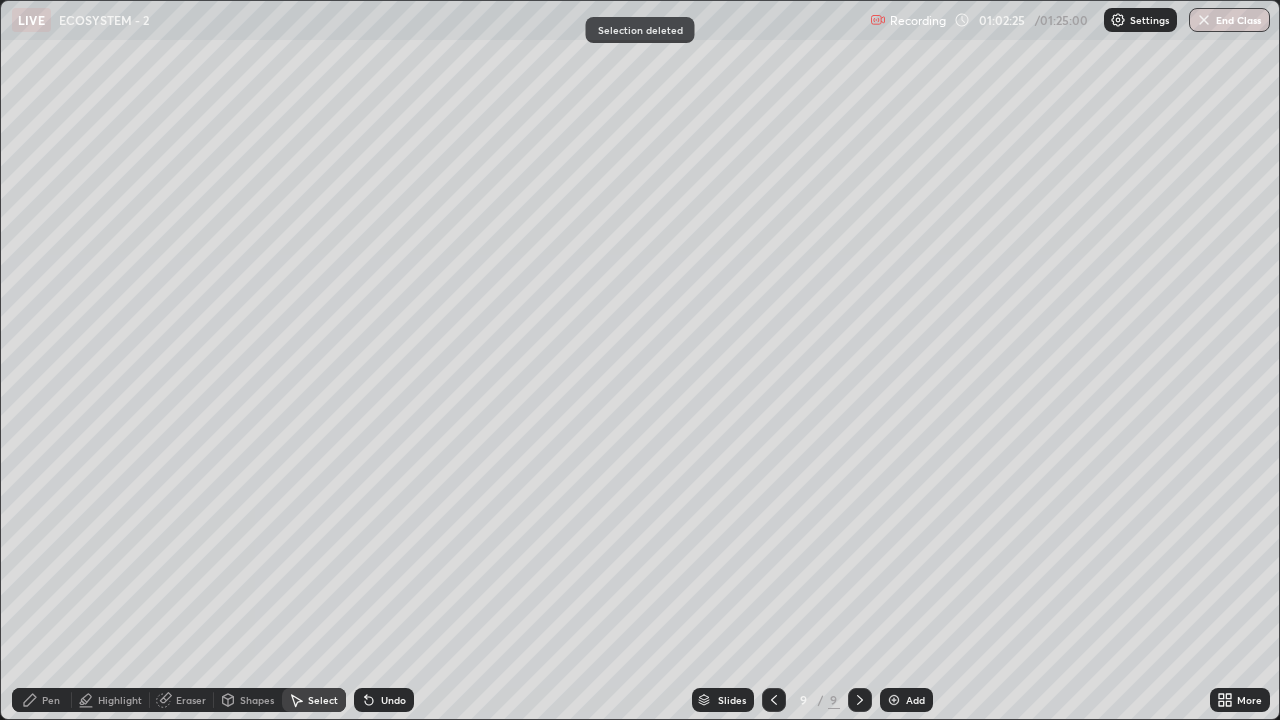 click on "Pen" at bounding box center (51, 700) 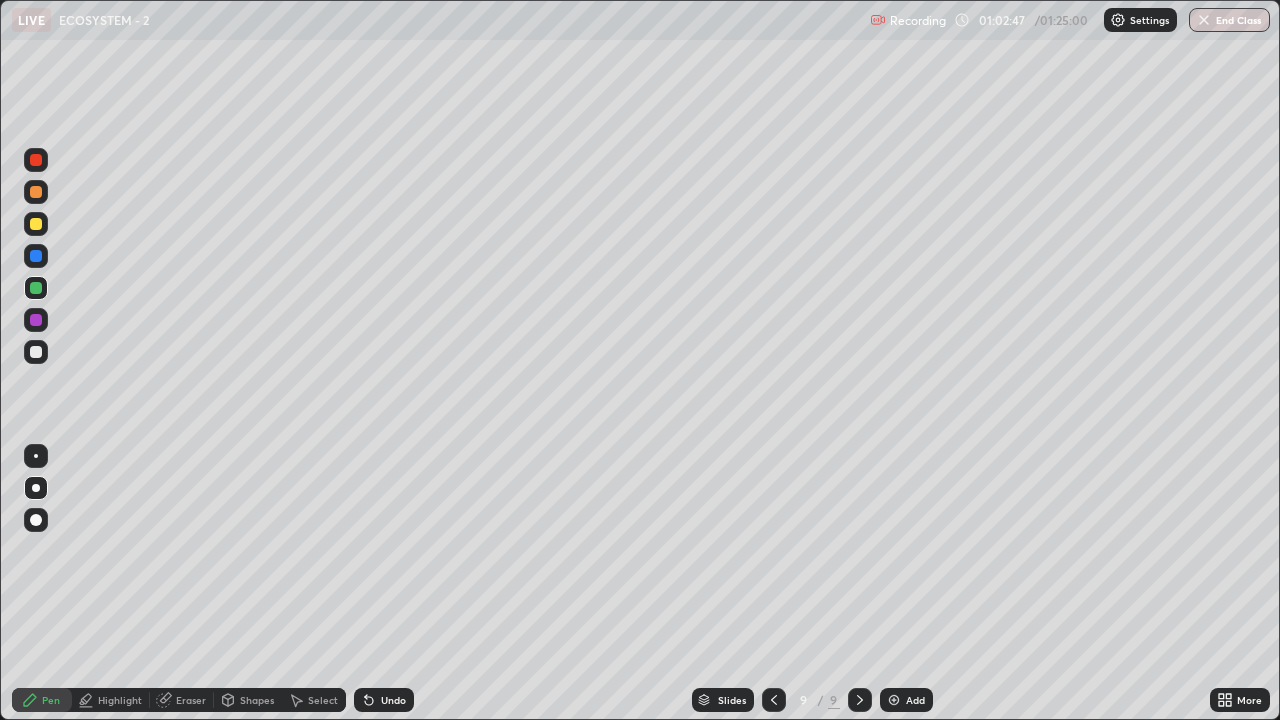click at bounding box center (36, 224) 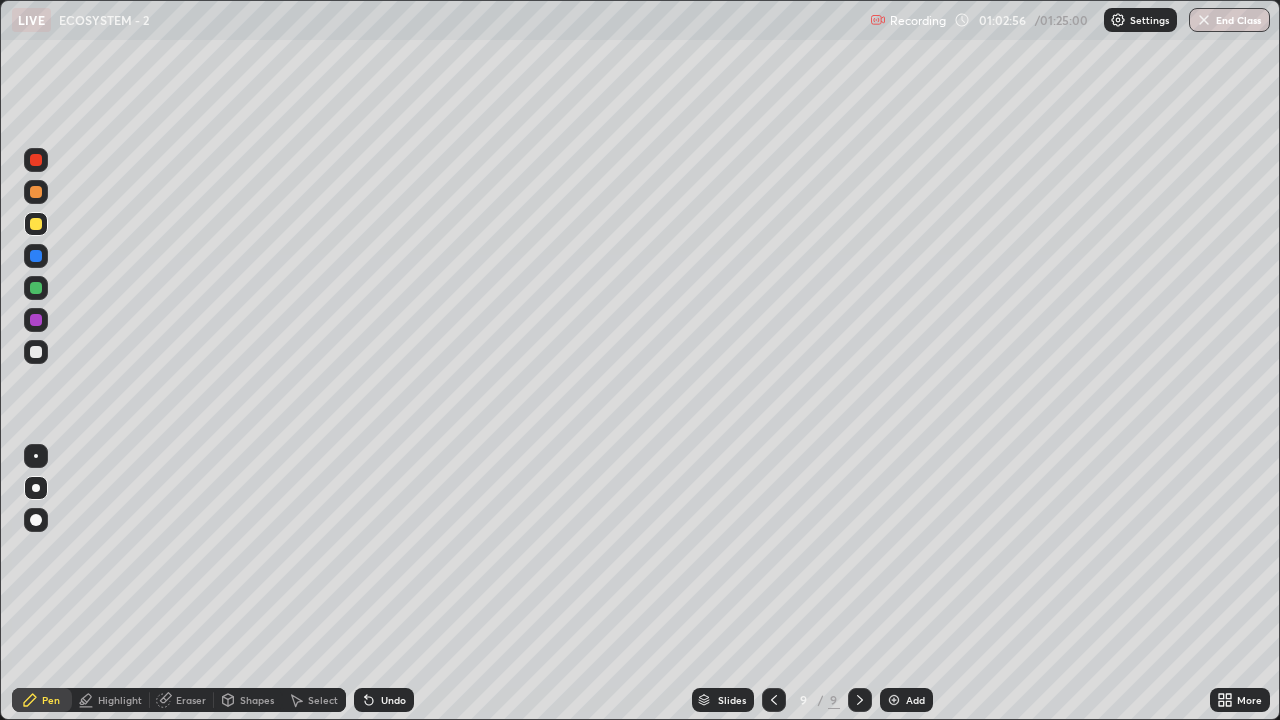 click at bounding box center (36, 352) 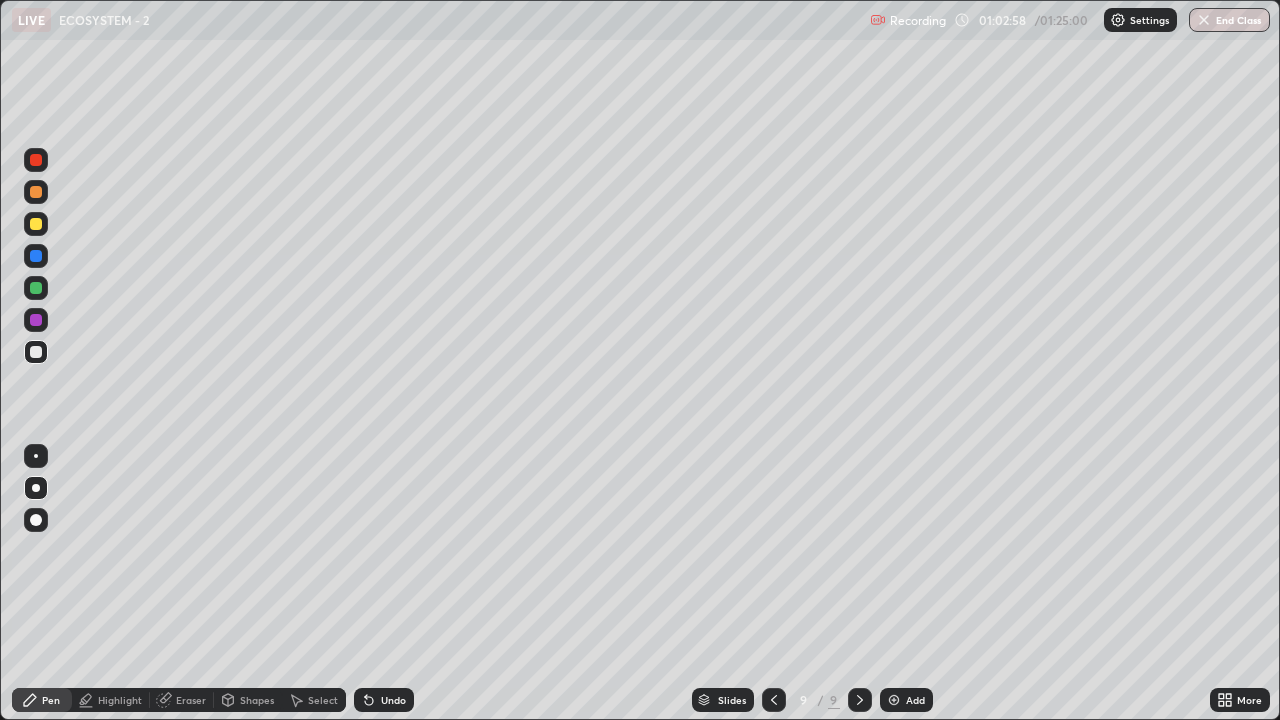 click at bounding box center [36, 288] 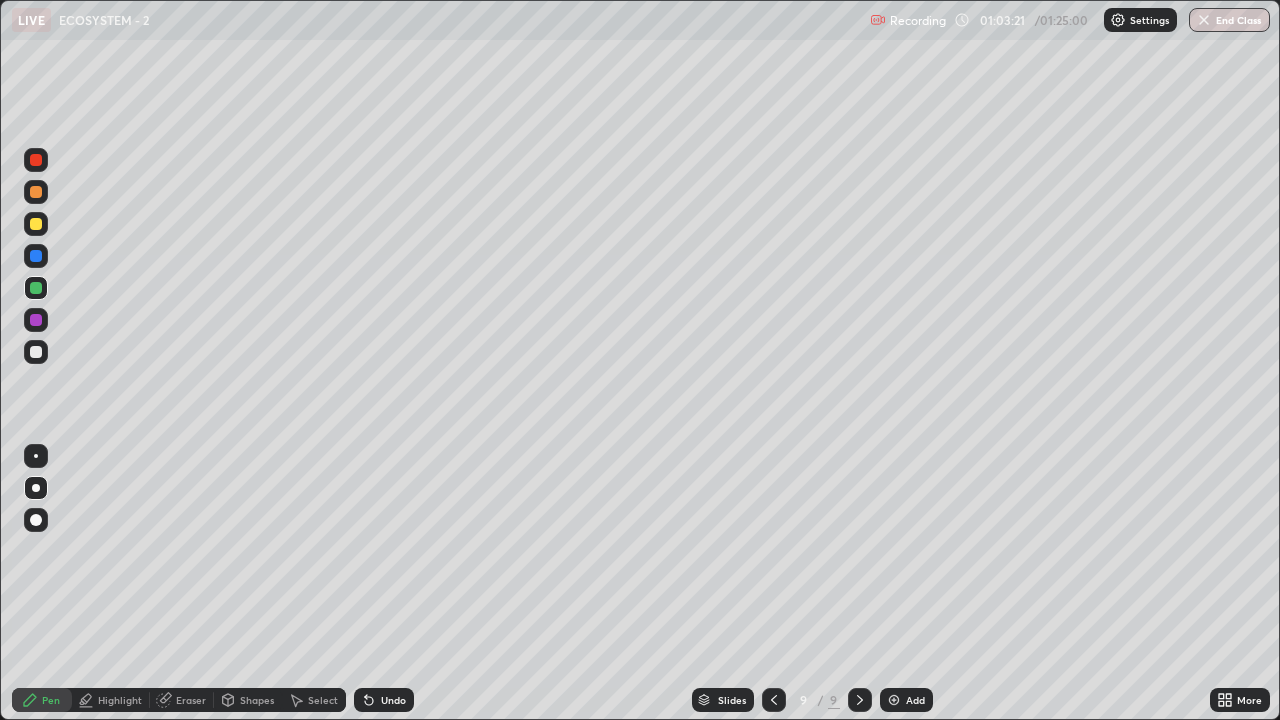 click at bounding box center [36, 224] 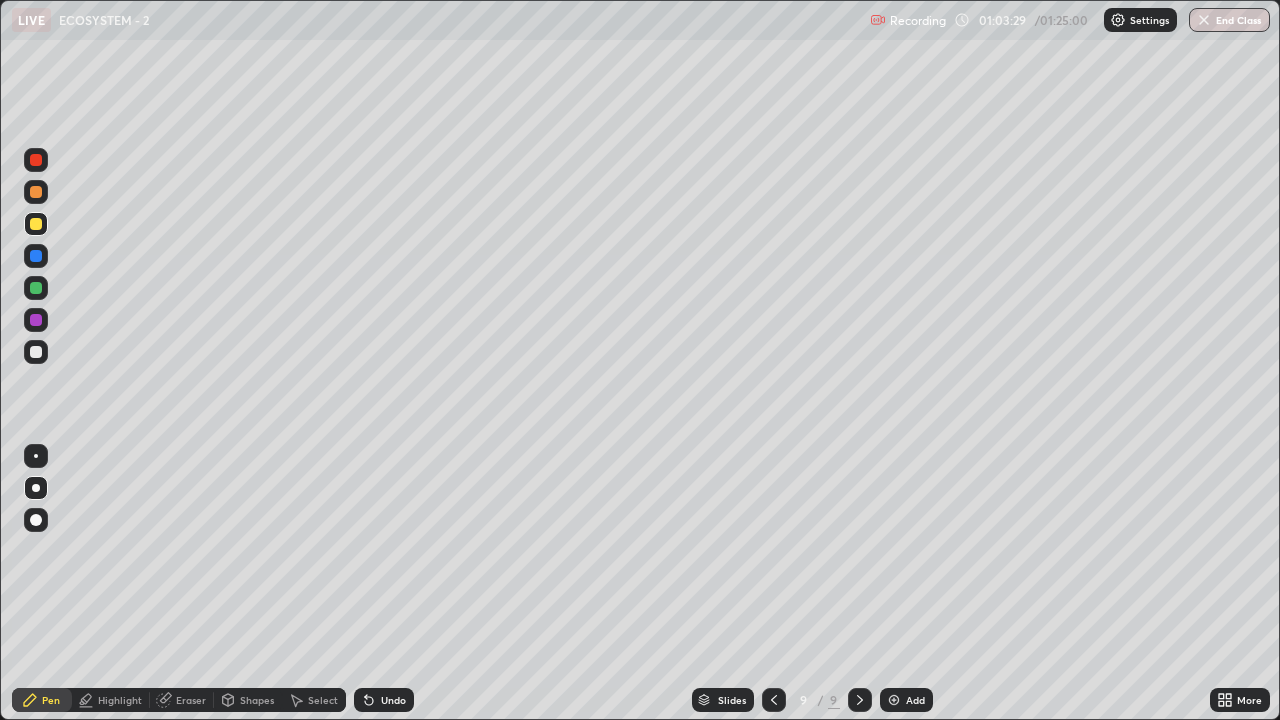 click at bounding box center (36, 352) 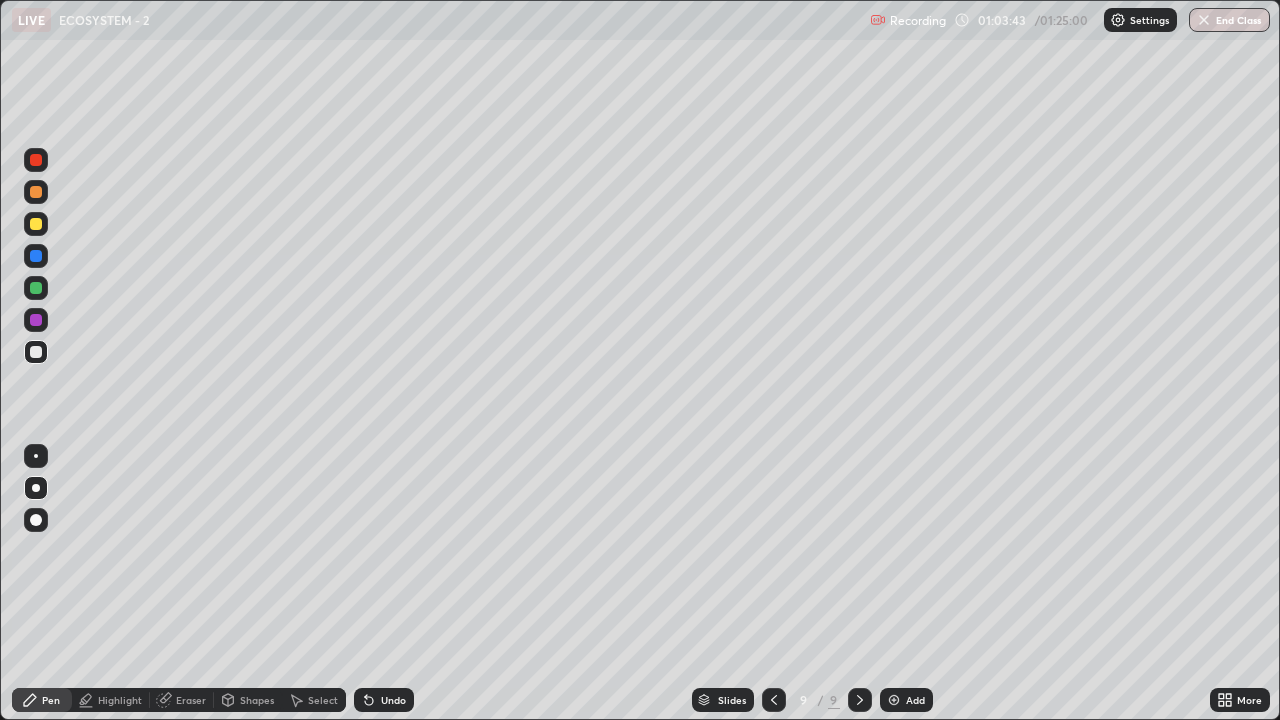 click at bounding box center [36, 192] 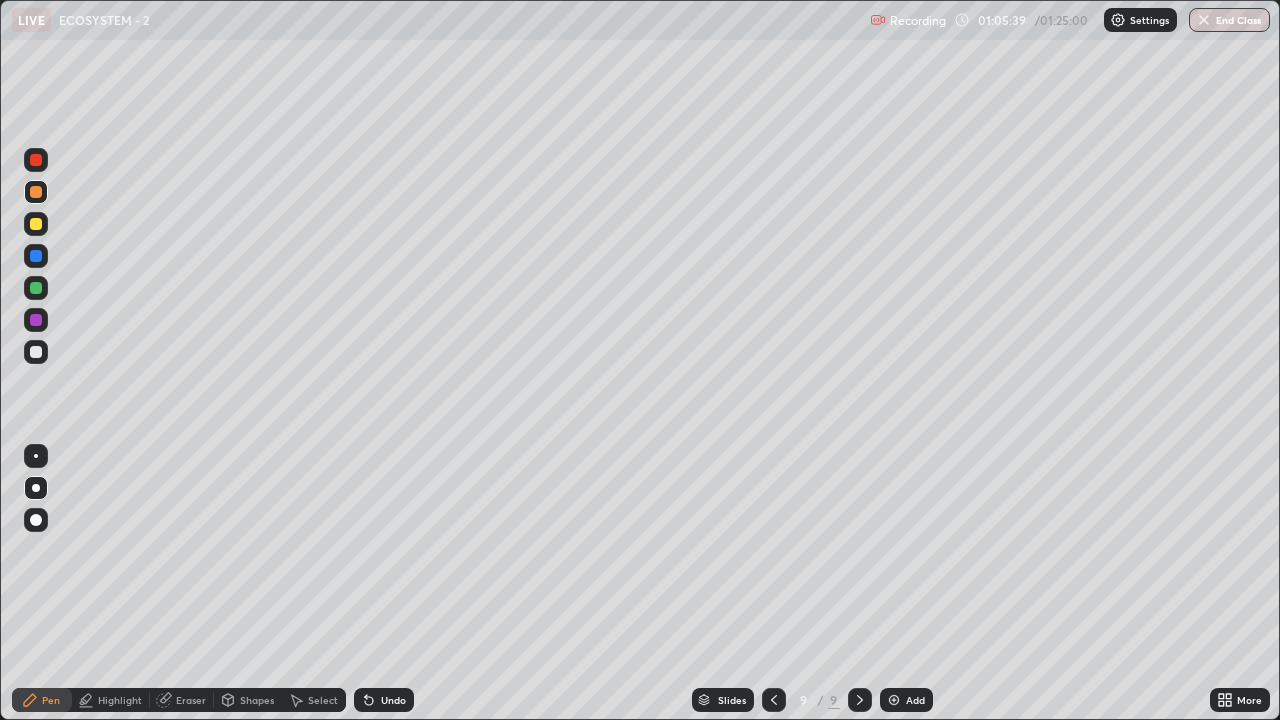 click on "Eraser" at bounding box center (191, 700) 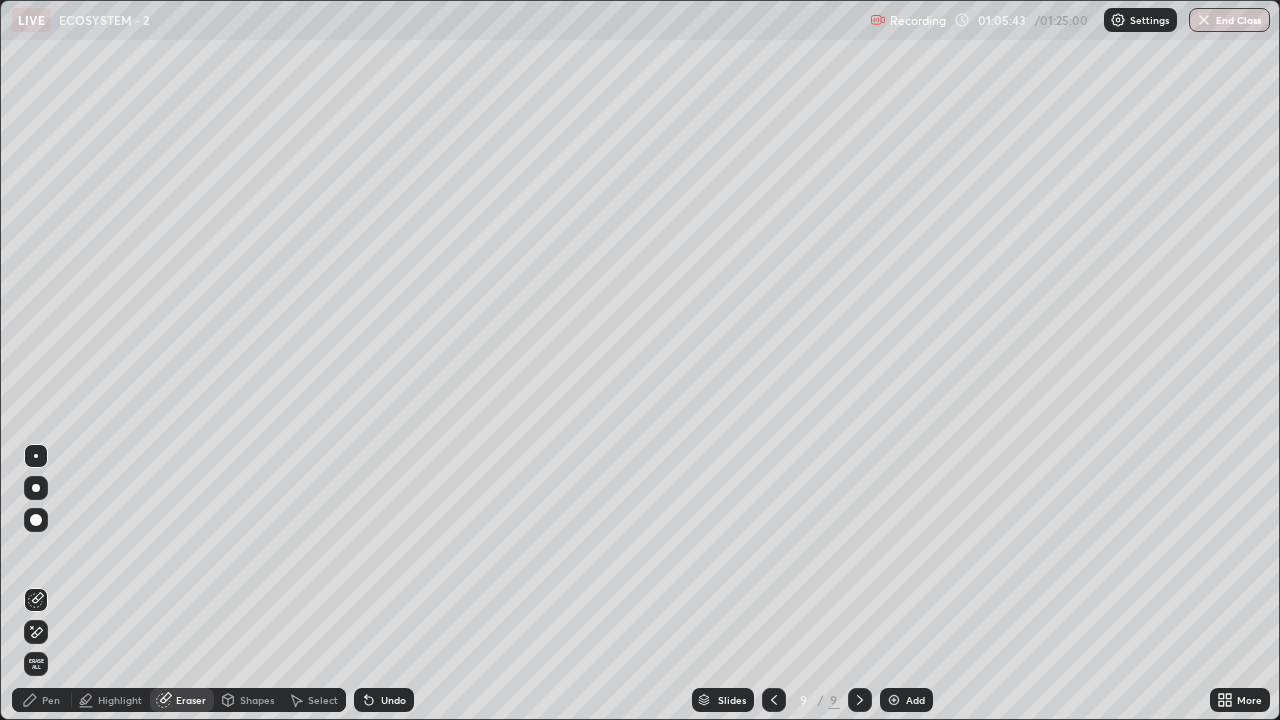 click on "Pen" at bounding box center [51, 700] 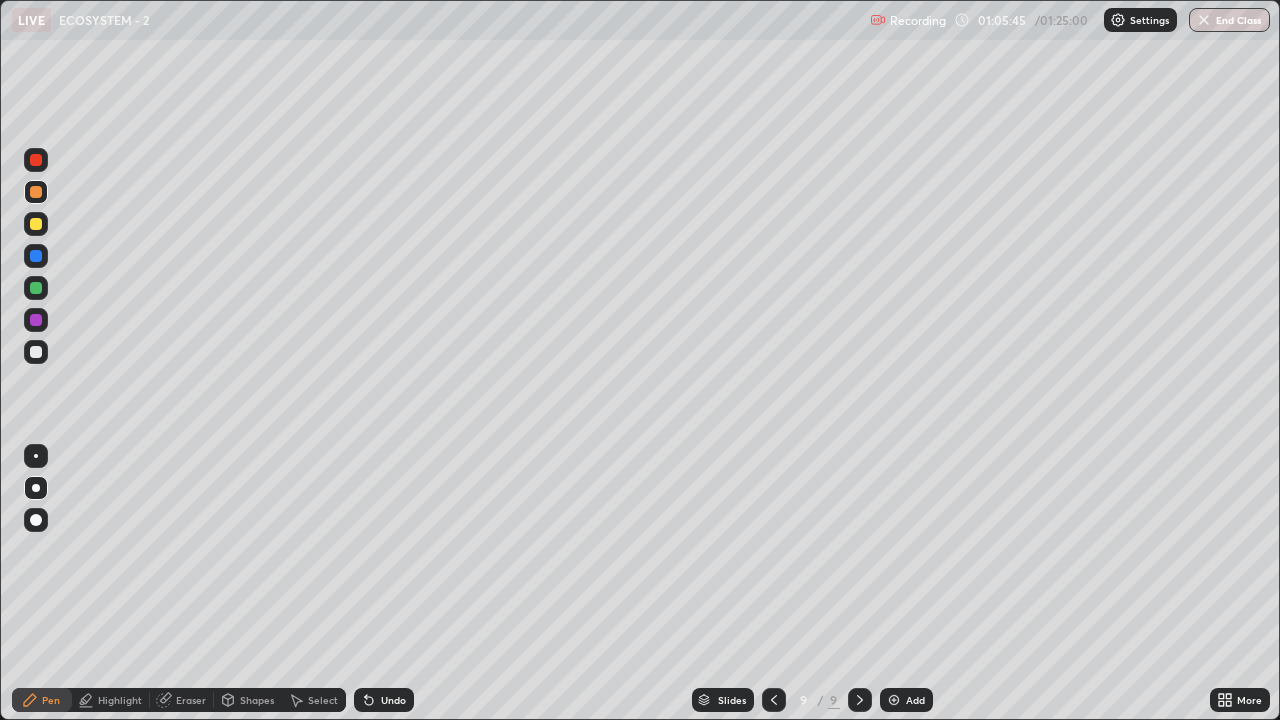 click at bounding box center (36, 288) 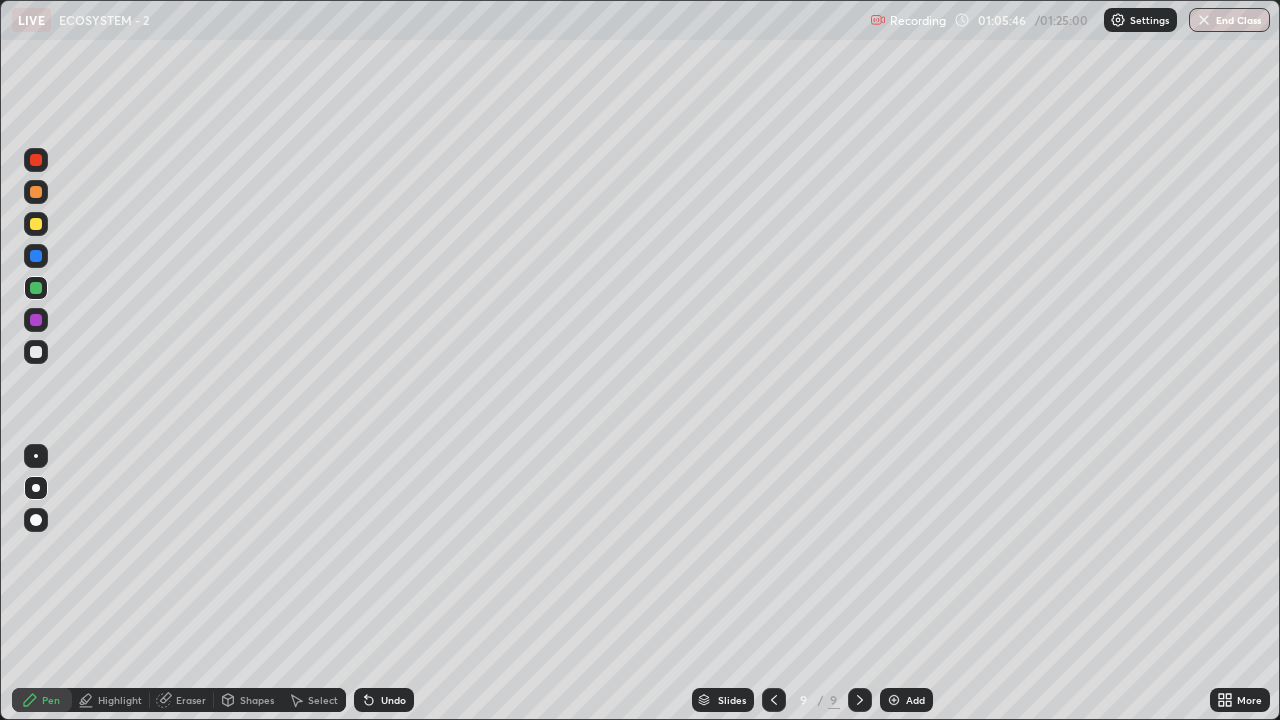click at bounding box center [36, 192] 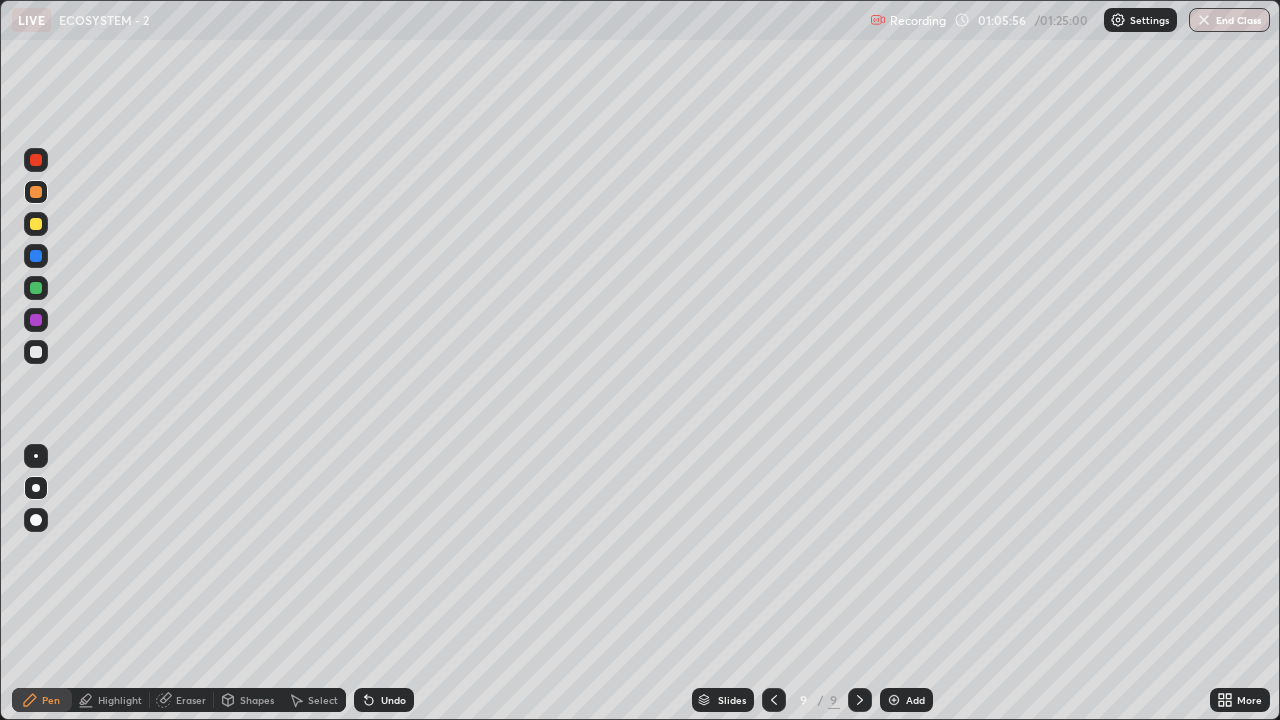 click at bounding box center [36, 288] 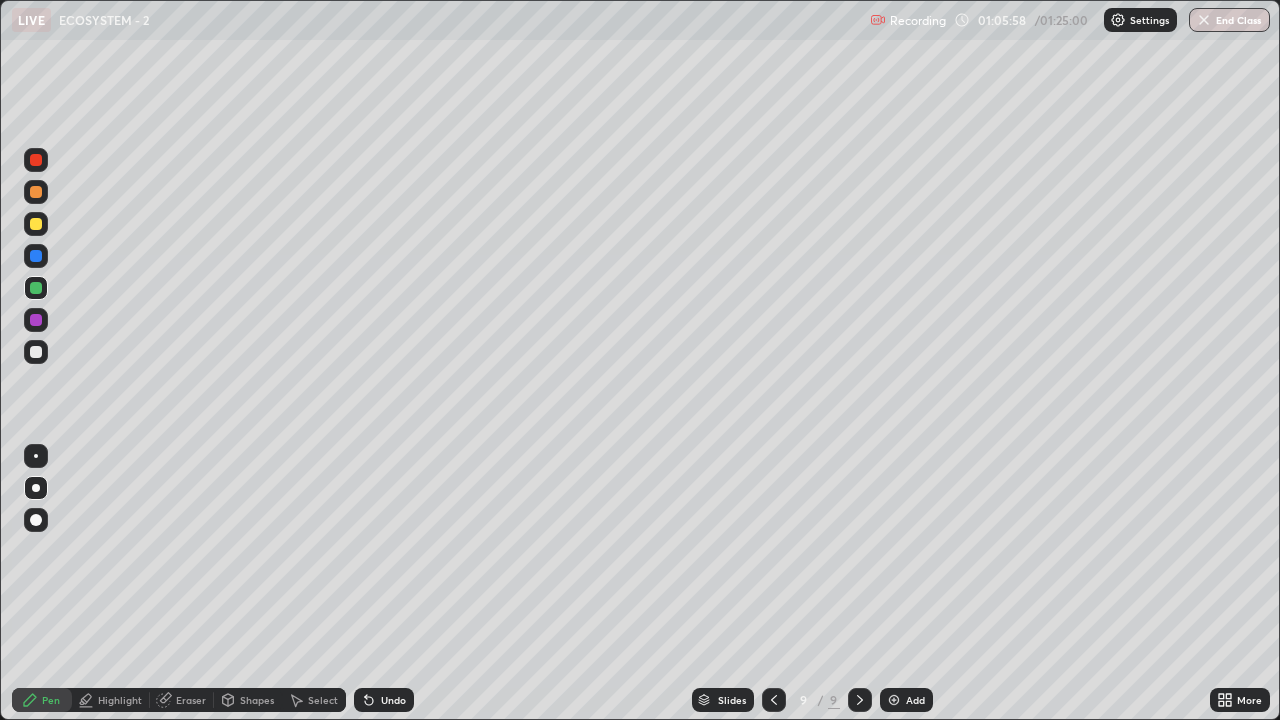 click at bounding box center (36, 192) 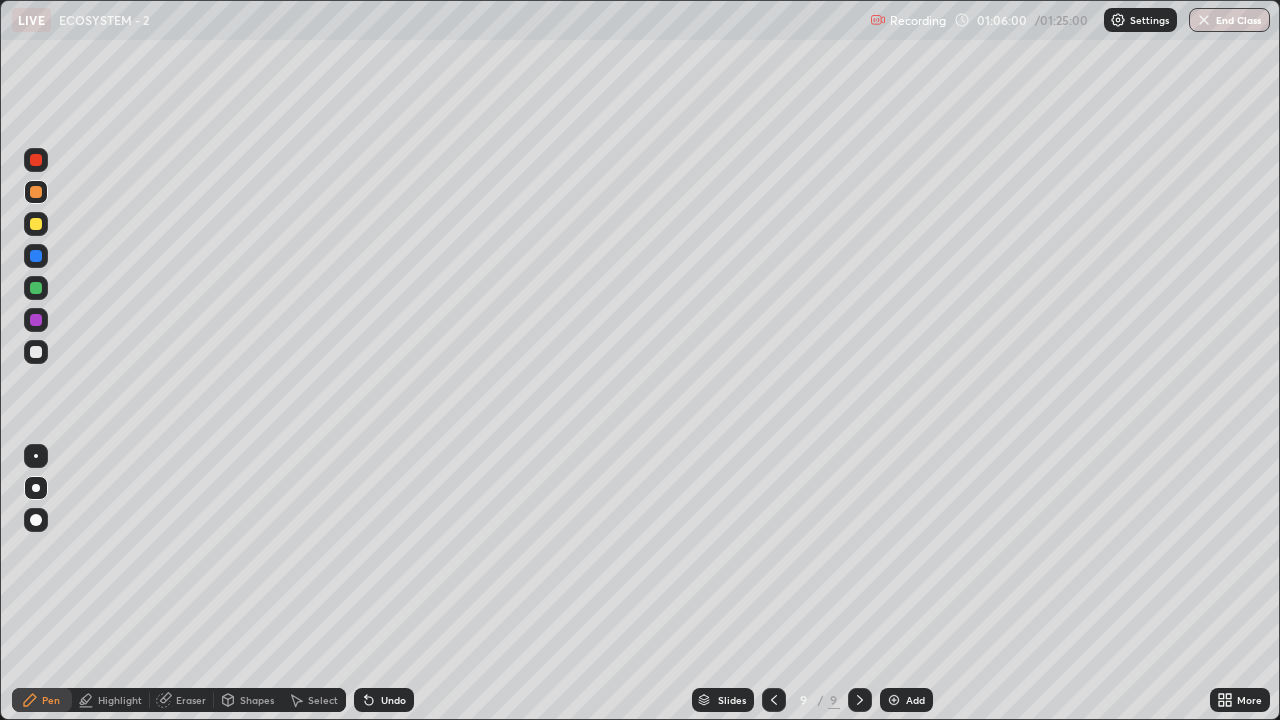 click at bounding box center [36, 352] 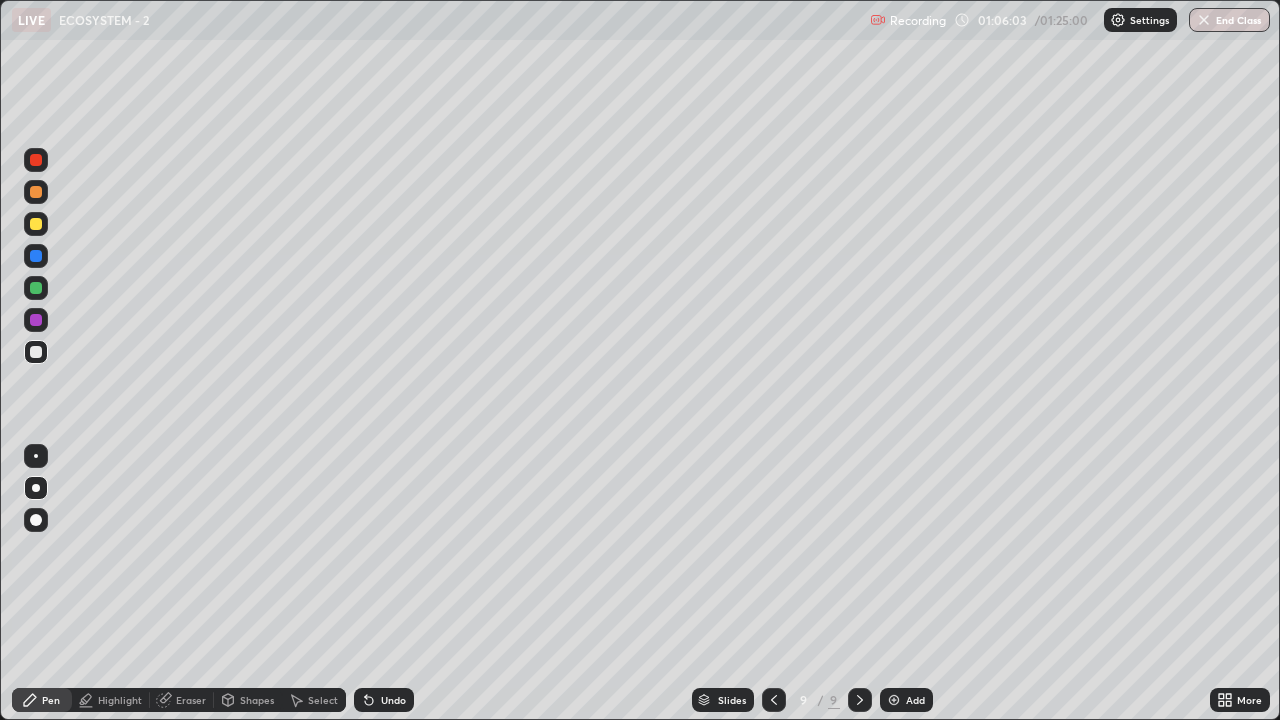 click on "Undo" at bounding box center (393, 700) 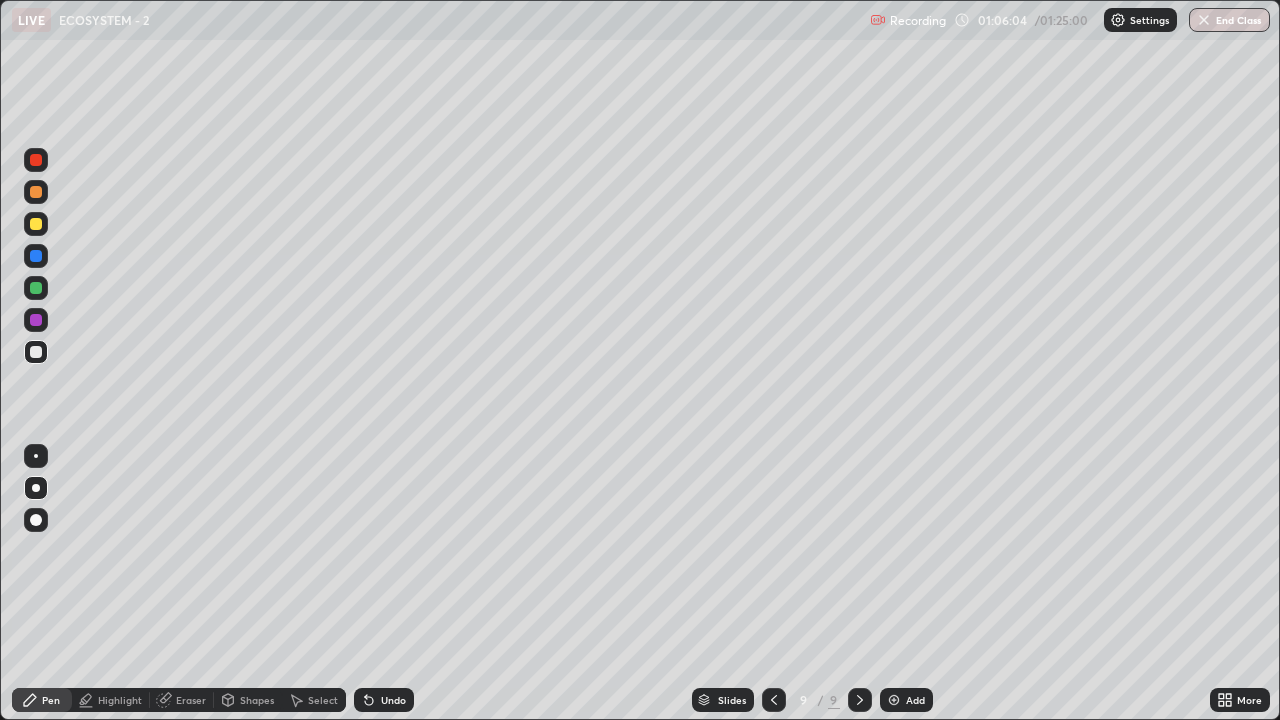 click 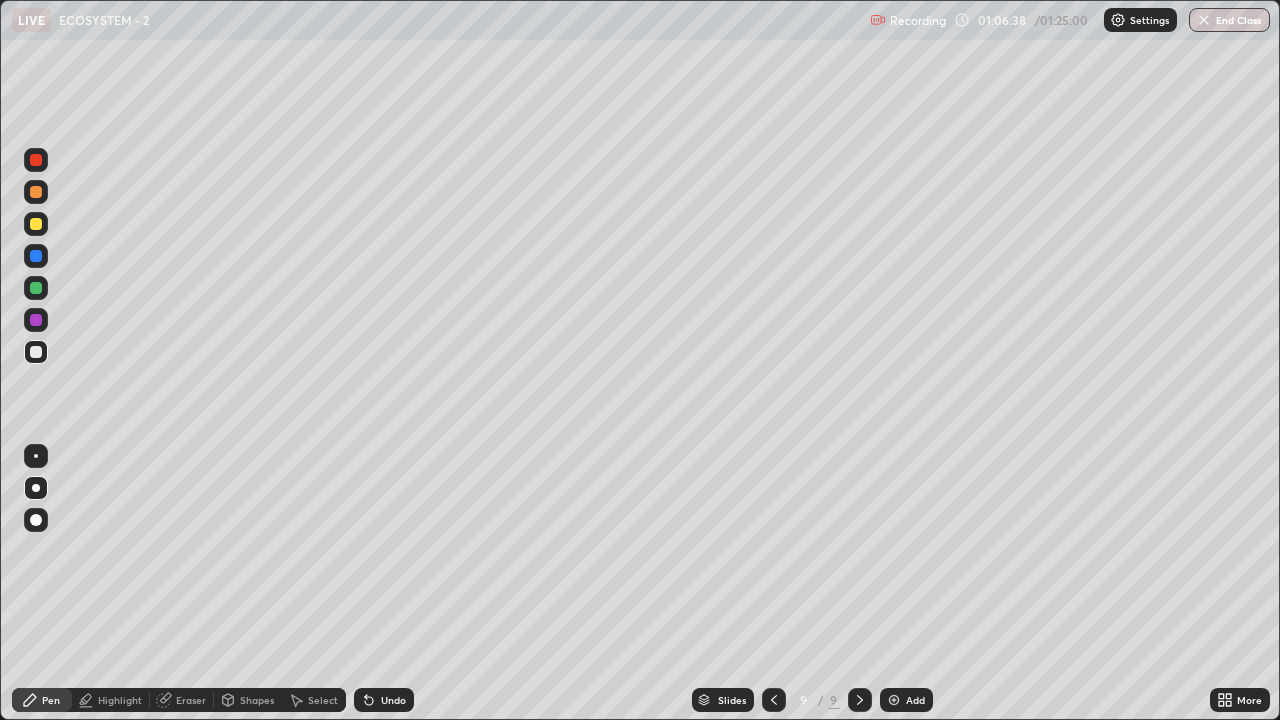 click at bounding box center [36, 256] 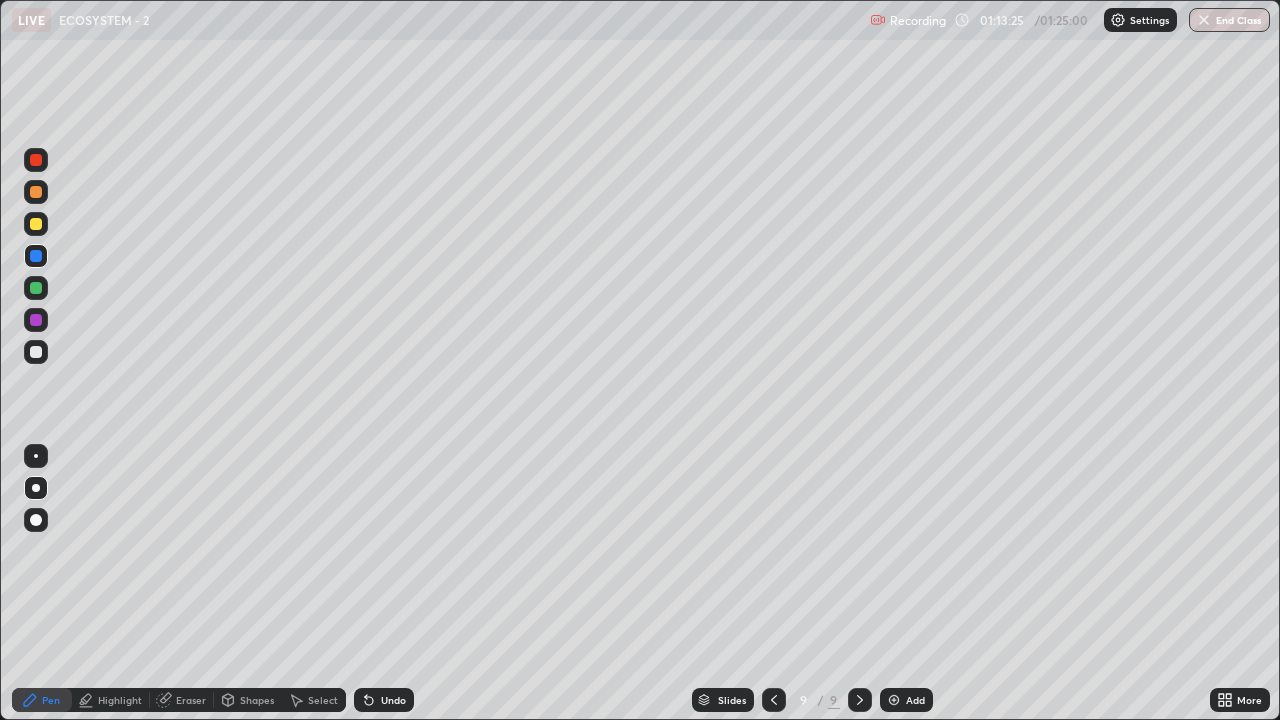click at bounding box center (1204, 20) 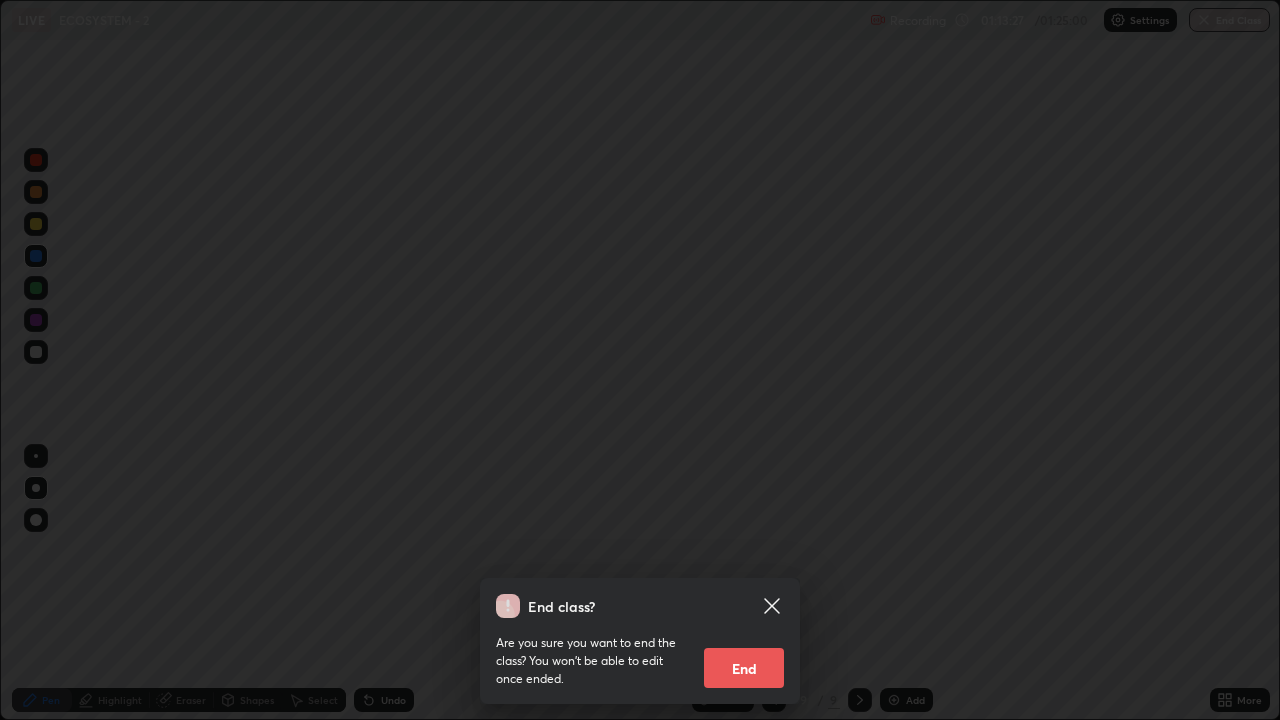 click on "End" at bounding box center [744, 668] 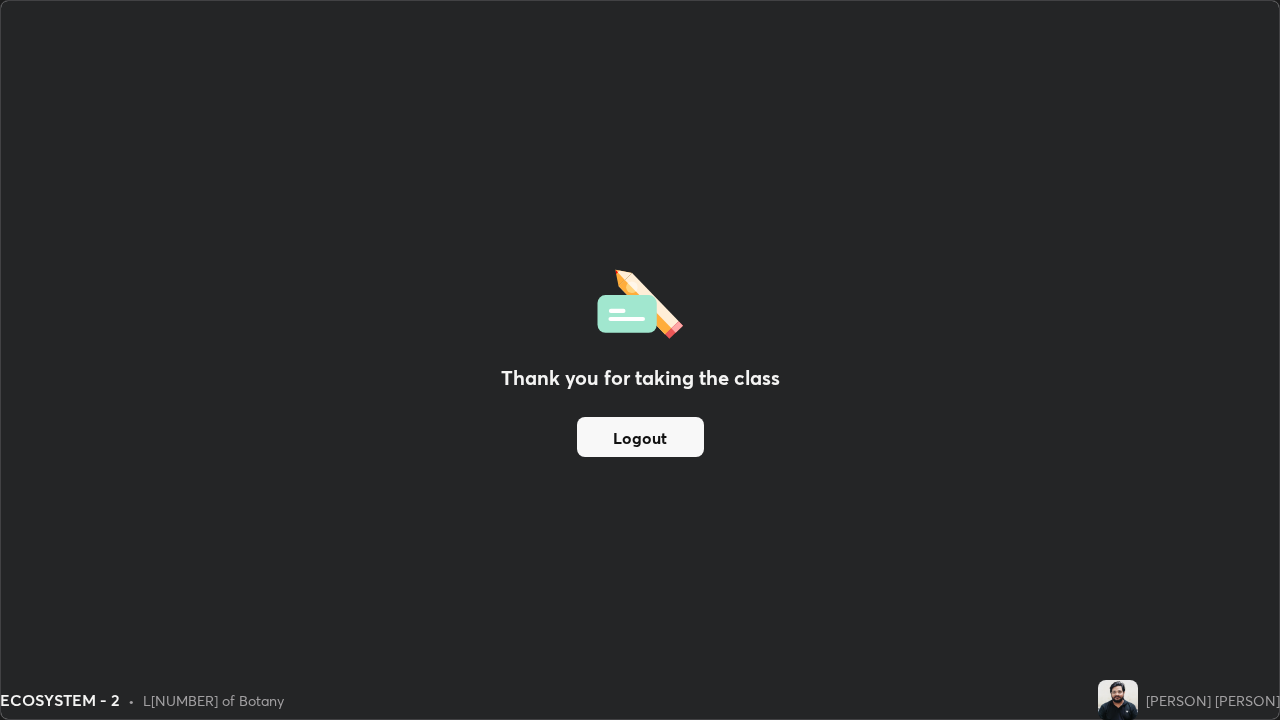 click on "Logout" at bounding box center (640, 437) 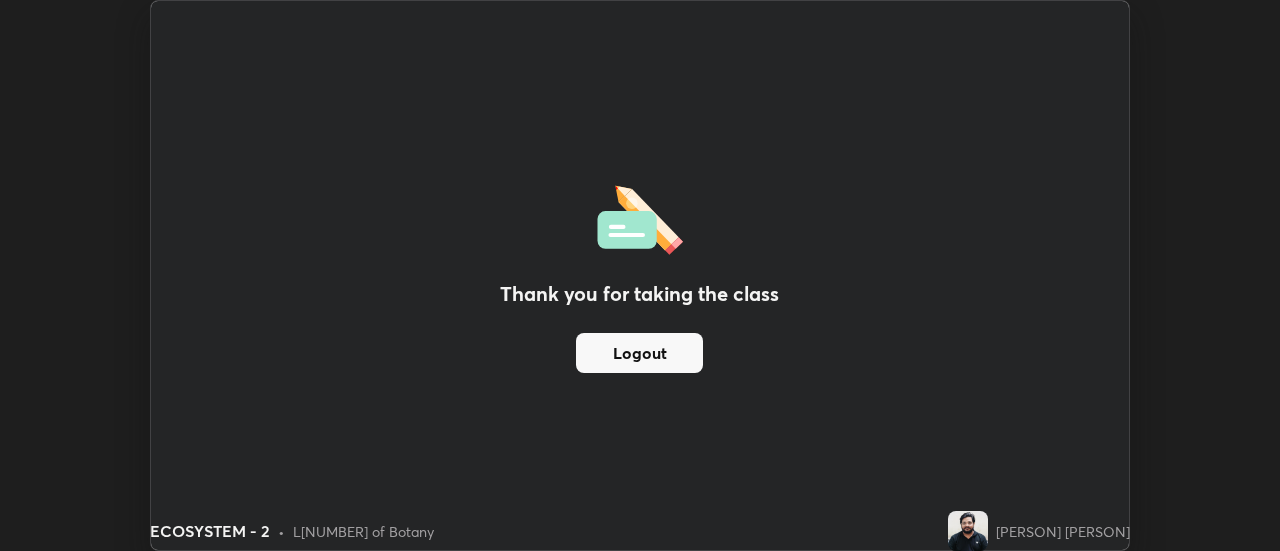 scroll, scrollTop: 551, scrollLeft: 1280, axis: both 